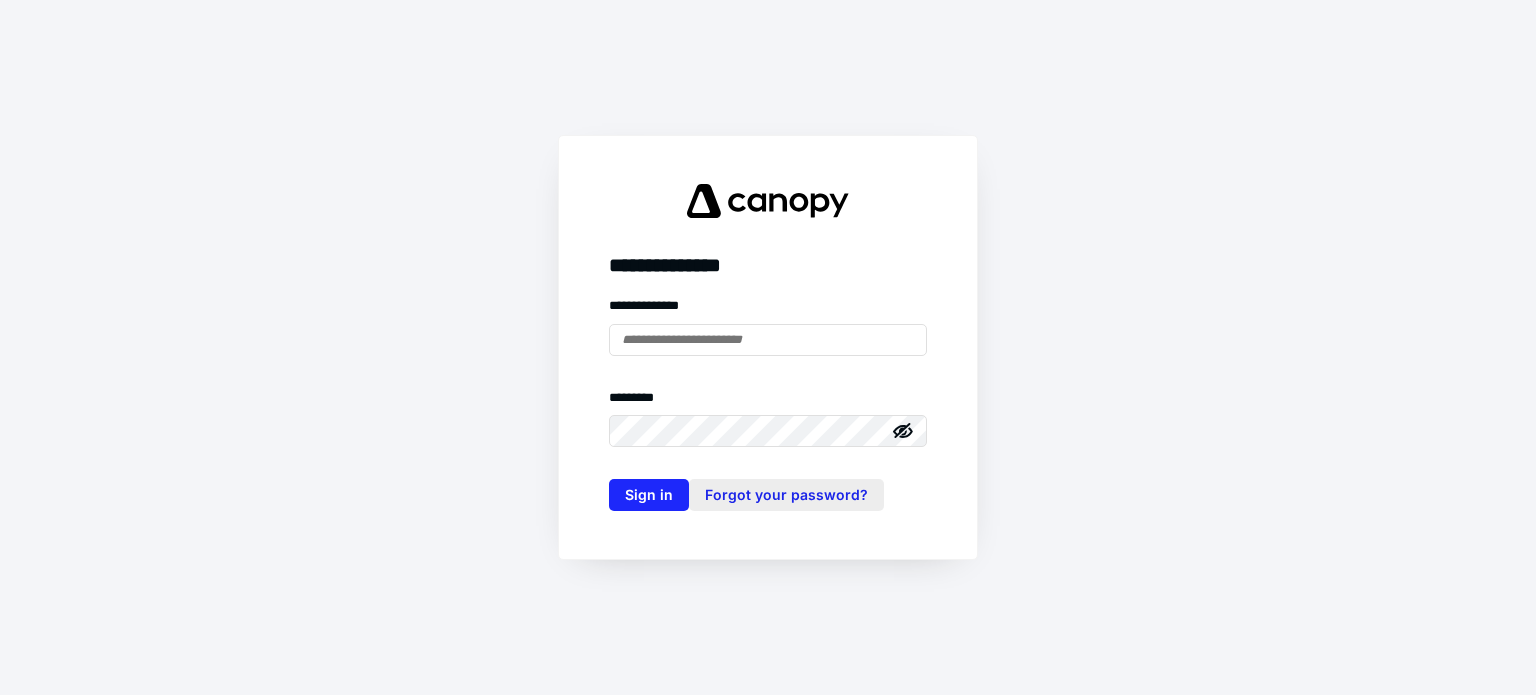 scroll, scrollTop: 0, scrollLeft: 0, axis: both 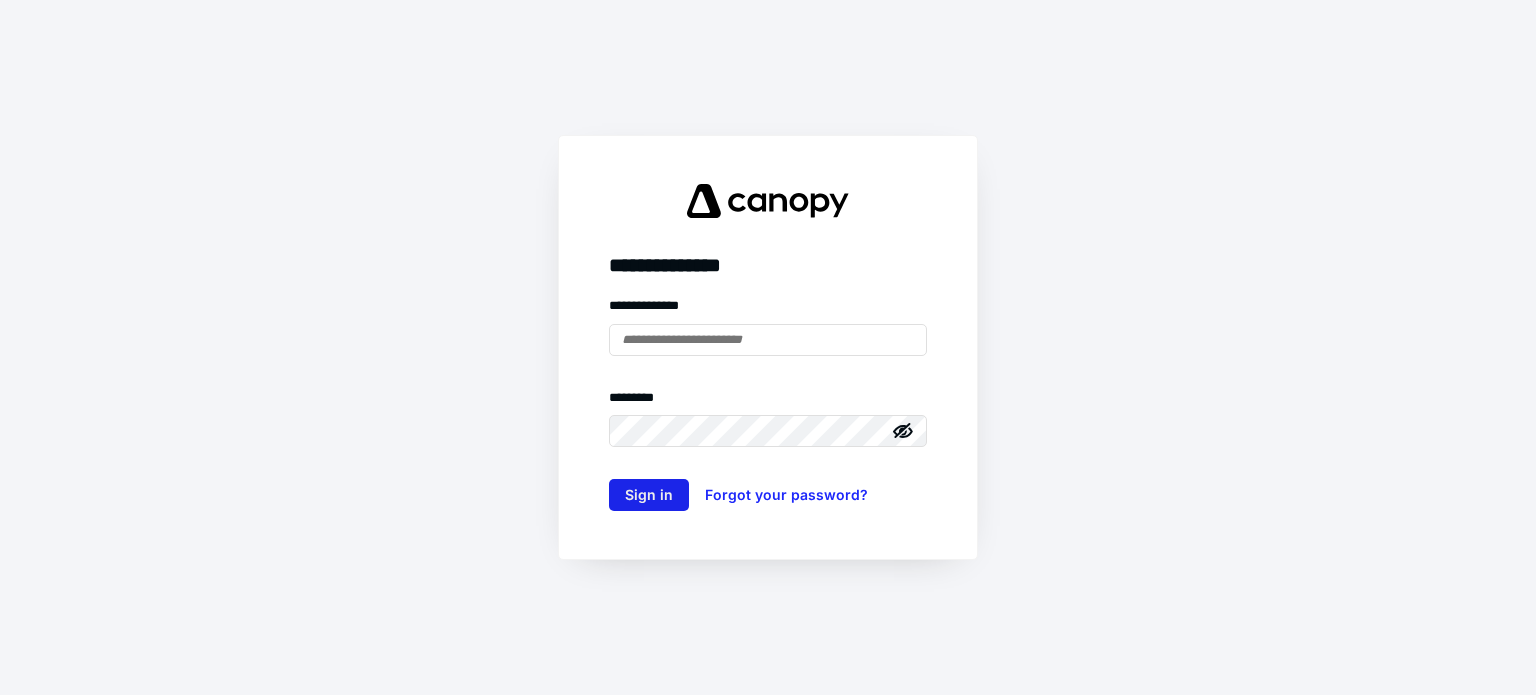 type on "**********" 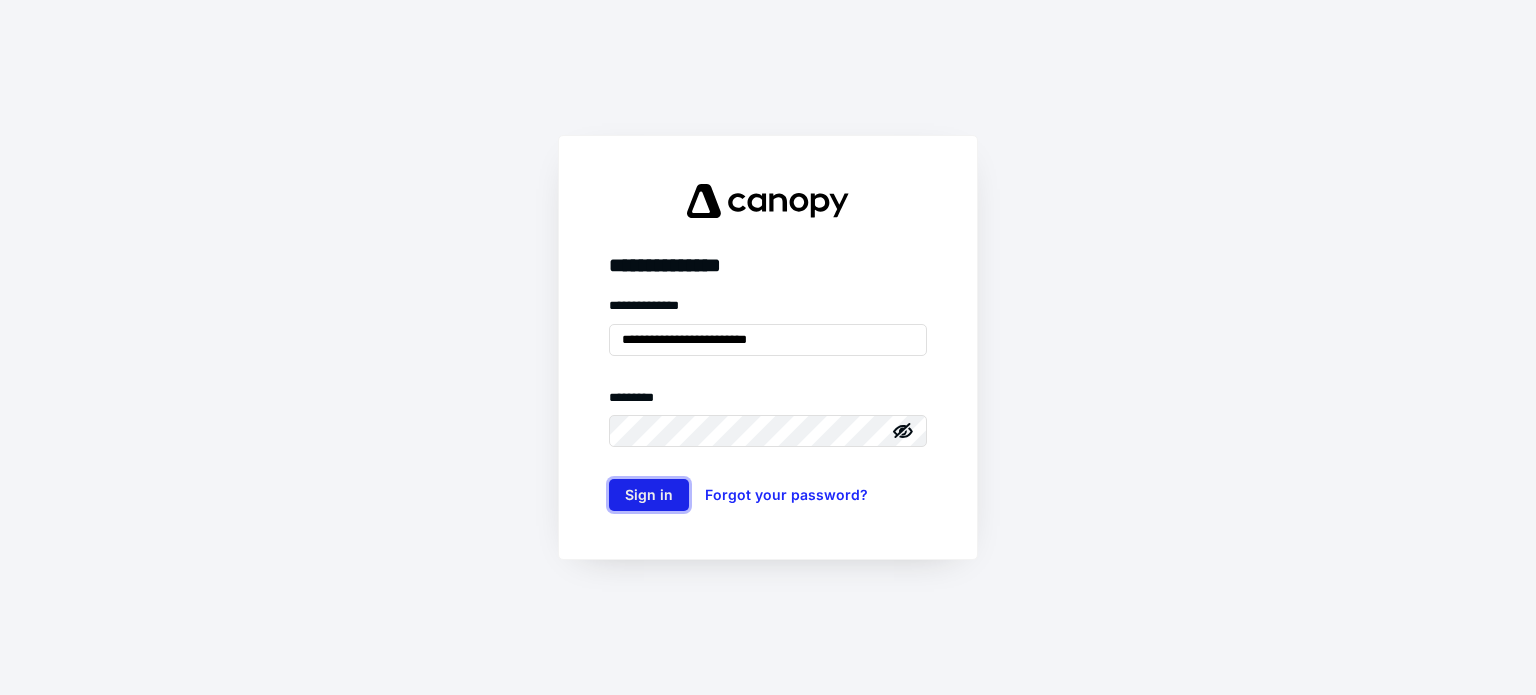 click on "Sign in" at bounding box center (649, 495) 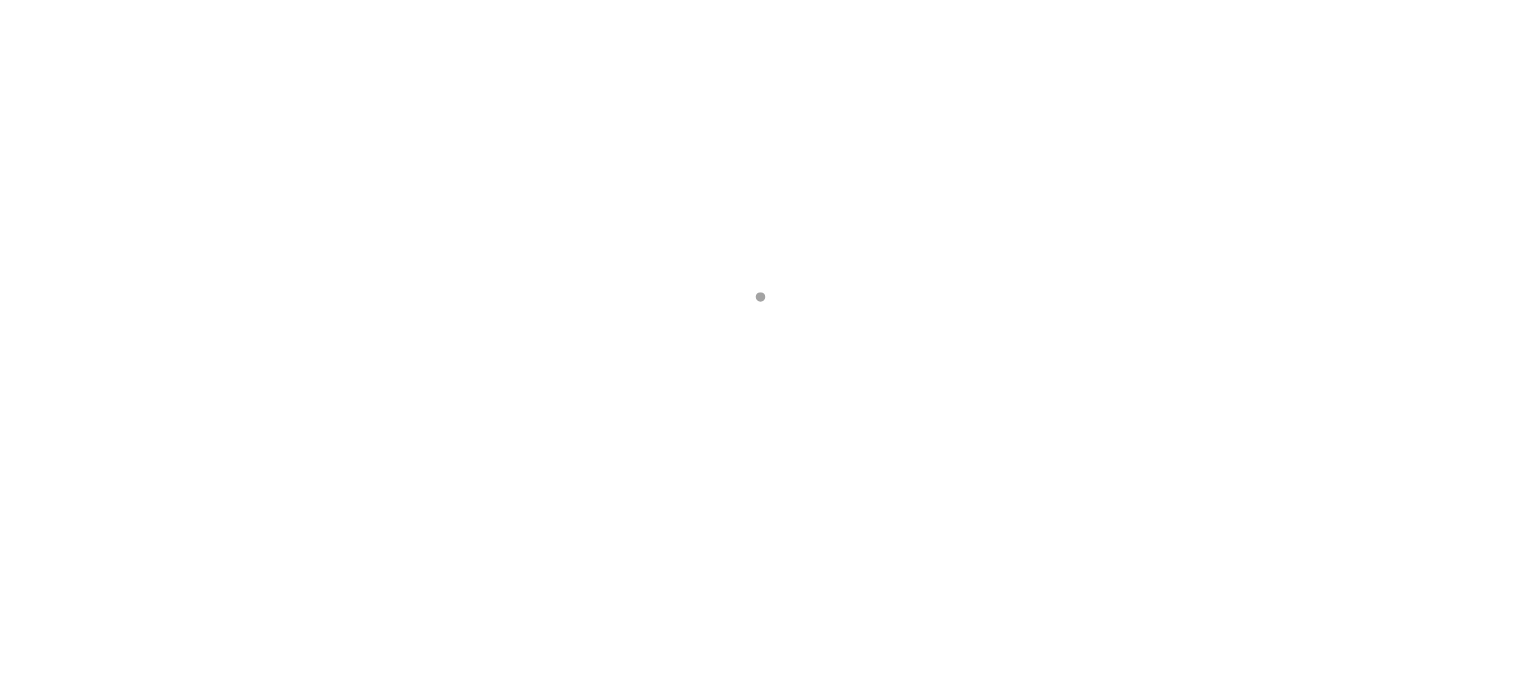 scroll, scrollTop: 0, scrollLeft: 0, axis: both 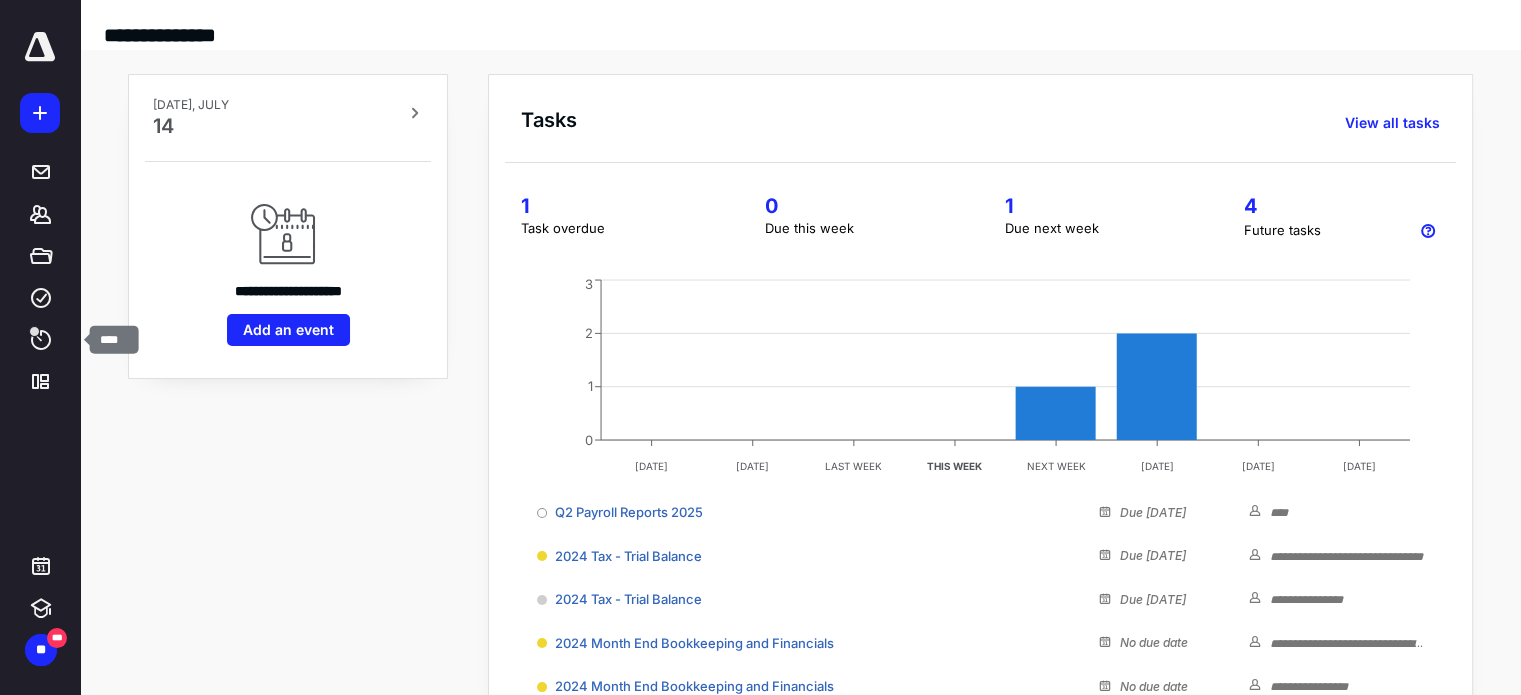 drag, startPoint x: 48, startPoint y: 336, endPoint x: 91, endPoint y: 325, distance: 44.38468 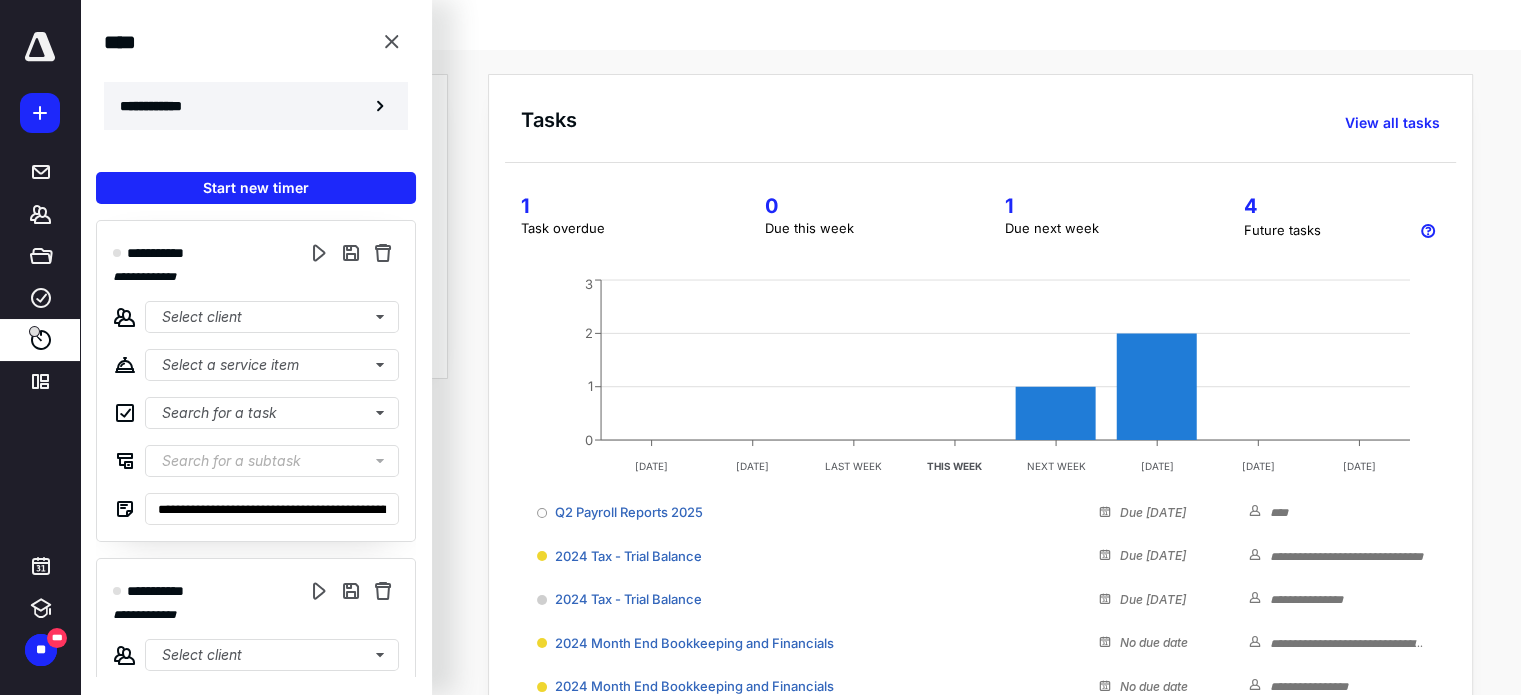 click on "**********" at bounding box center [256, 106] 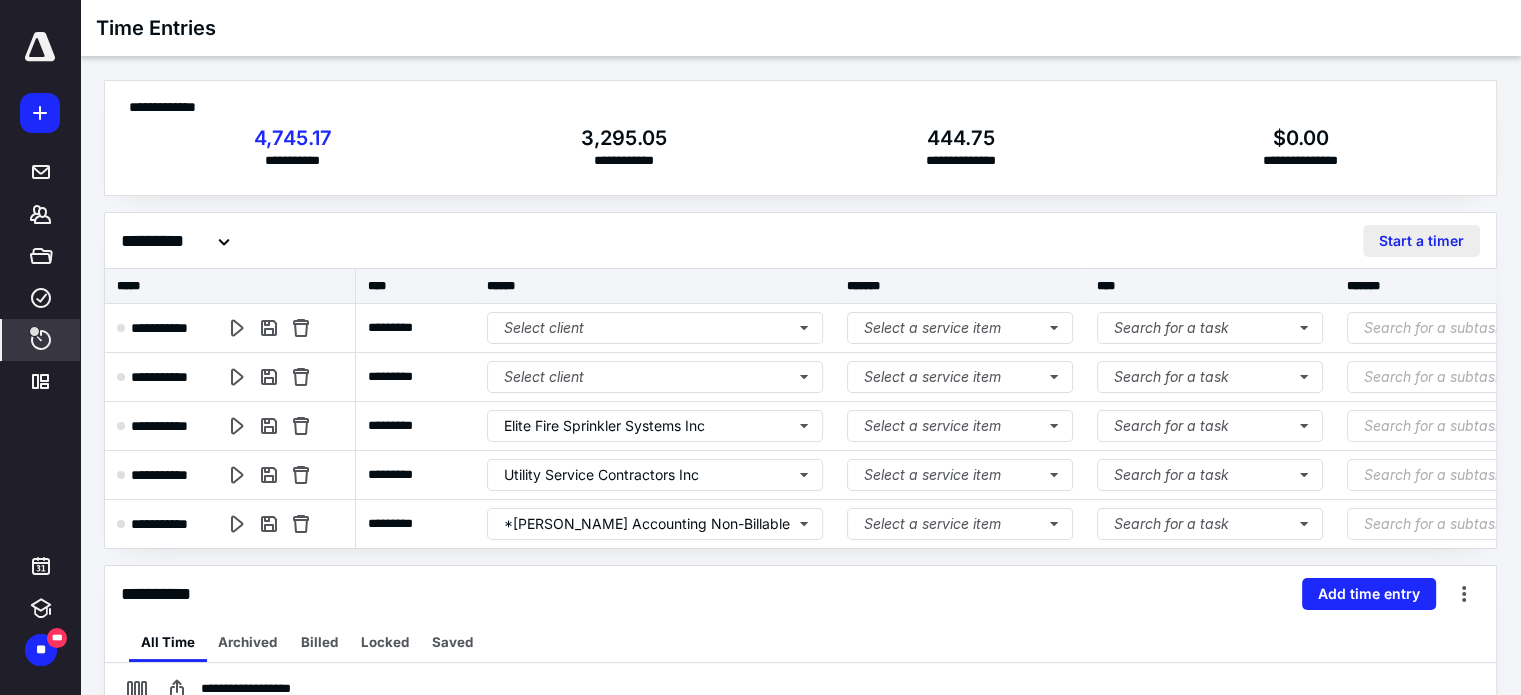click on "Start a timer" at bounding box center [1421, 241] 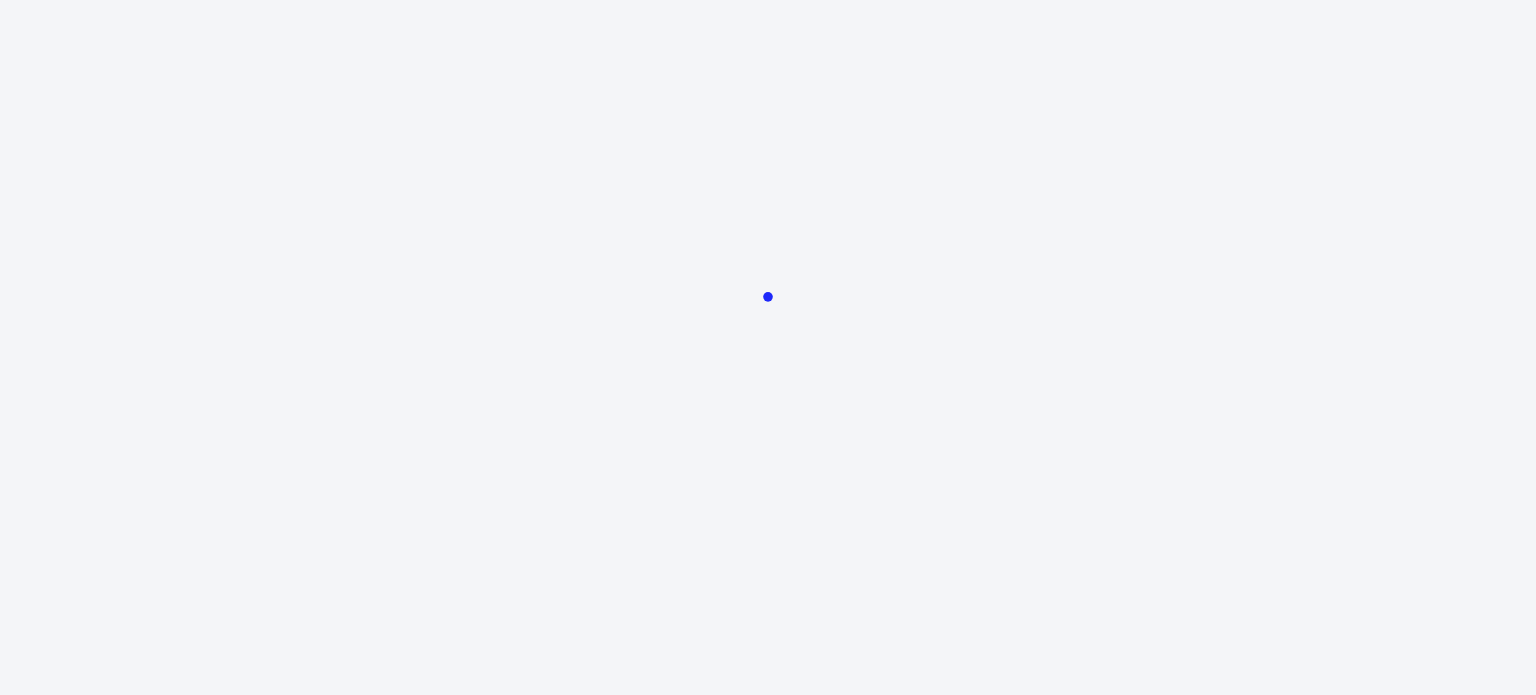 scroll, scrollTop: 0, scrollLeft: 0, axis: both 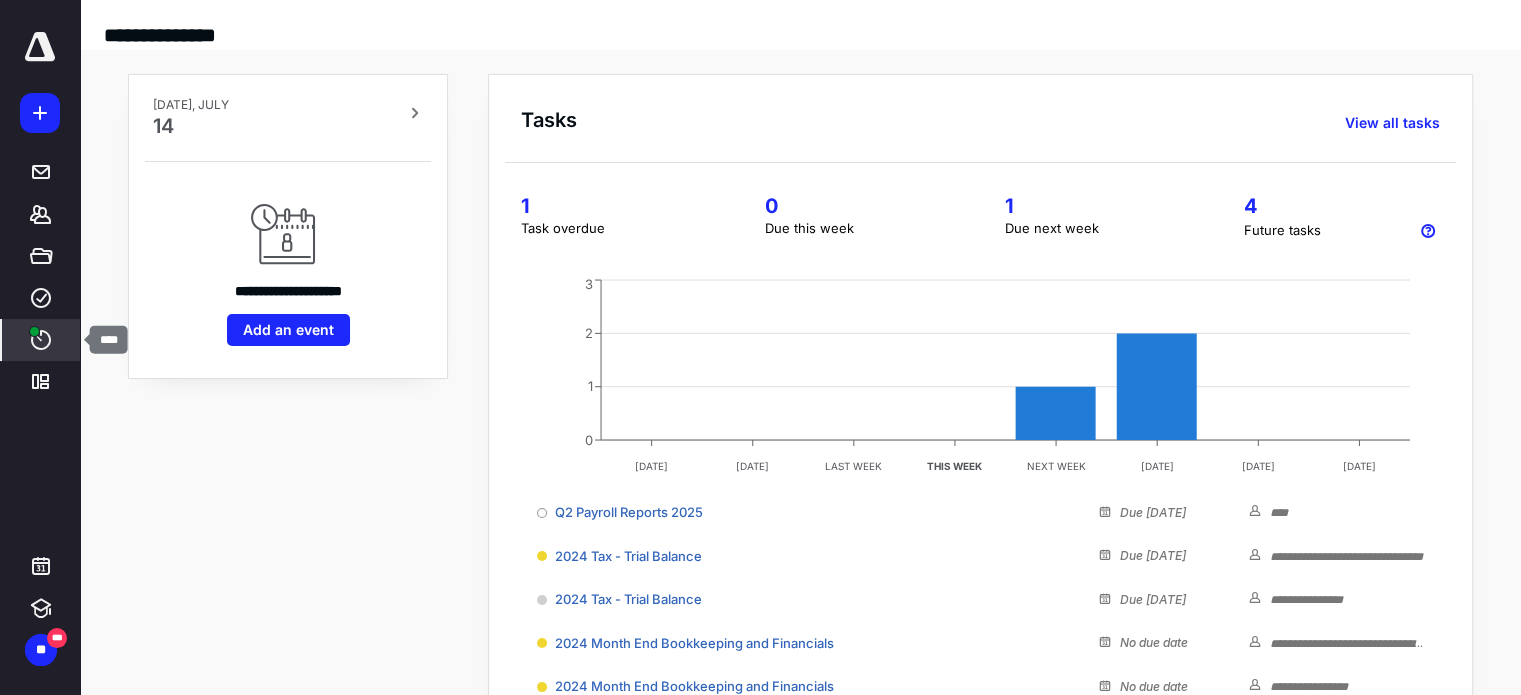 click on "****" at bounding box center (41, 340) 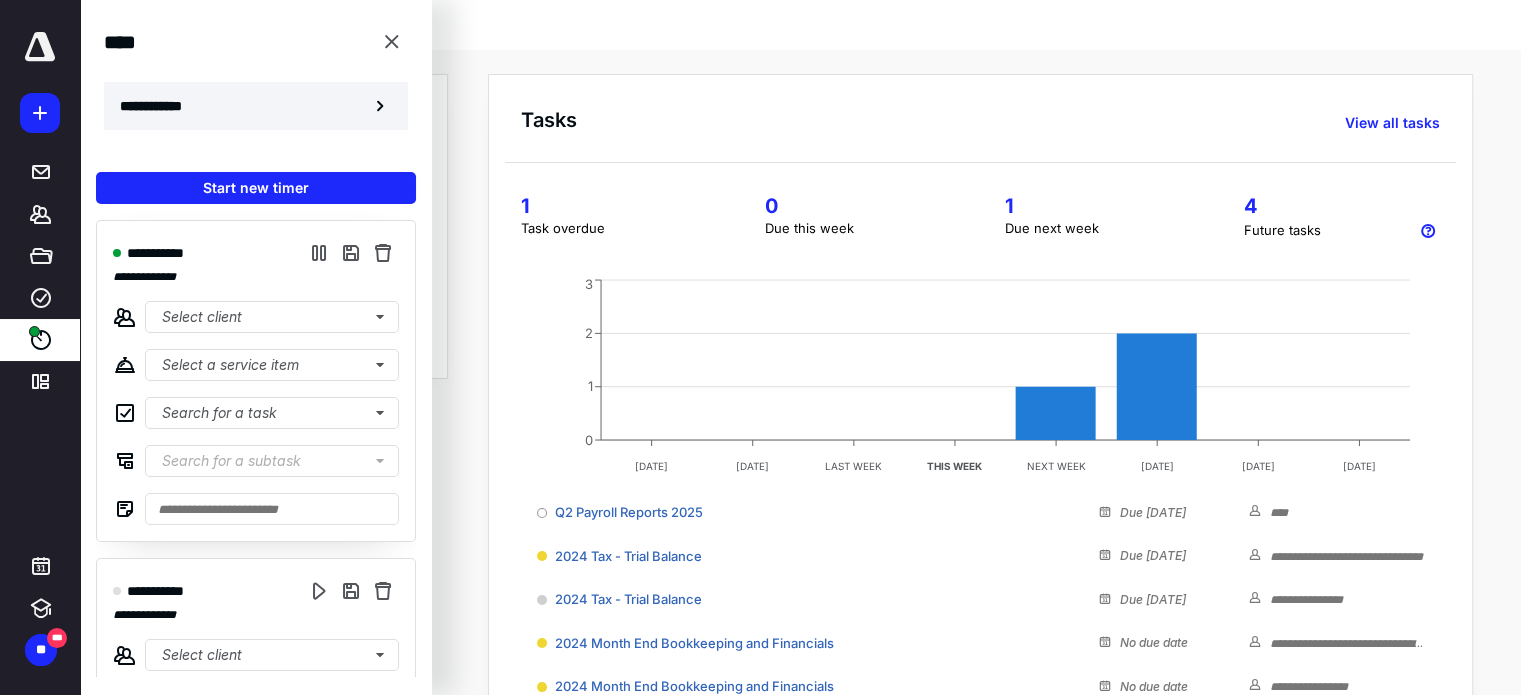 click on "**********" at bounding box center [256, 106] 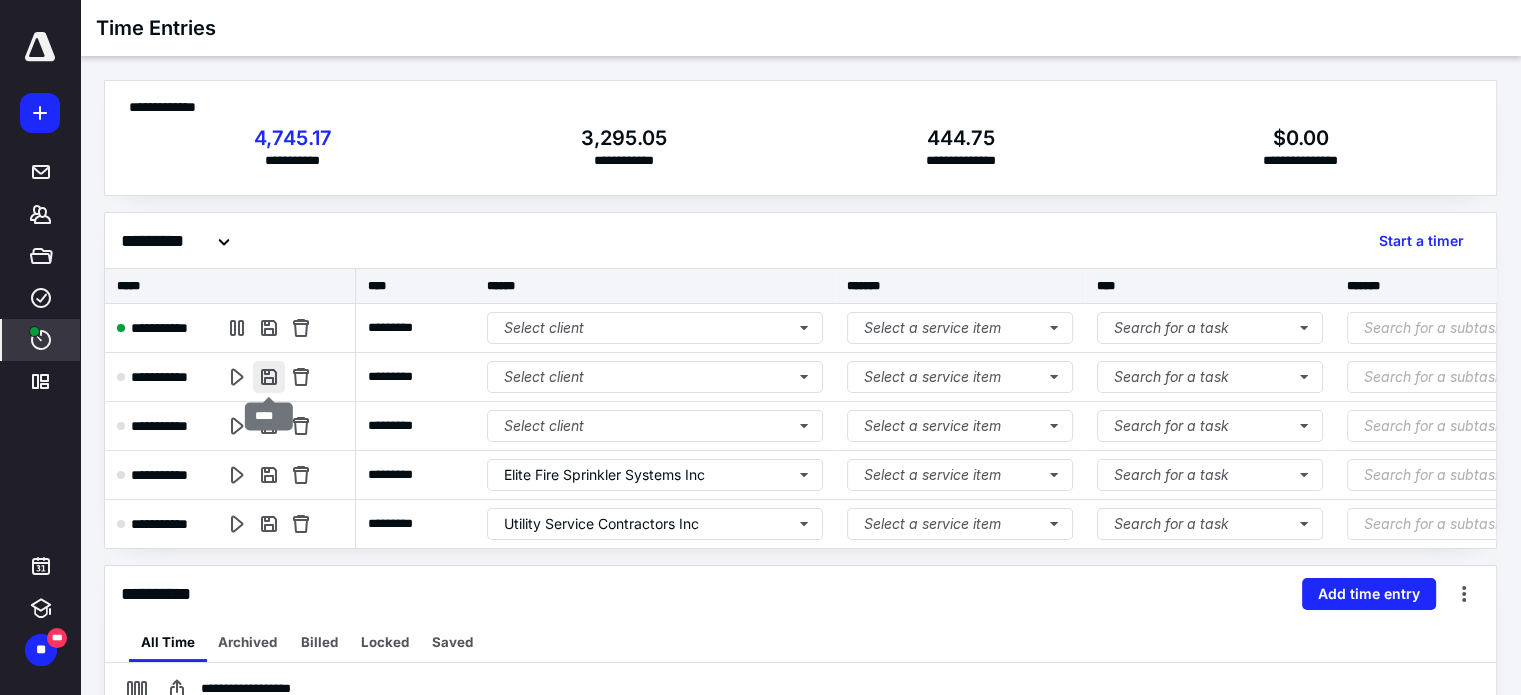 click at bounding box center (269, 377) 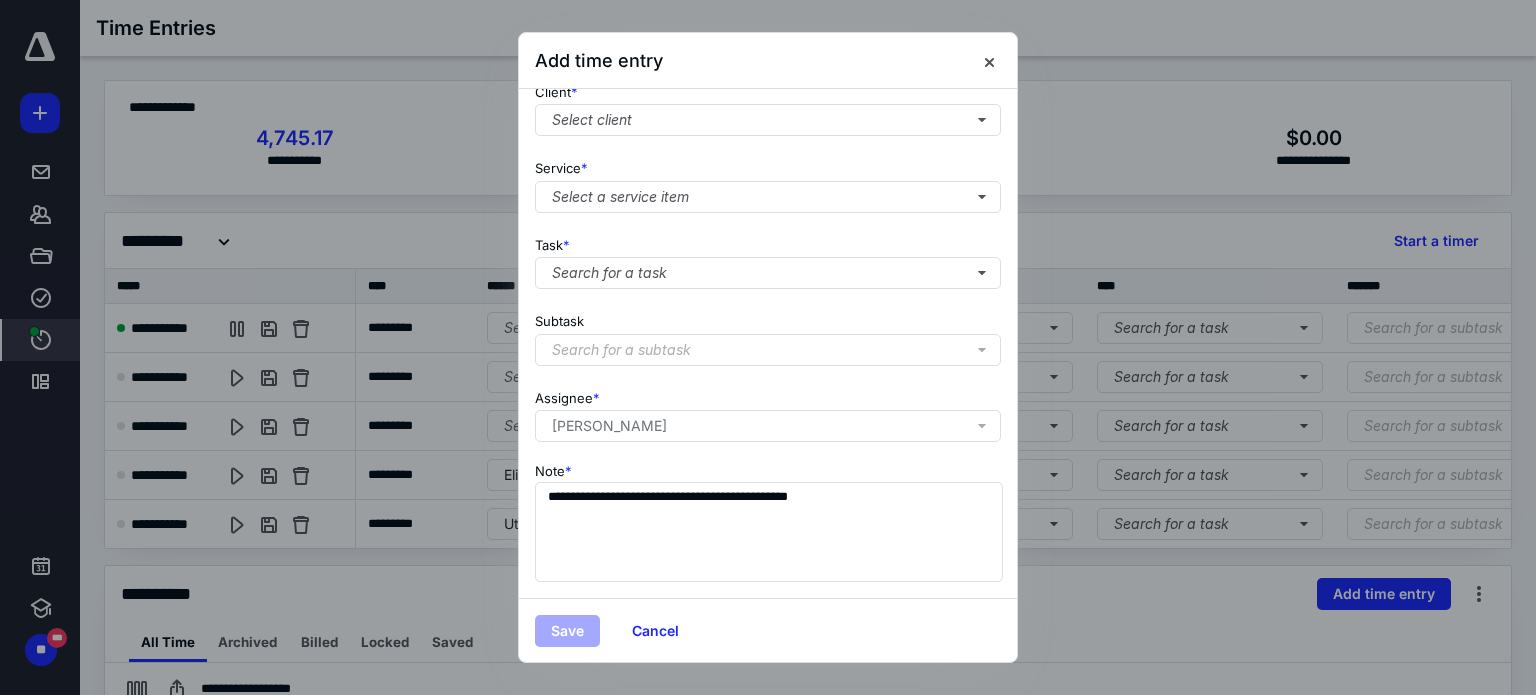 scroll, scrollTop: 0, scrollLeft: 0, axis: both 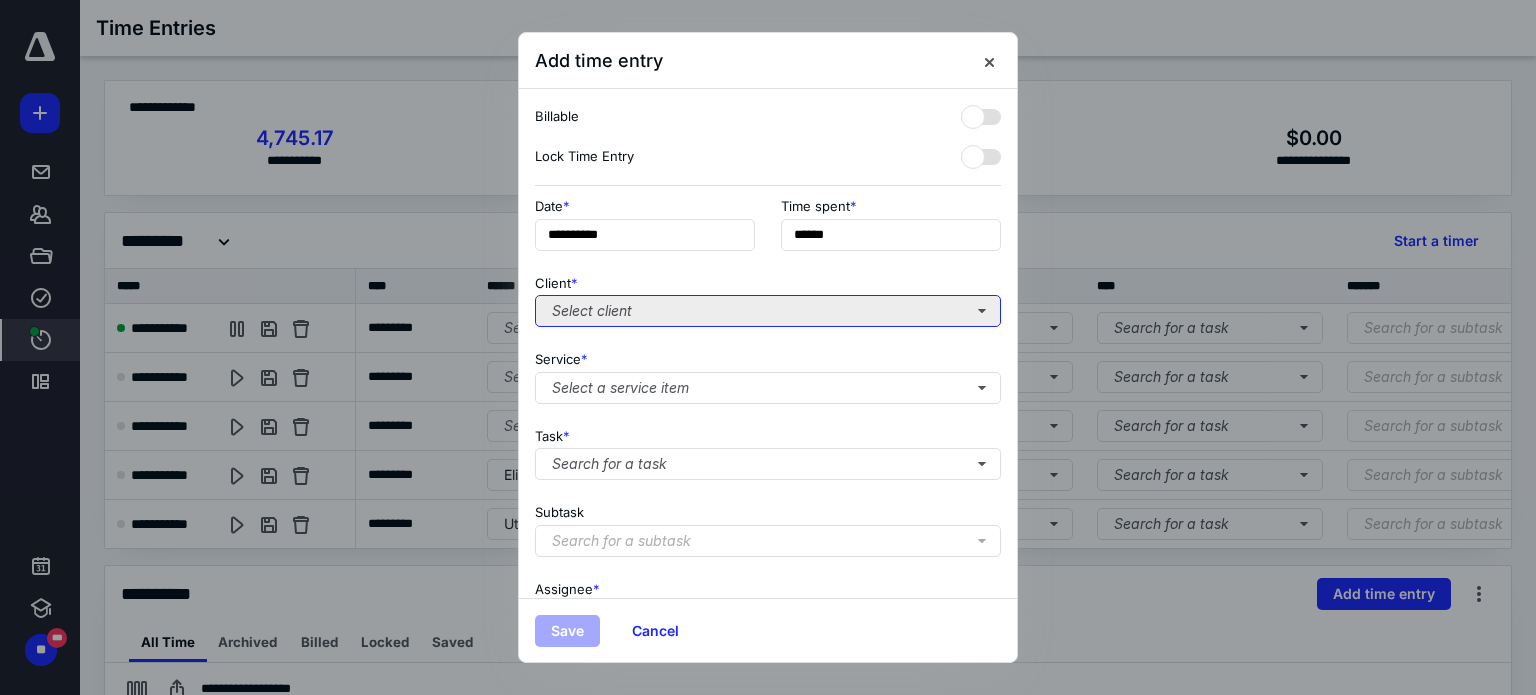 click on "Select client" at bounding box center [768, 311] 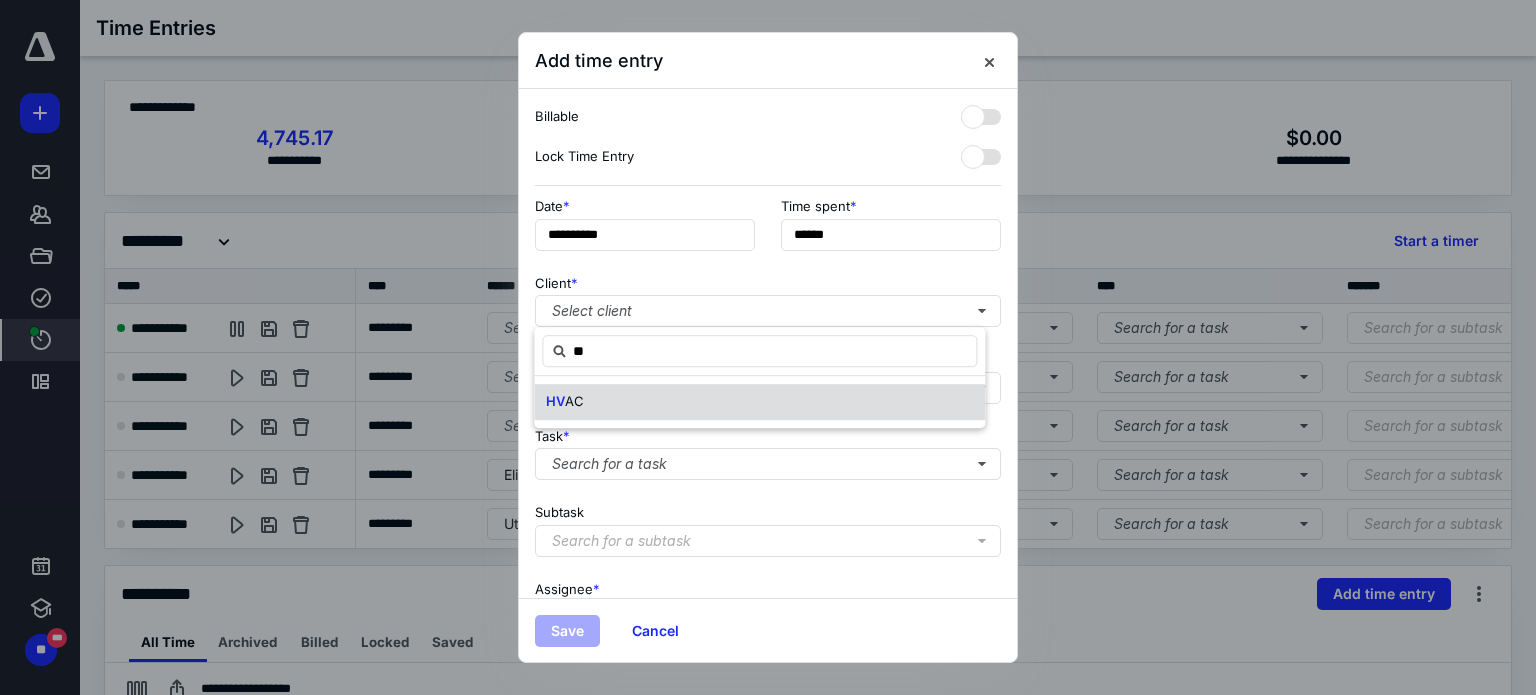 click on "HV AC" at bounding box center [759, 402] 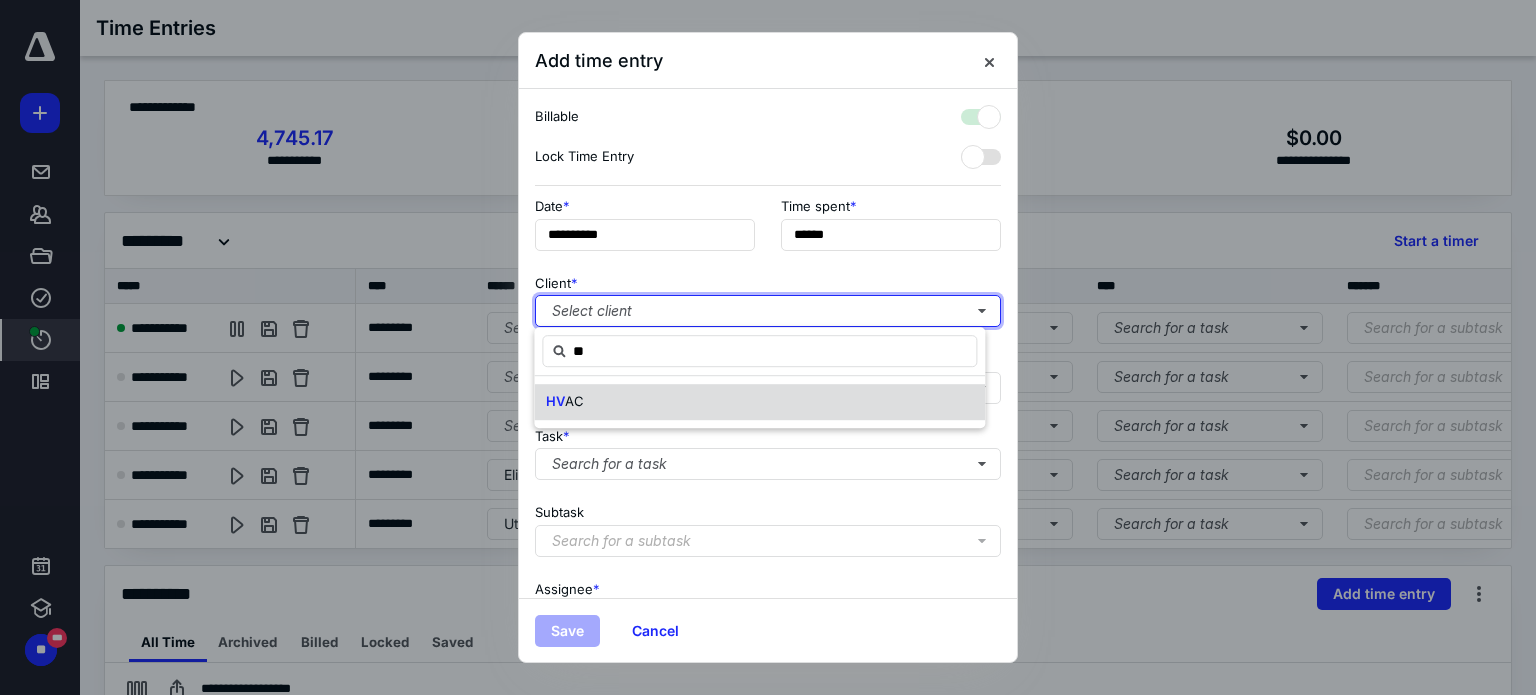 checkbox on "true" 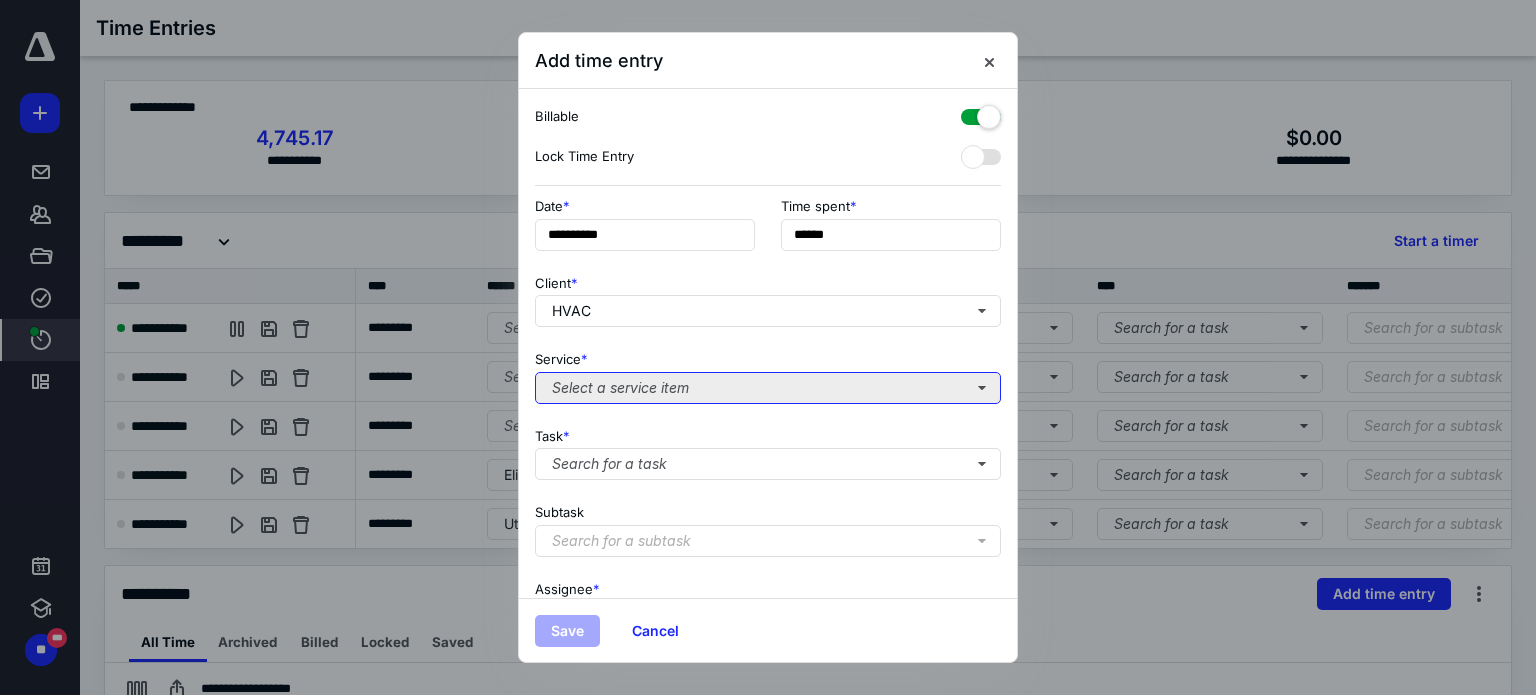 click on "Select a service item" at bounding box center [768, 388] 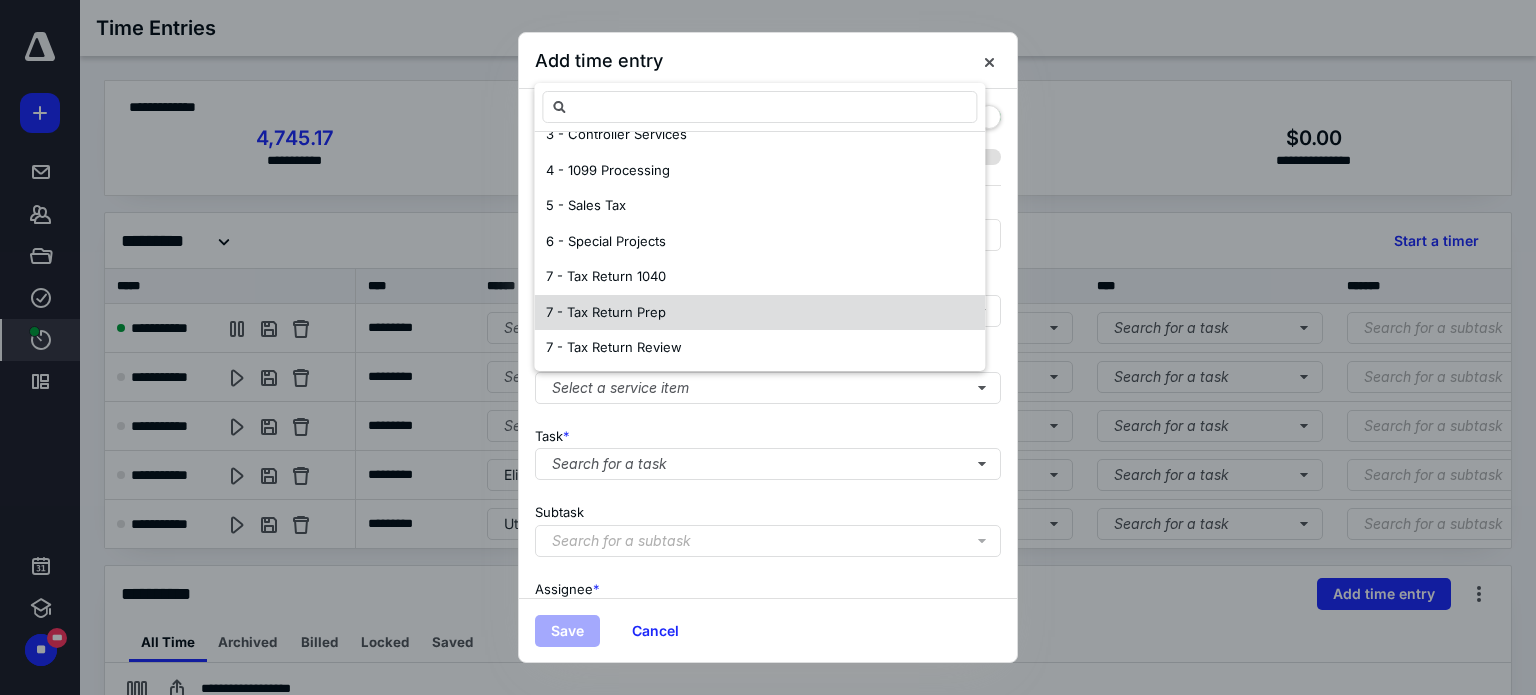 scroll, scrollTop: 300, scrollLeft: 0, axis: vertical 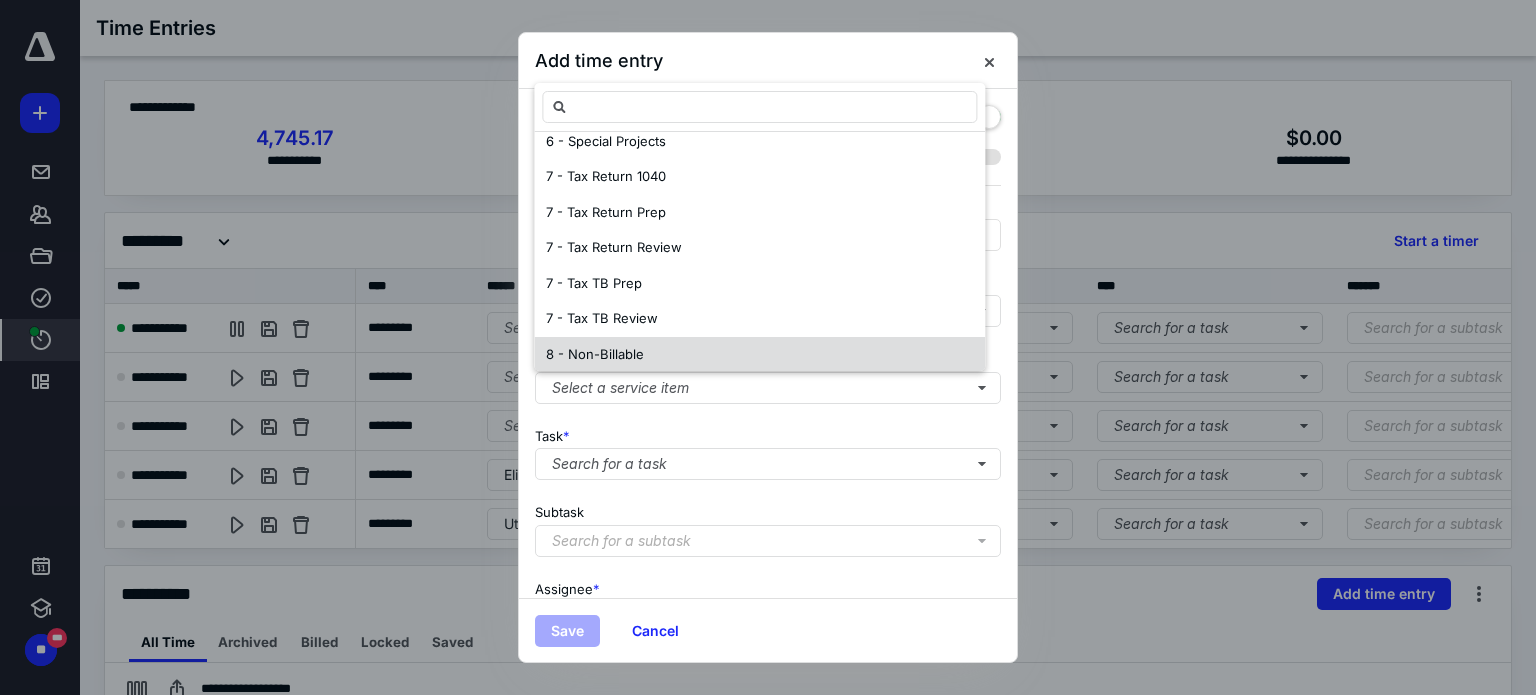 click on "8 - Non-Billable" at bounding box center (595, 354) 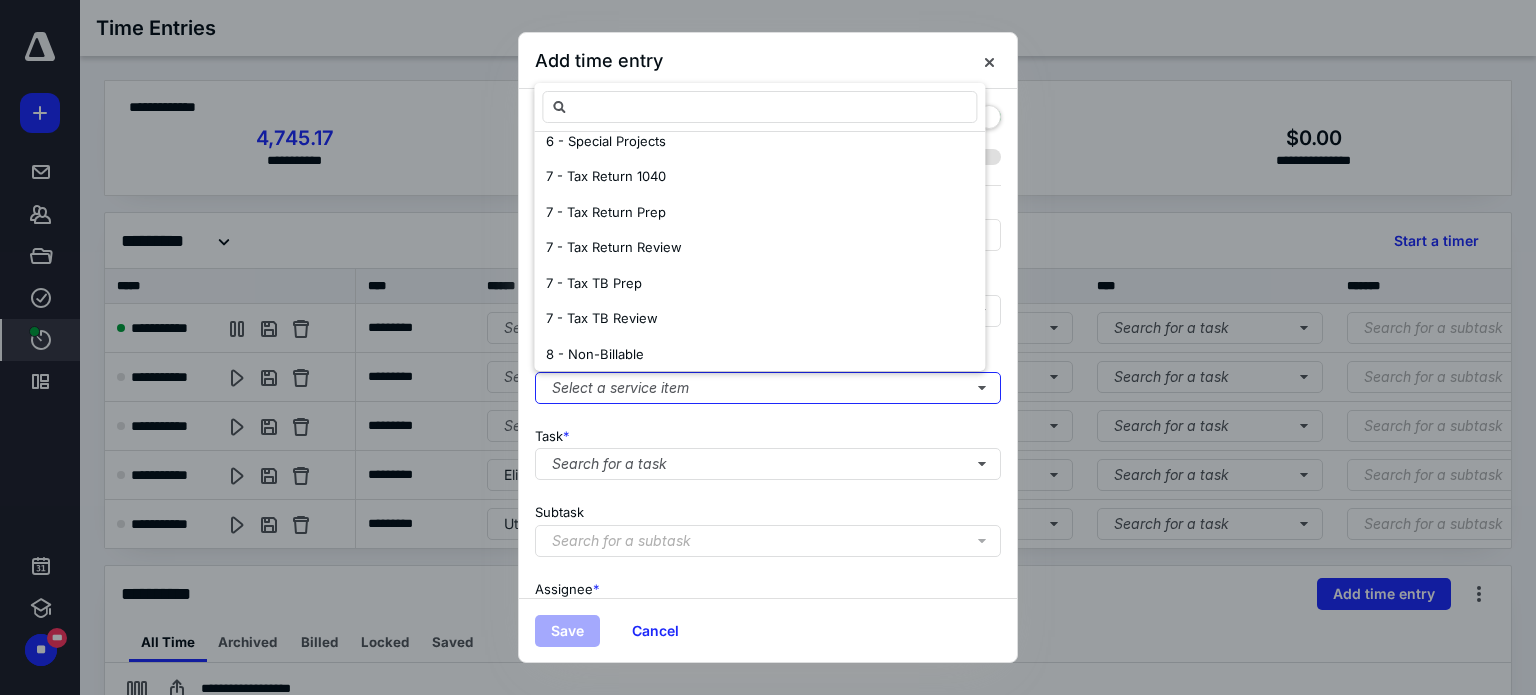 scroll, scrollTop: 0, scrollLeft: 0, axis: both 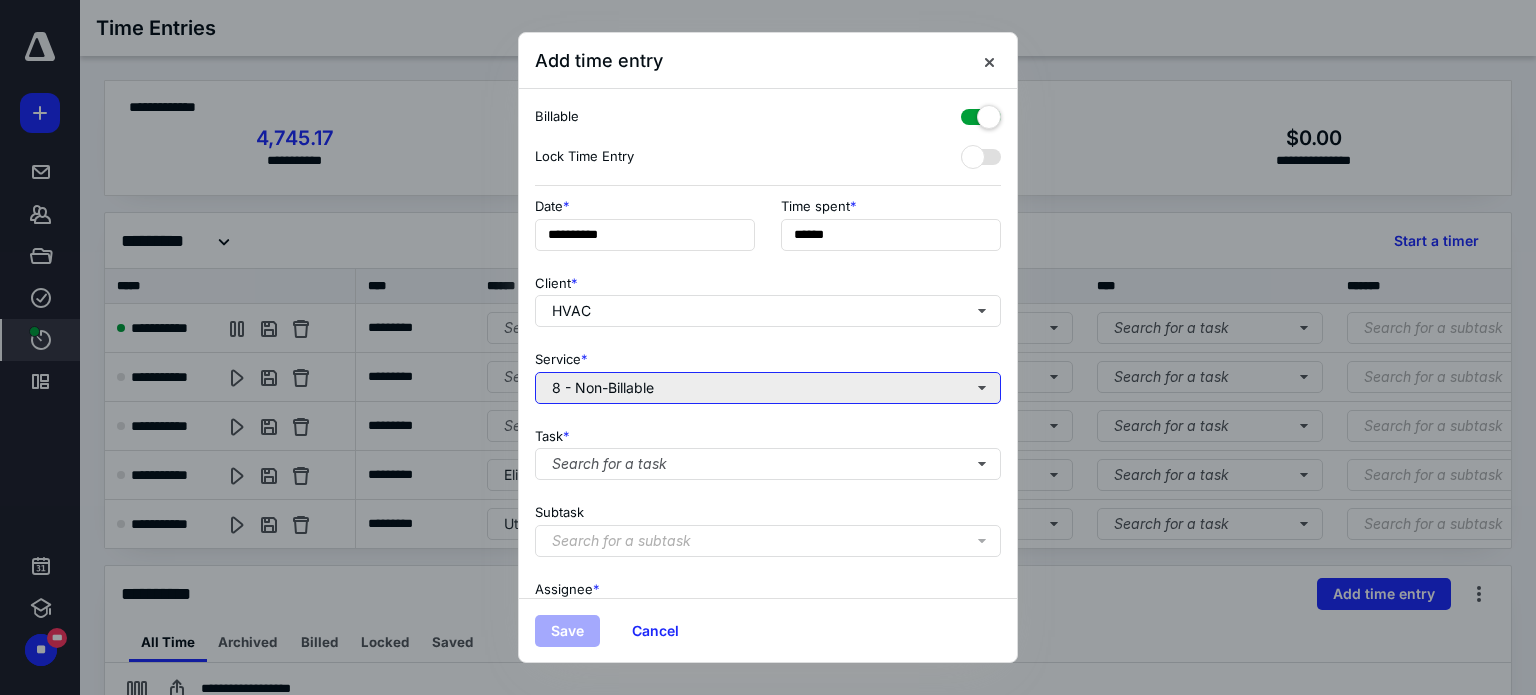 click on "8 - Non-Billable" at bounding box center [768, 388] 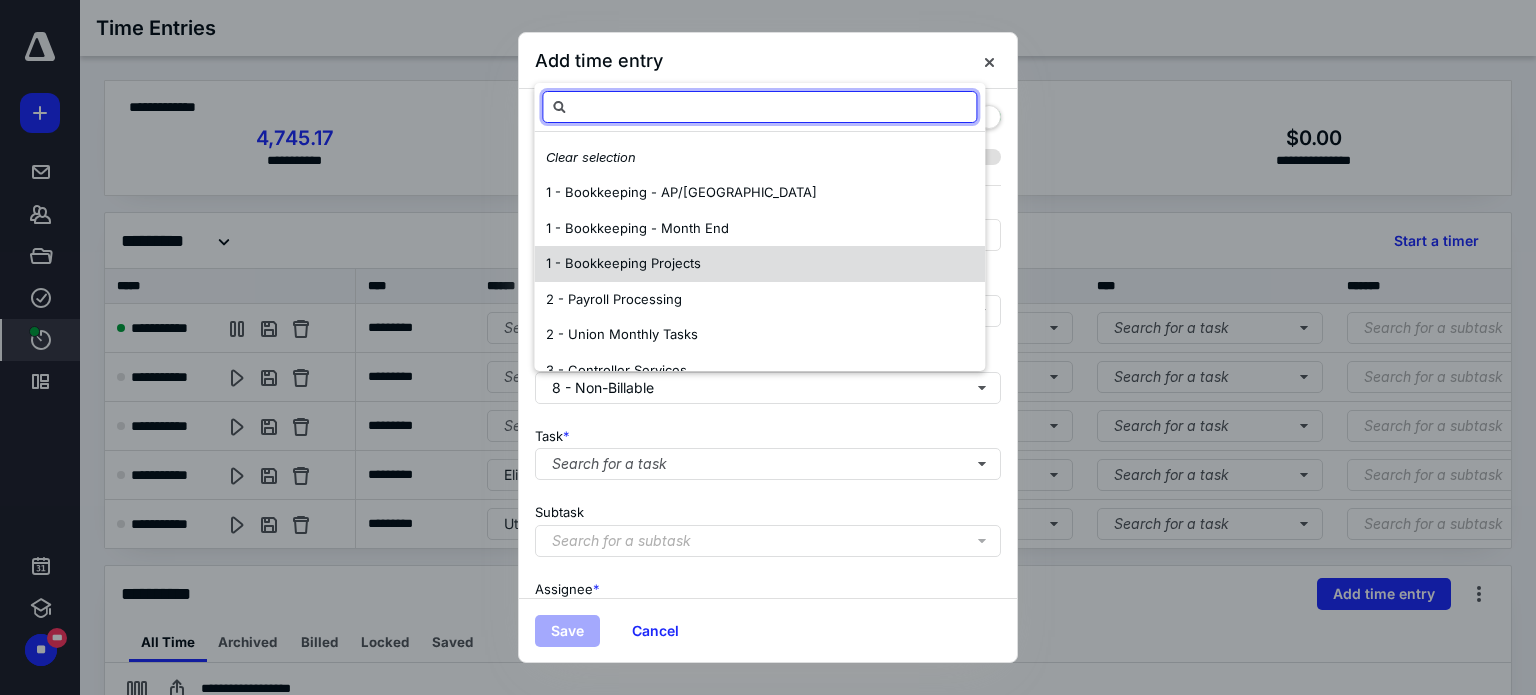 scroll, scrollTop: 200, scrollLeft: 0, axis: vertical 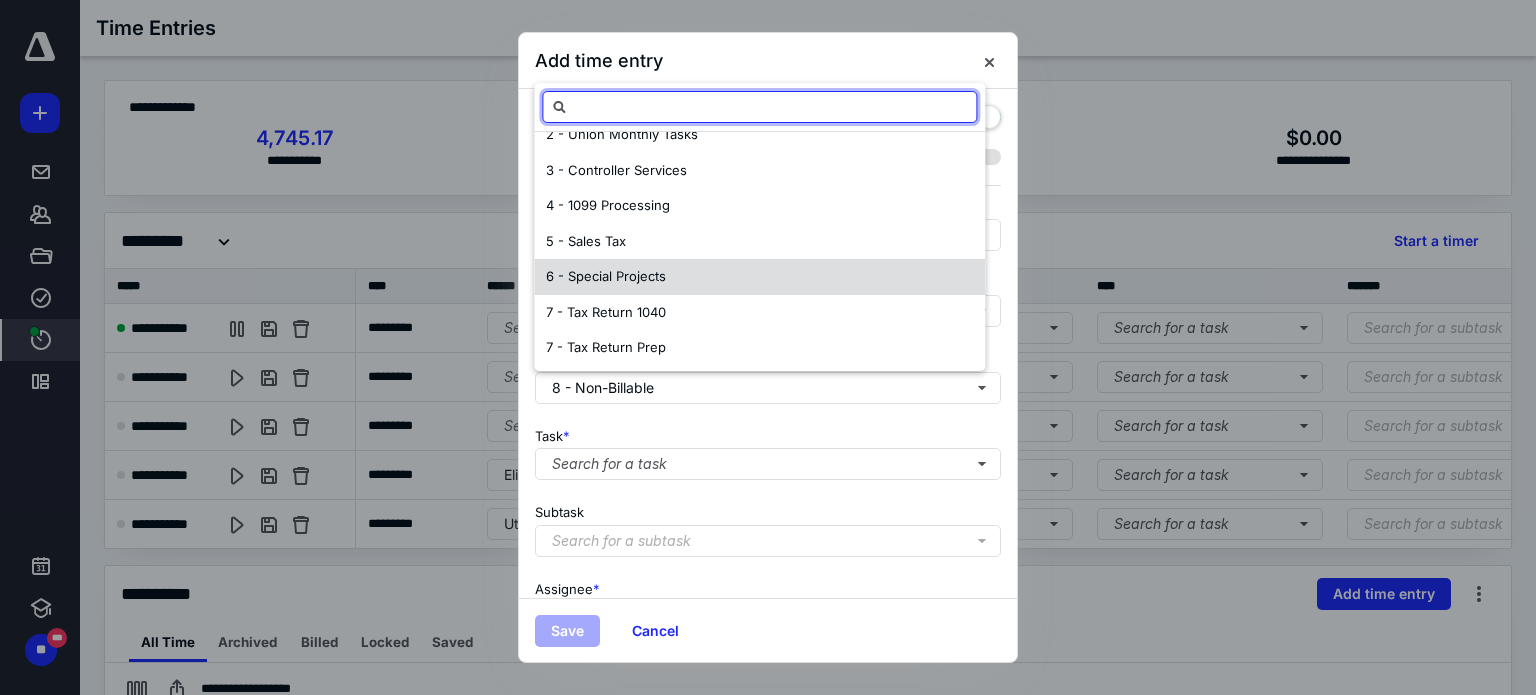 click on "6 - Special Projects" at bounding box center (606, 276) 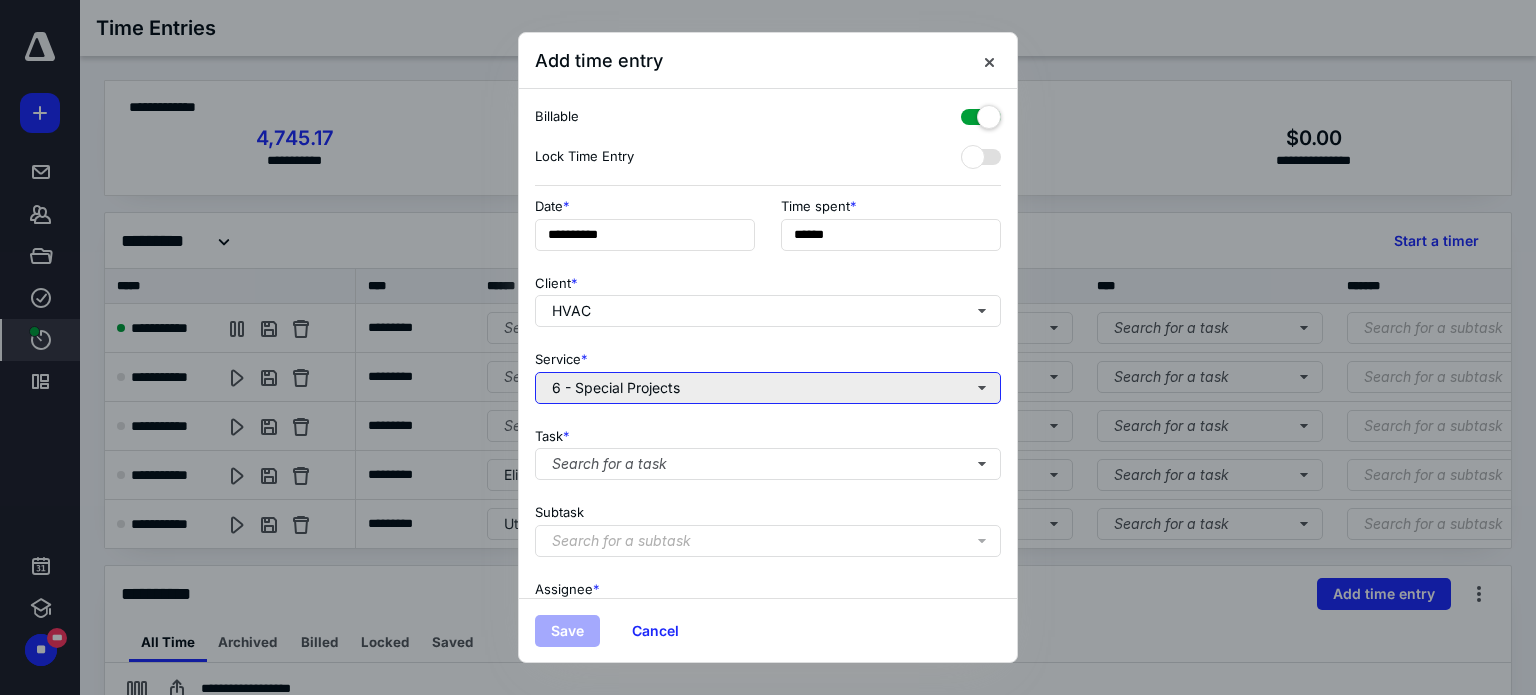 scroll, scrollTop: 0, scrollLeft: 0, axis: both 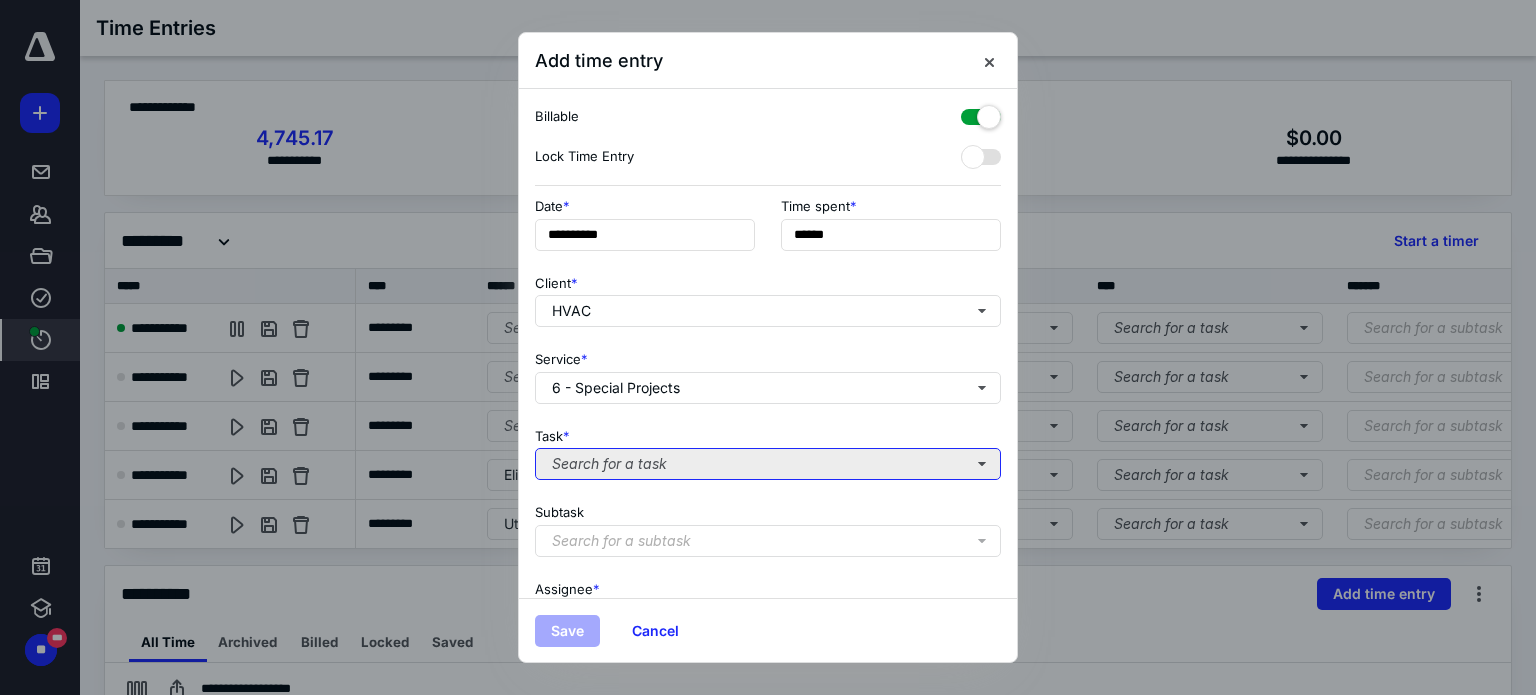 click on "Search for a task" at bounding box center (768, 464) 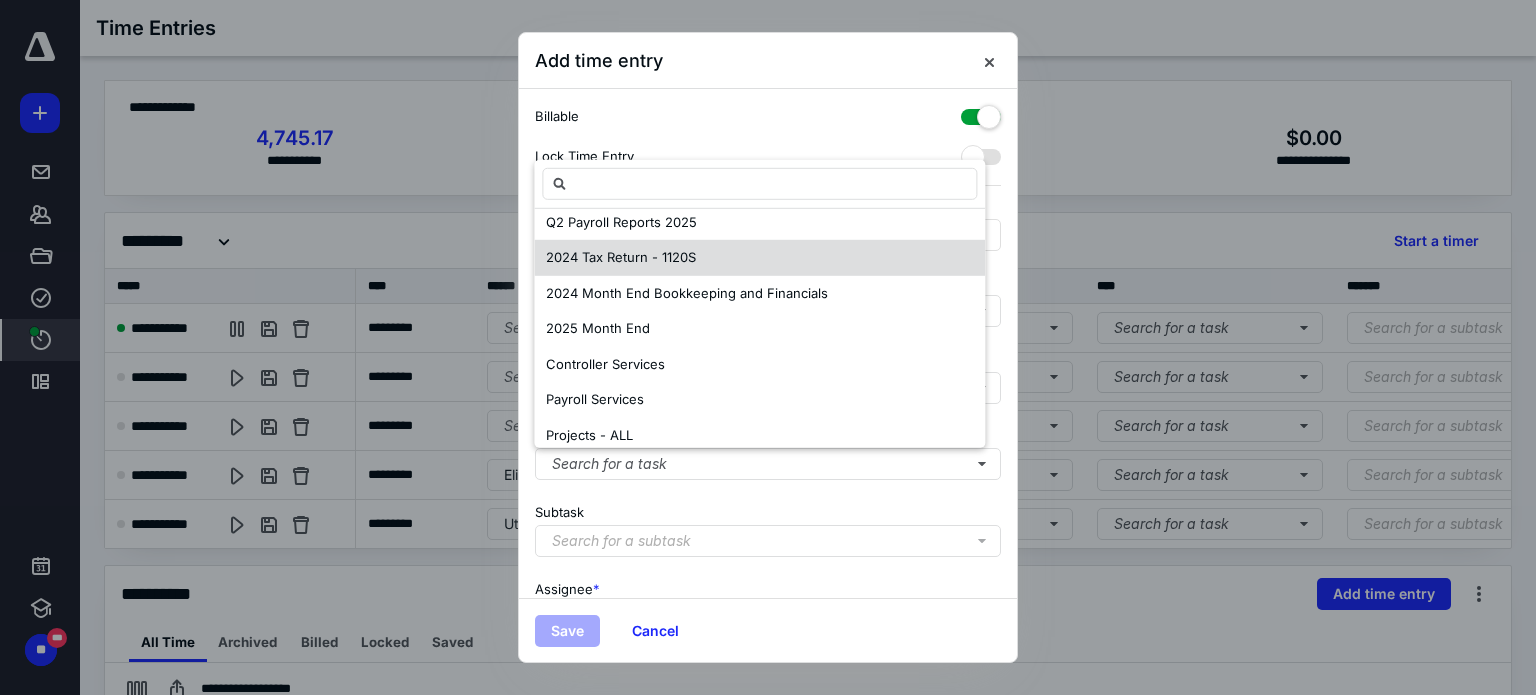 scroll, scrollTop: 167, scrollLeft: 0, axis: vertical 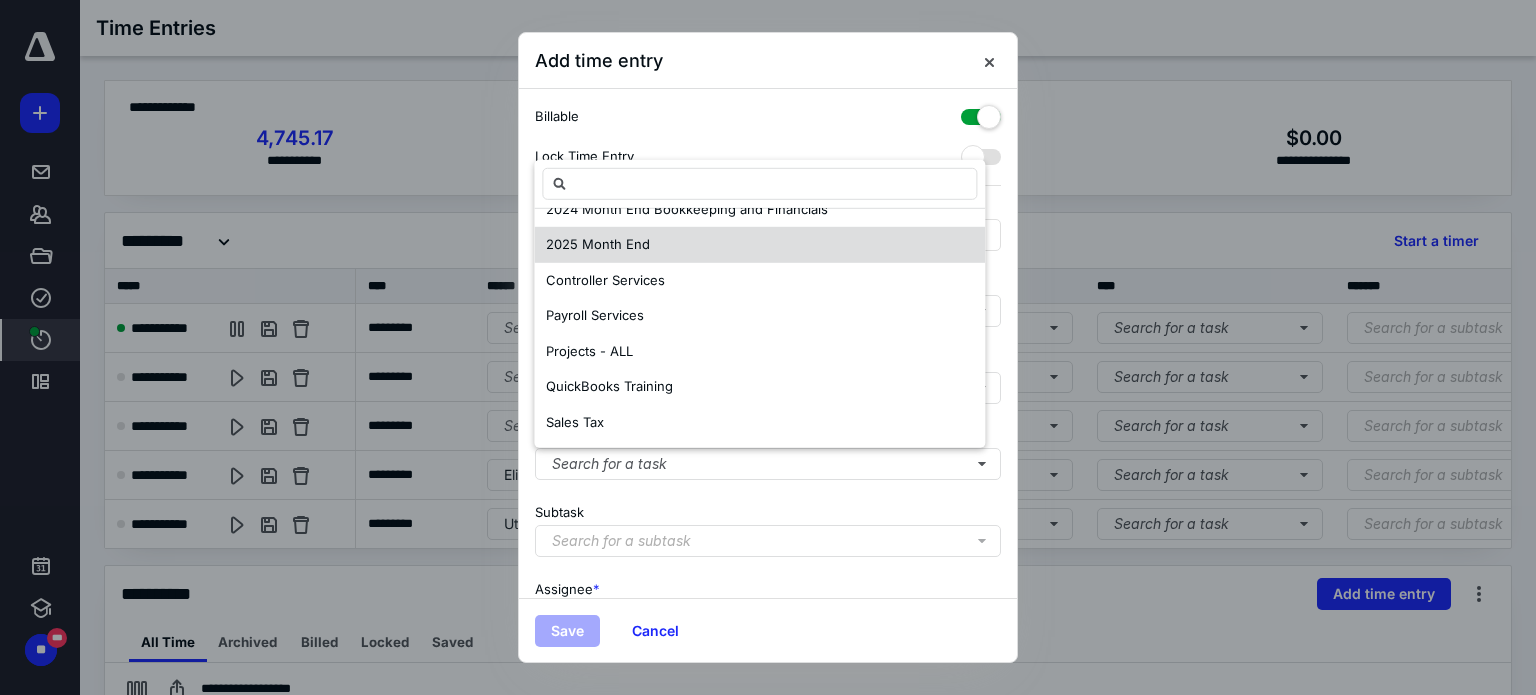drag, startPoint x: 616, startPoint y: 347, endPoint x: 613, endPoint y: 395, distance: 48.09366 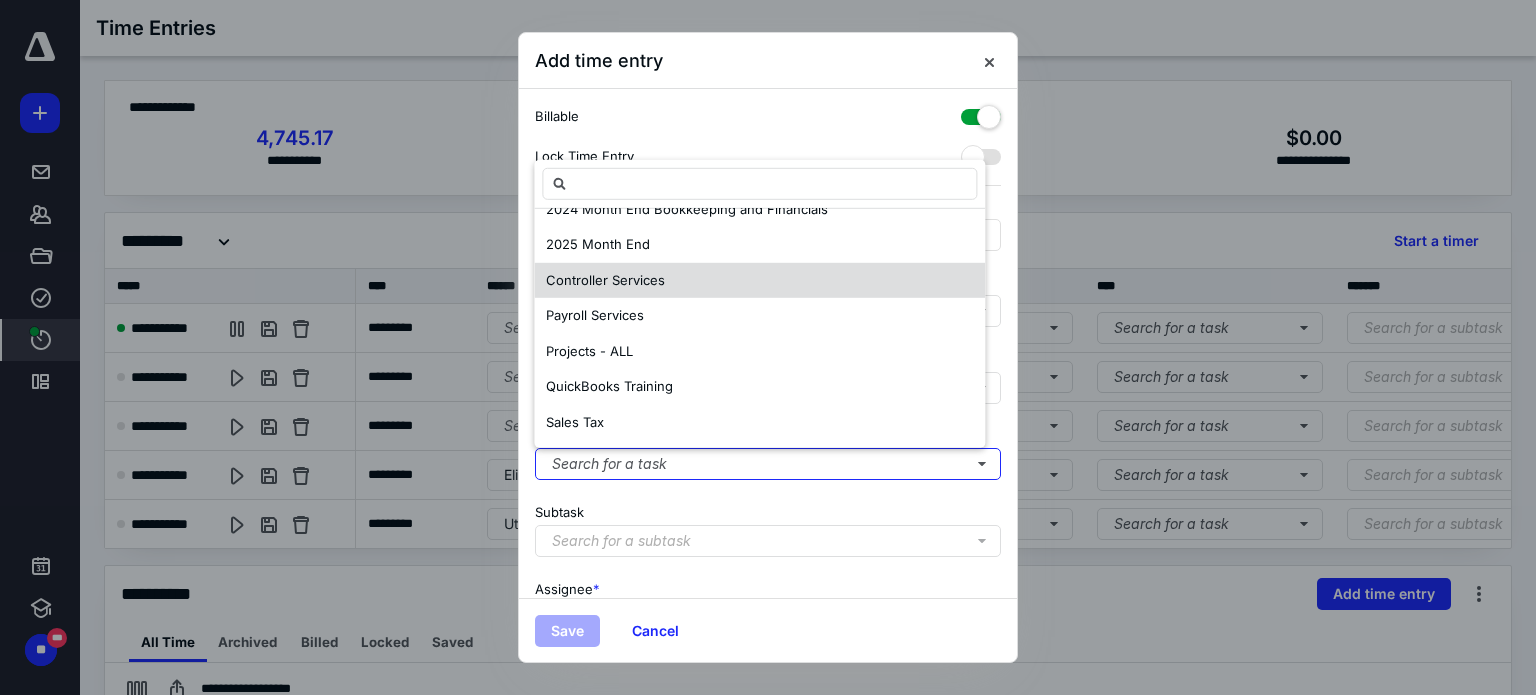 scroll, scrollTop: 0, scrollLeft: 0, axis: both 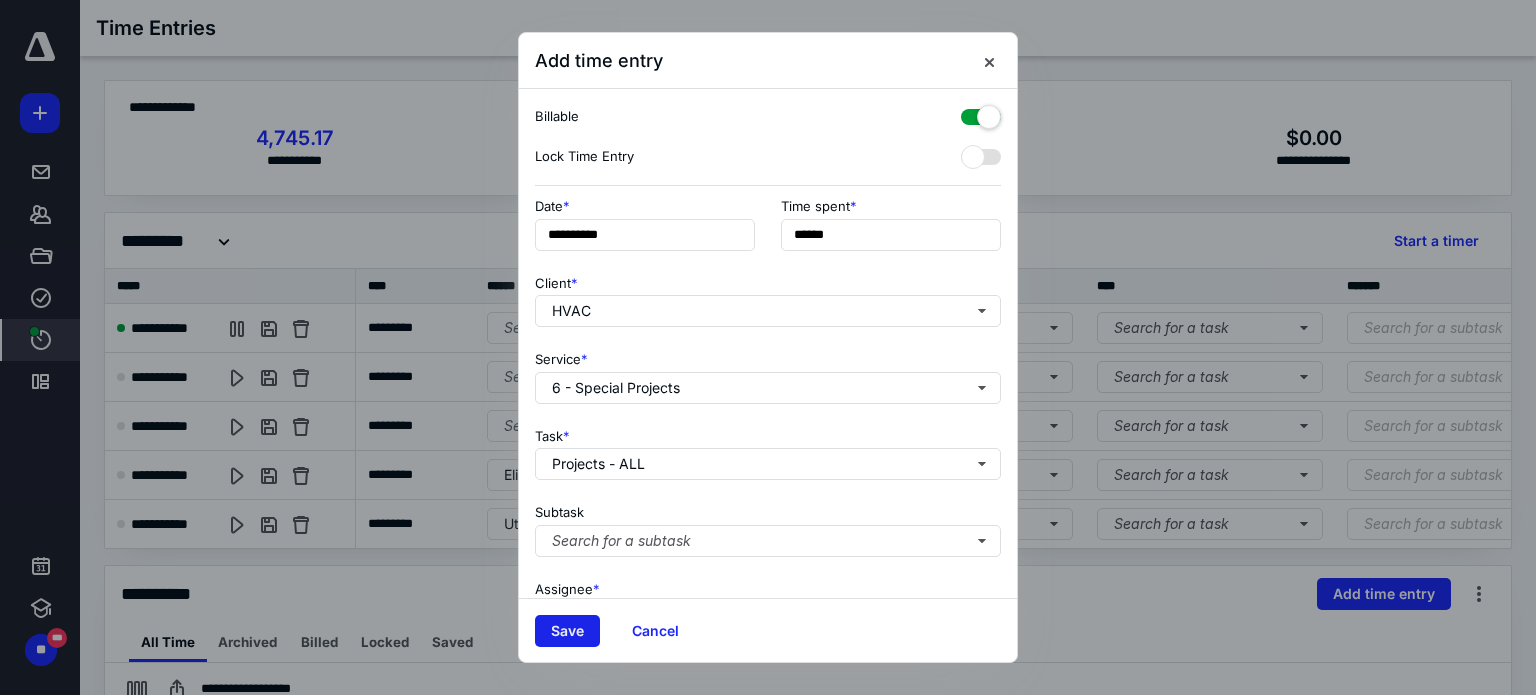 click on "Save" at bounding box center [567, 631] 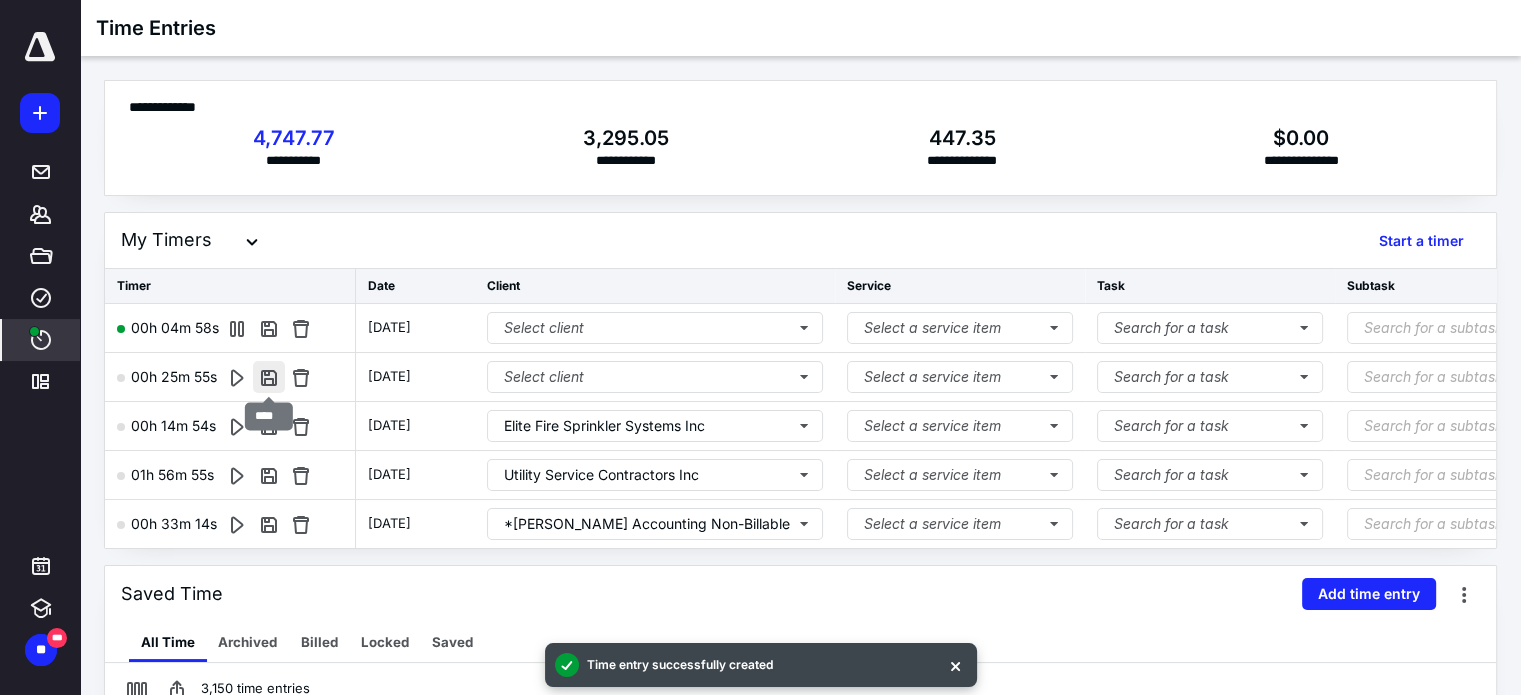 click at bounding box center (269, 377) 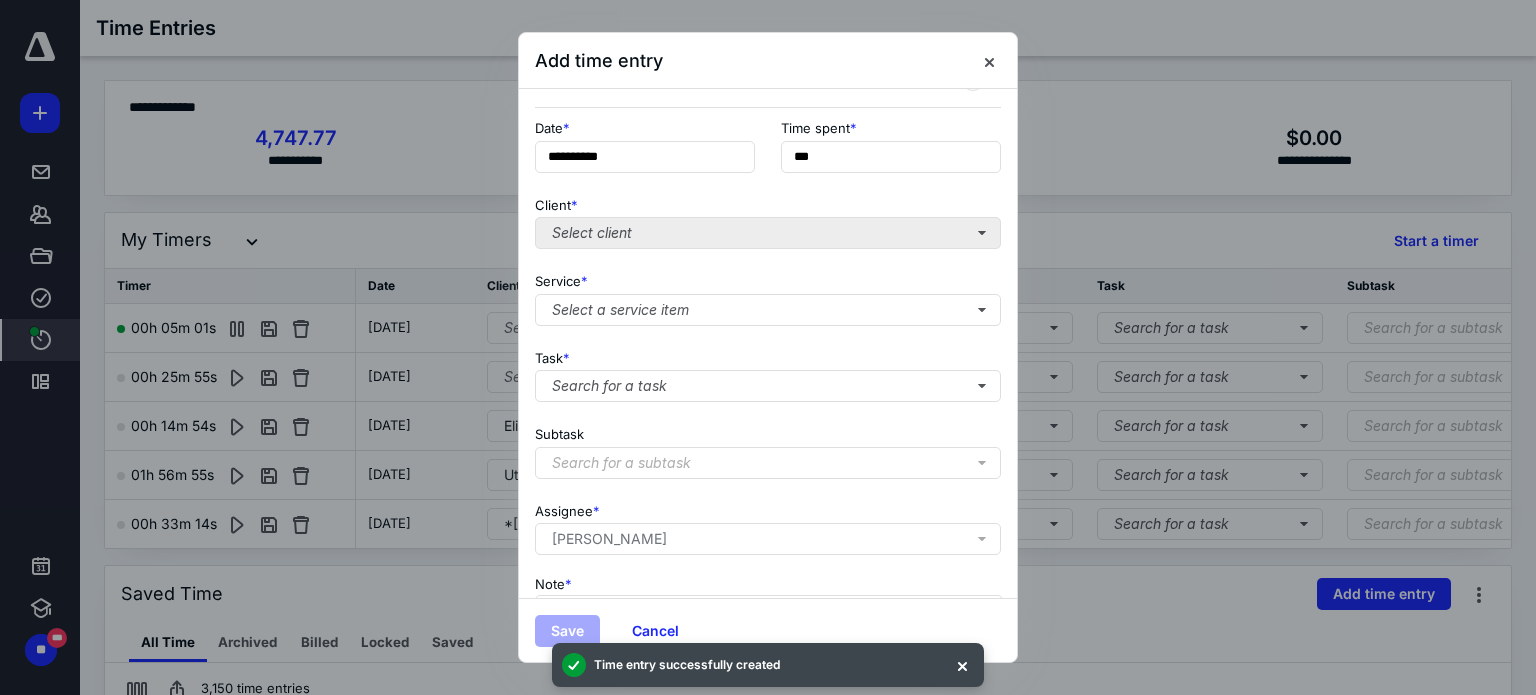 scroll, scrollTop: 0, scrollLeft: 0, axis: both 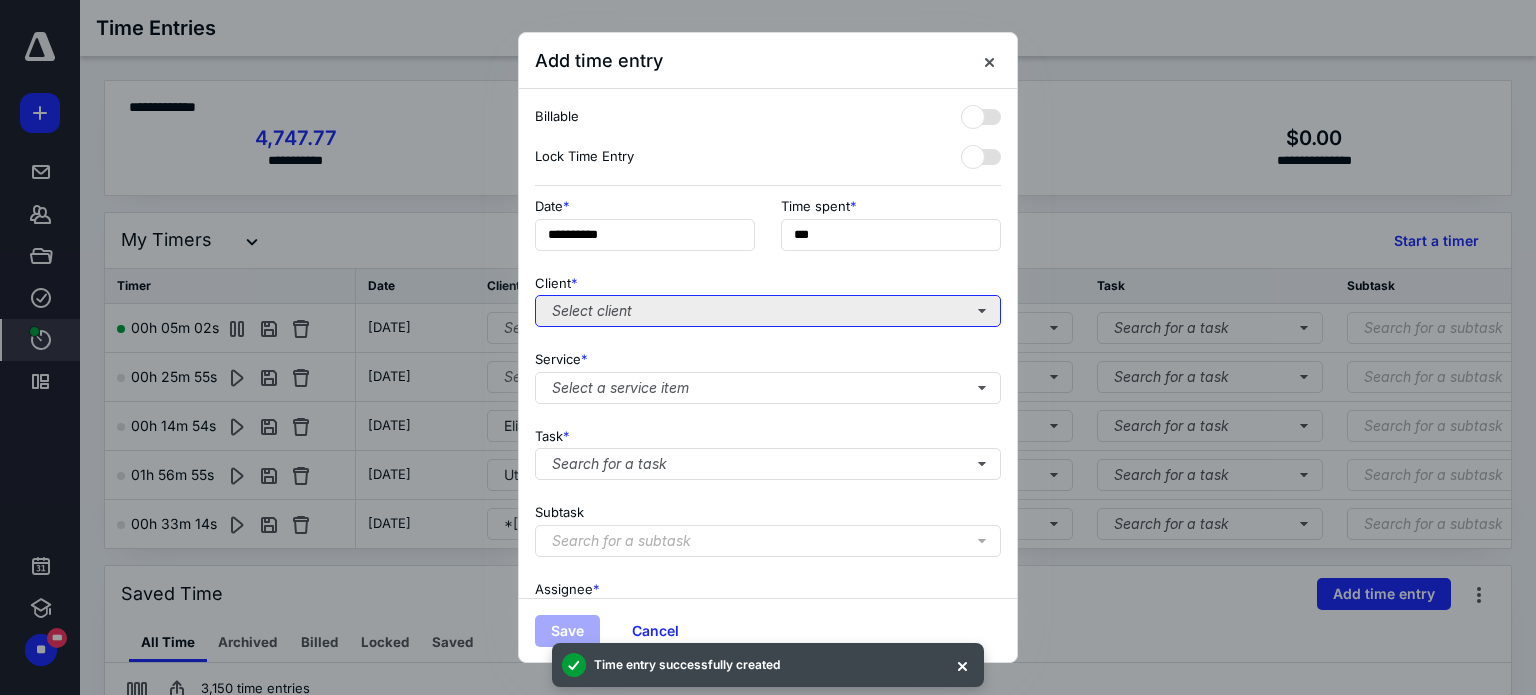 click on "Select client" at bounding box center [768, 311] 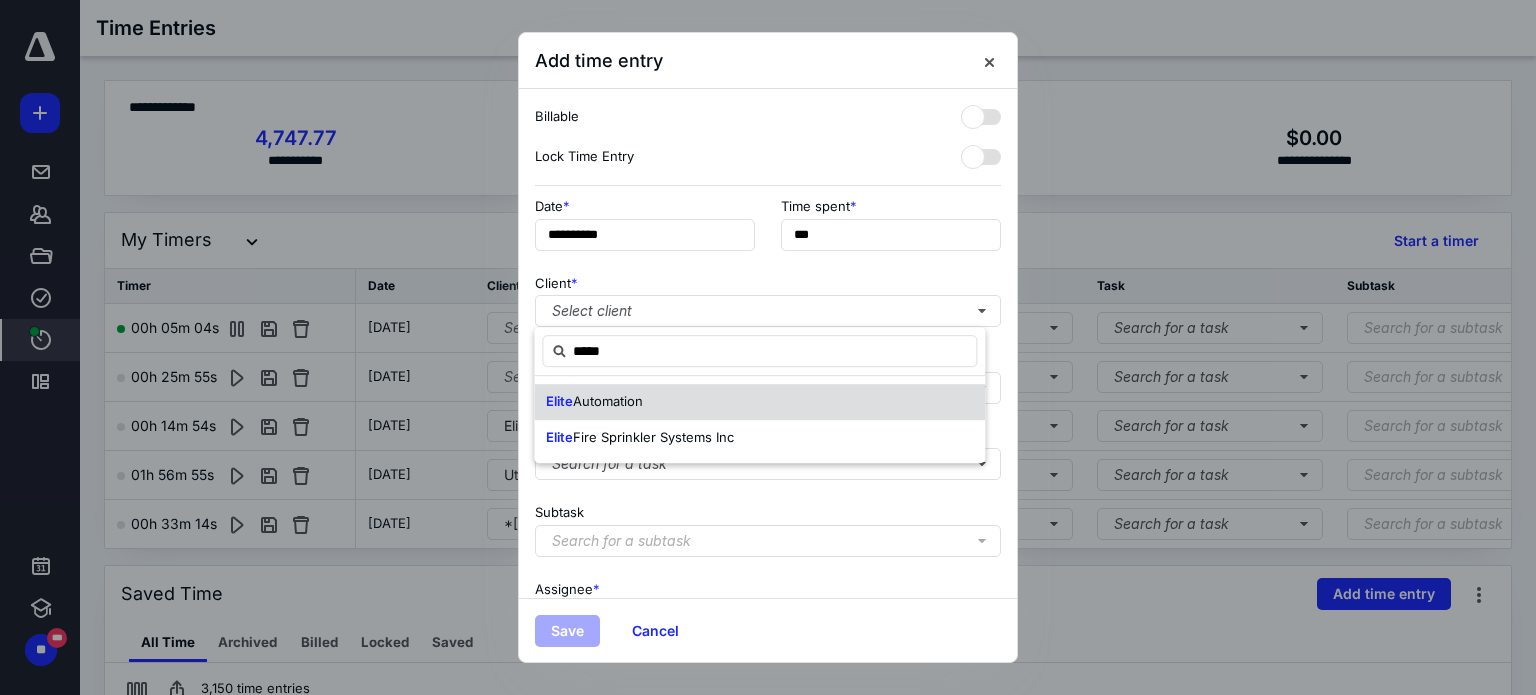 drag, startPoint x: 627, startPoint y: 431, endPoint x: 615, endPoint y: 409, distance: 25.059929 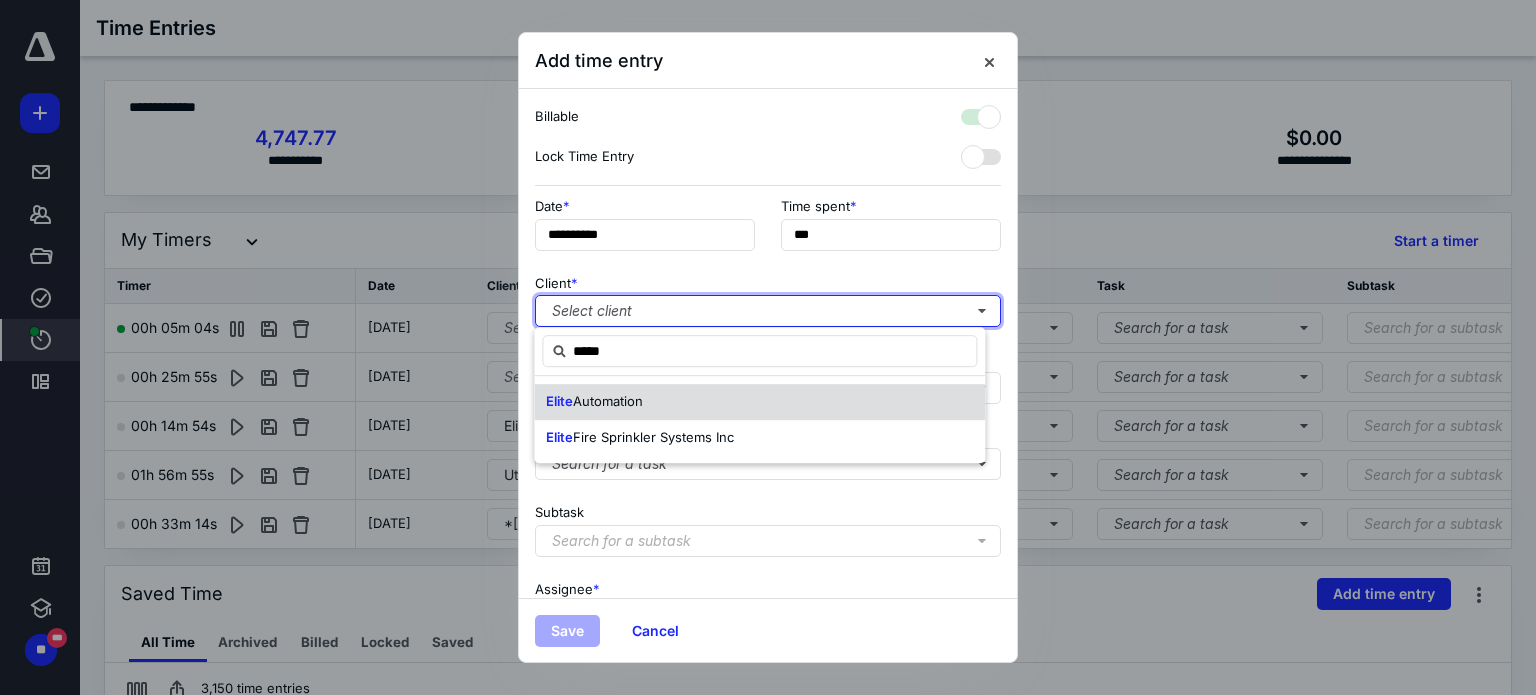 checkbox on "true" 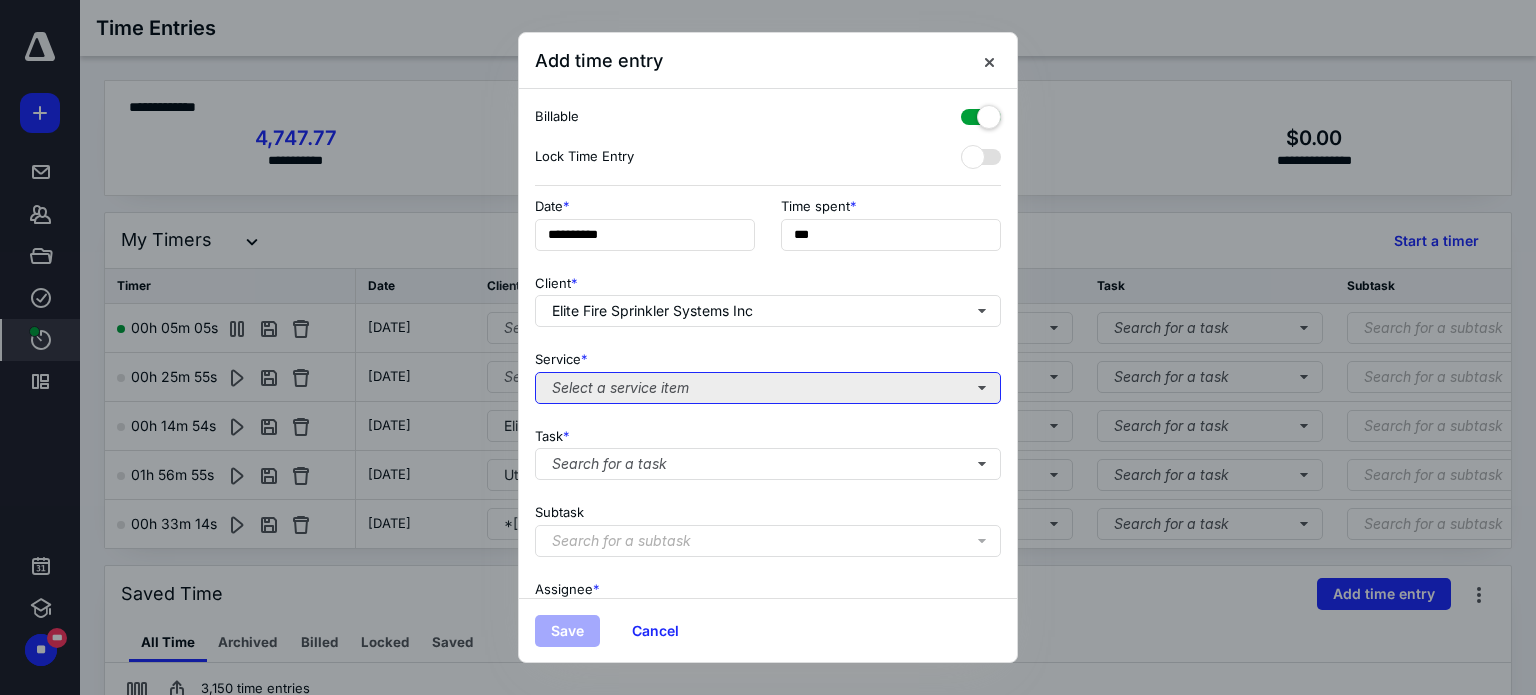 click on "Select a service item" at bounding box center [768, 388] 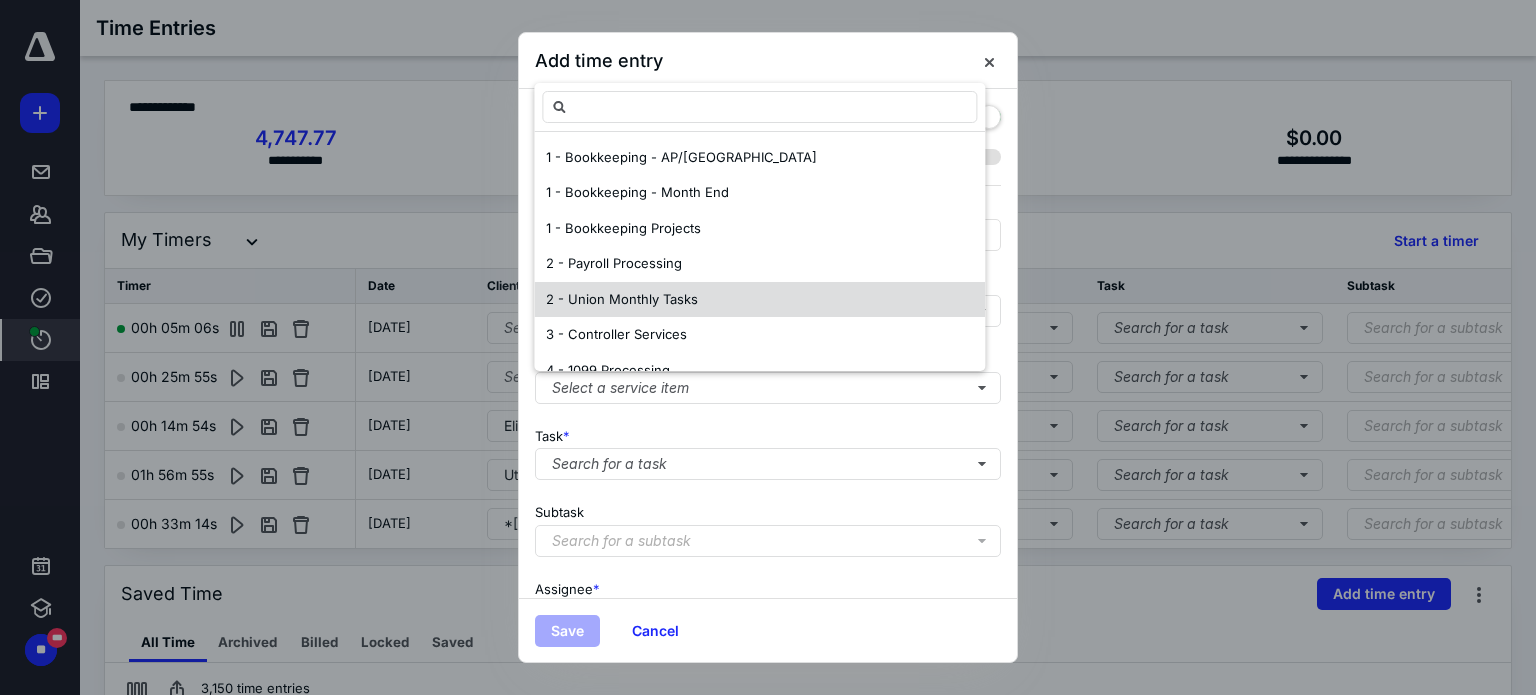 scroll, scrollTop: 100, scrollLeft: 0, axis: vertical 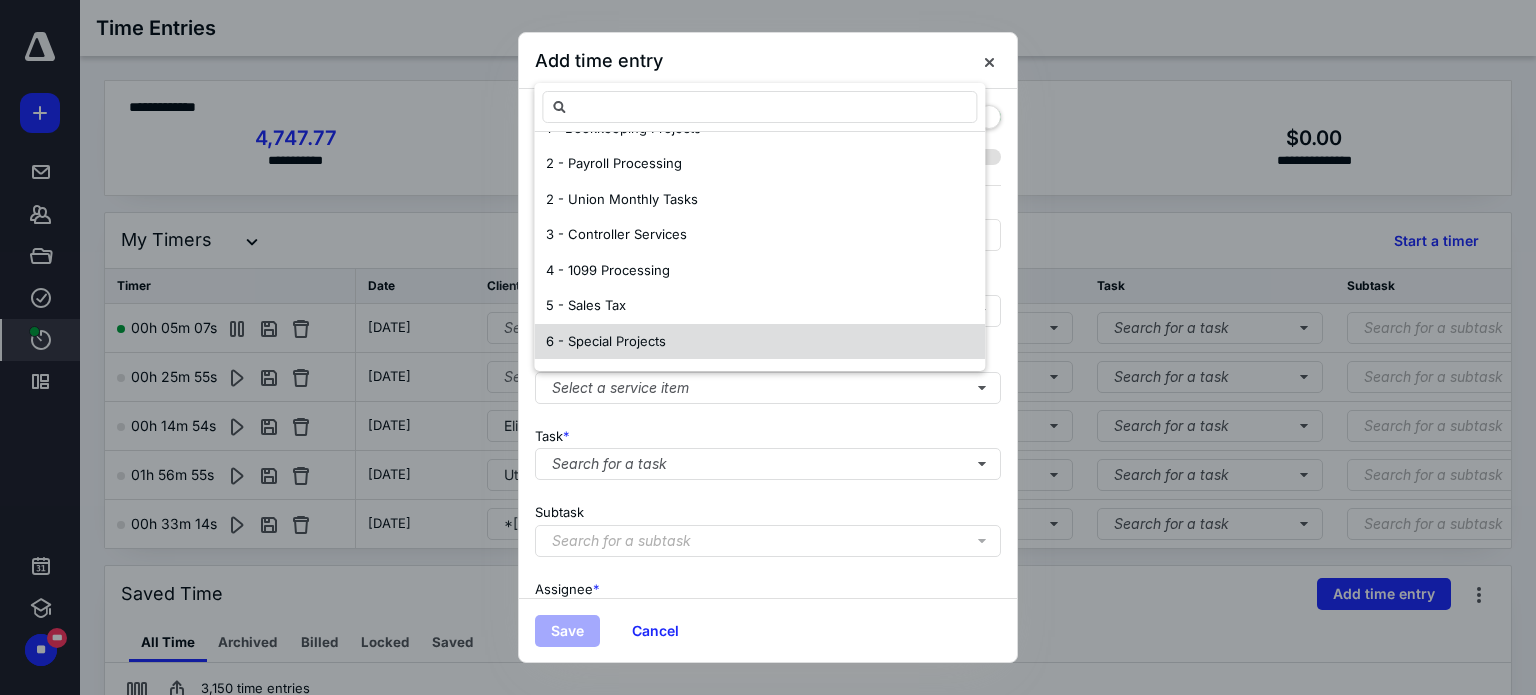 click on "6 - Special Projects" at bounding box center (606, 341) 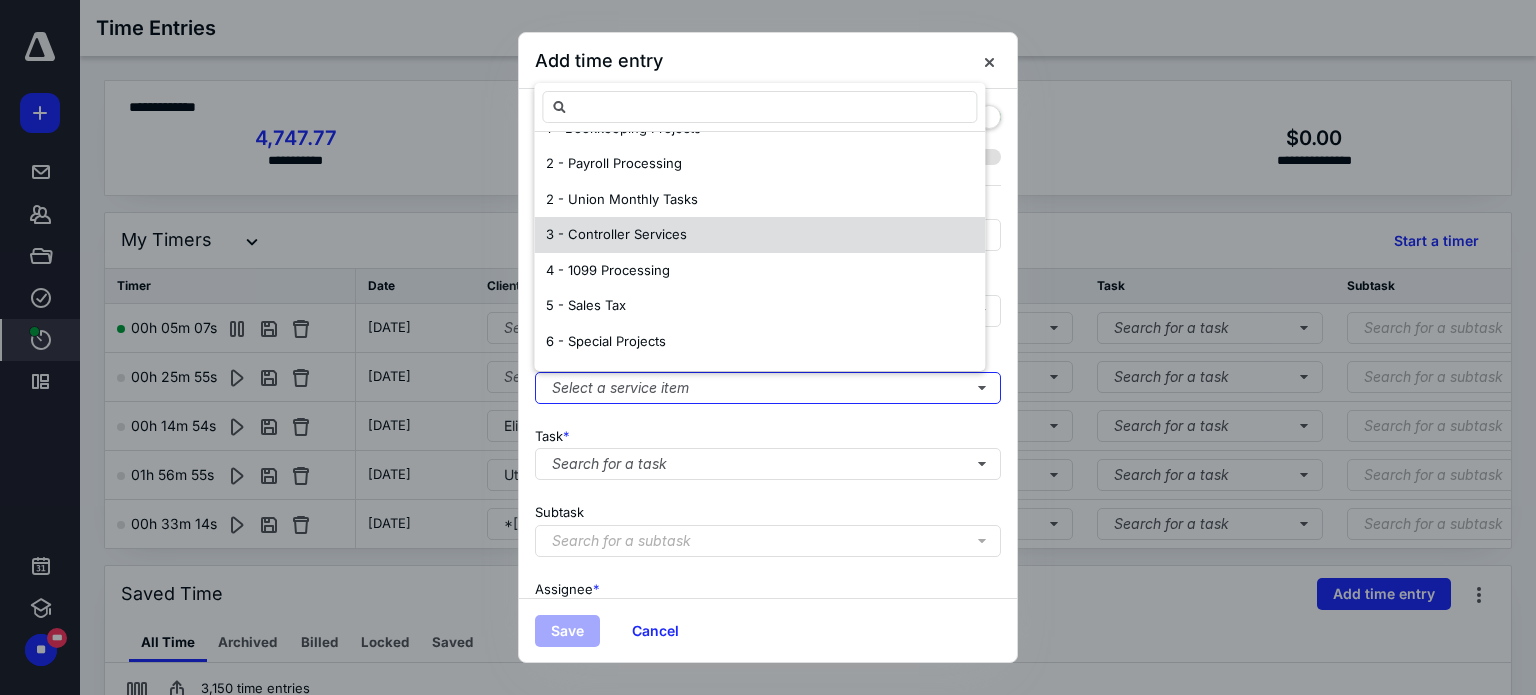 scroll, scrollTop: 0, scrollLeft: 0, axis: both 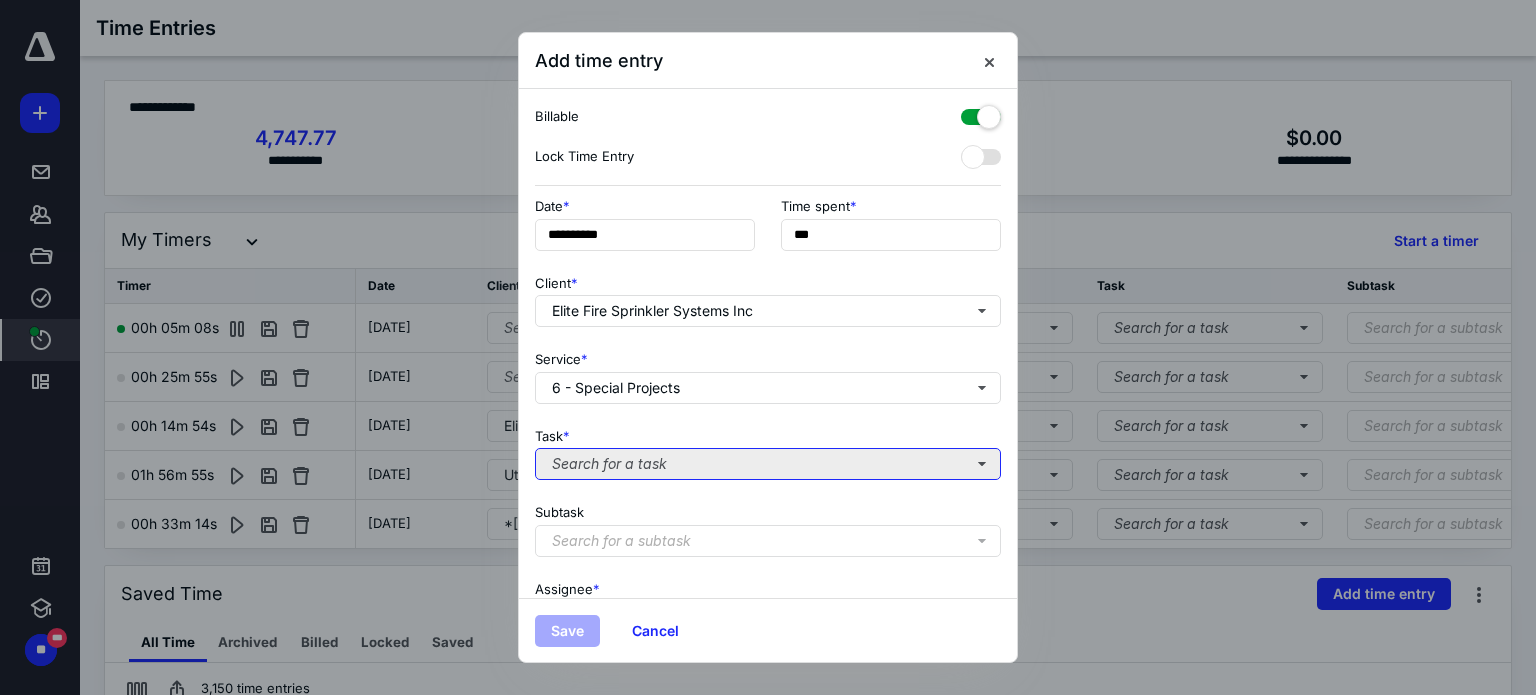 click on "Search for a task" at bounding box center [768, 464] 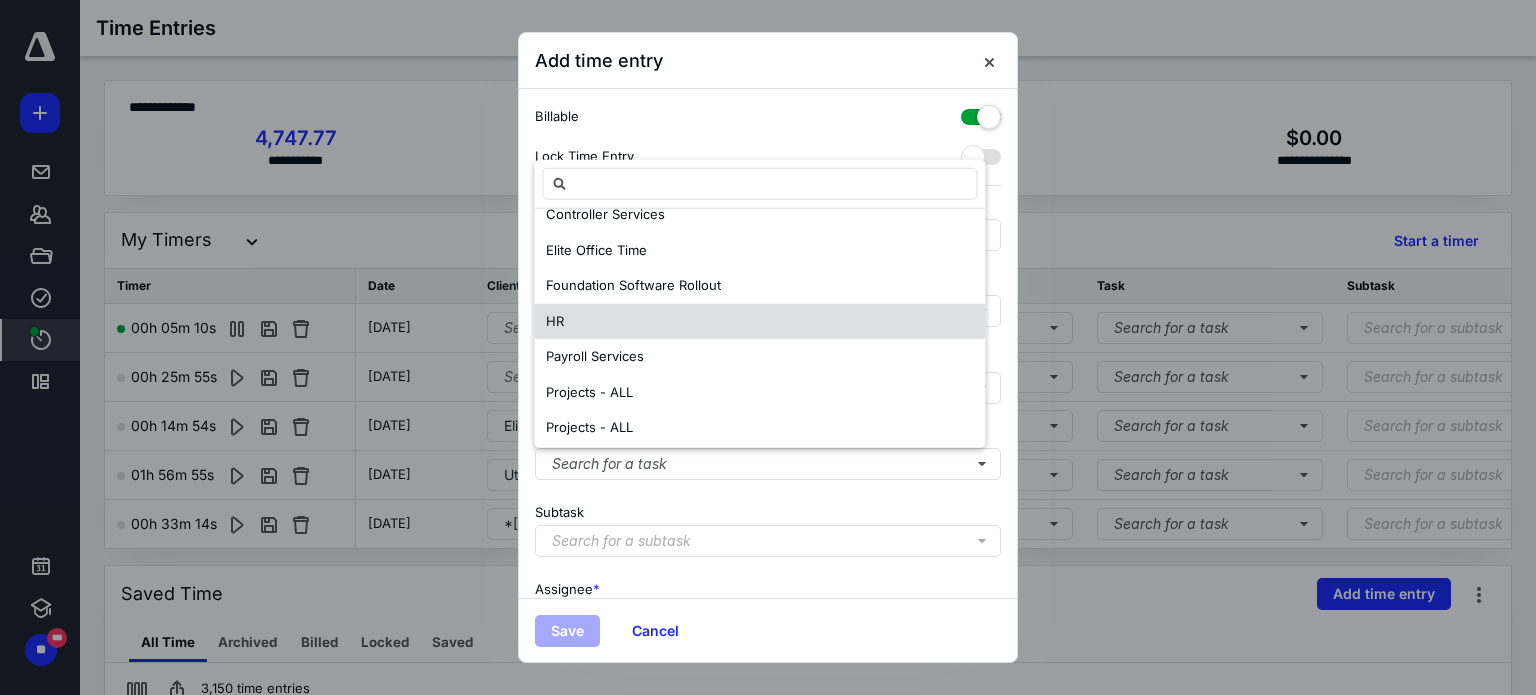 scroll, scrollTop: 300, scrollLeft: 0, axis: vertical 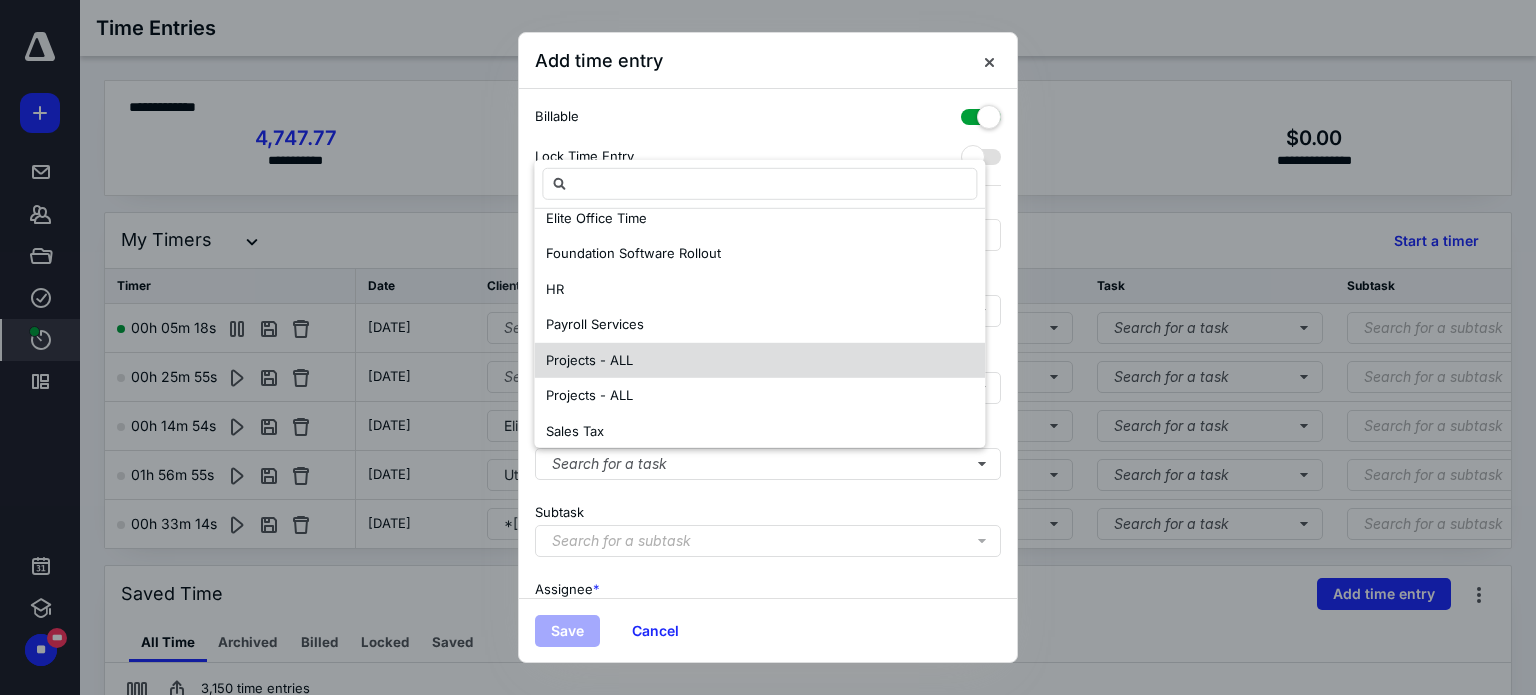 click on "Projects - ALL" at bounding box center [759, 361] 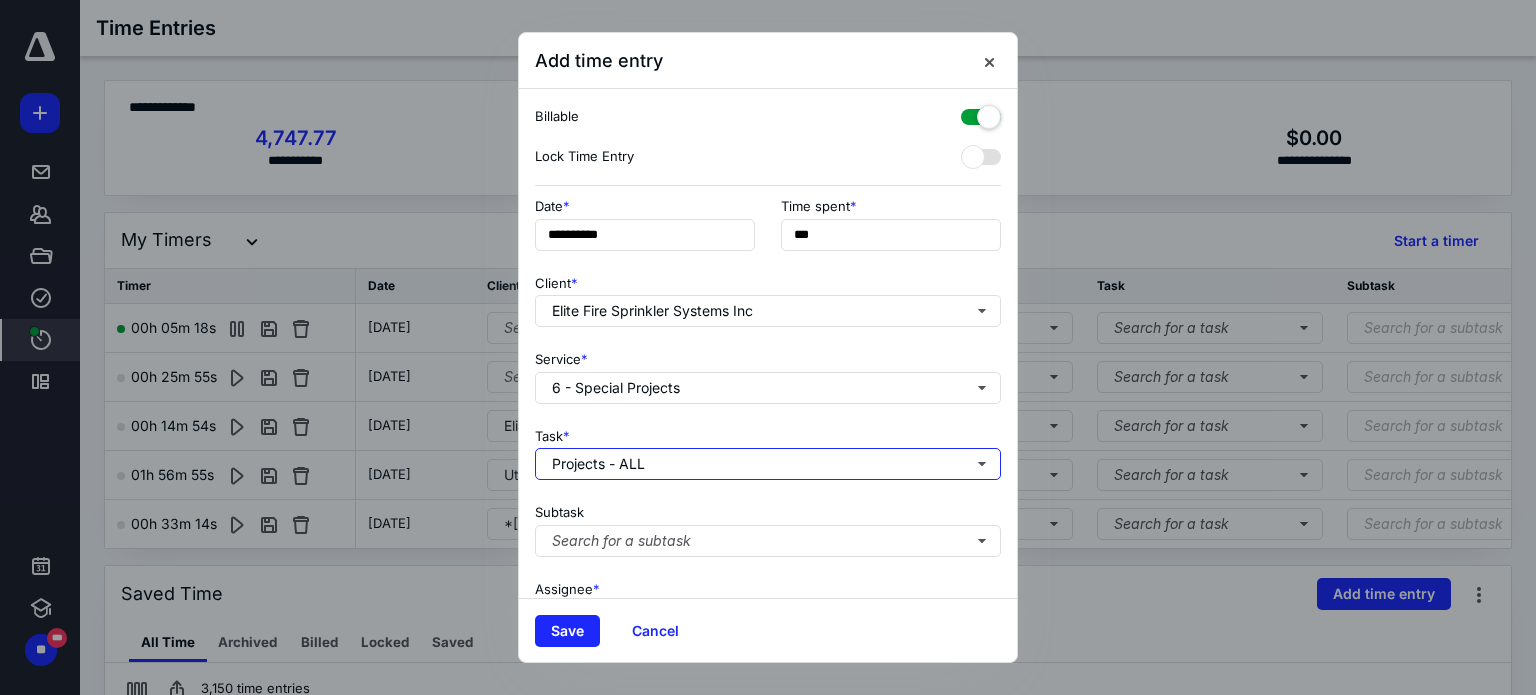 scroll, scrollTop: 0, scrollLeft: 0, axis: both 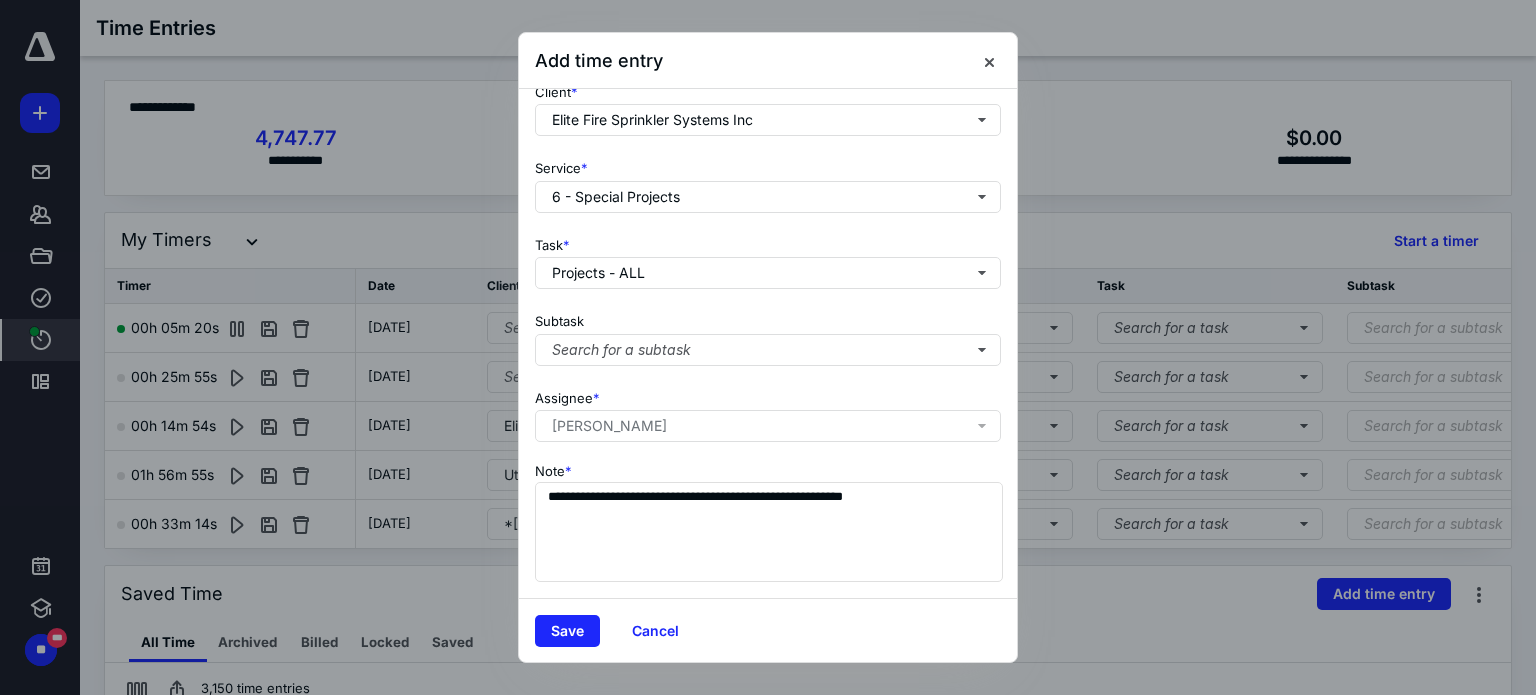 click on "Save Cancel" at bounding box center (768, 630) 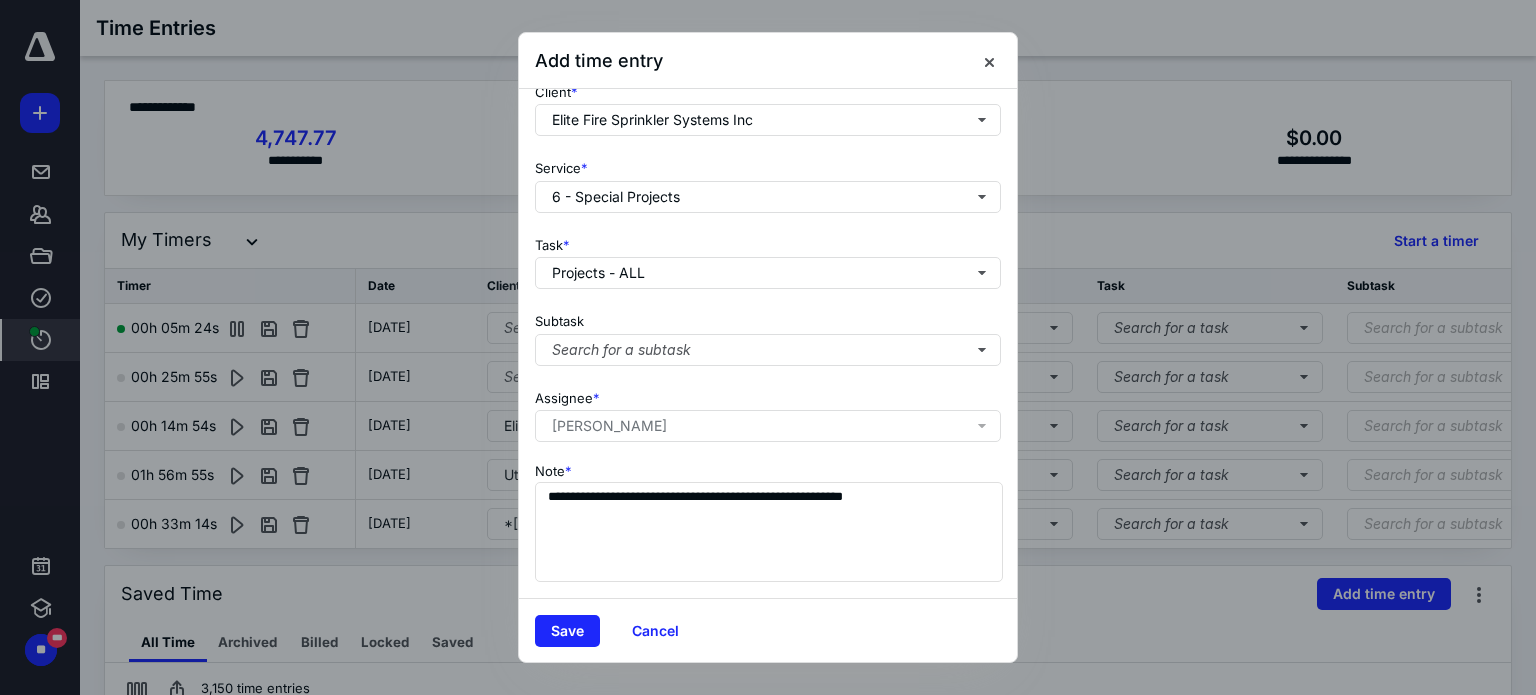 drag, startPoint x: 573, startPoint y: 630, endPoint x: 620, endPoint y: 587, distance: 63.702435 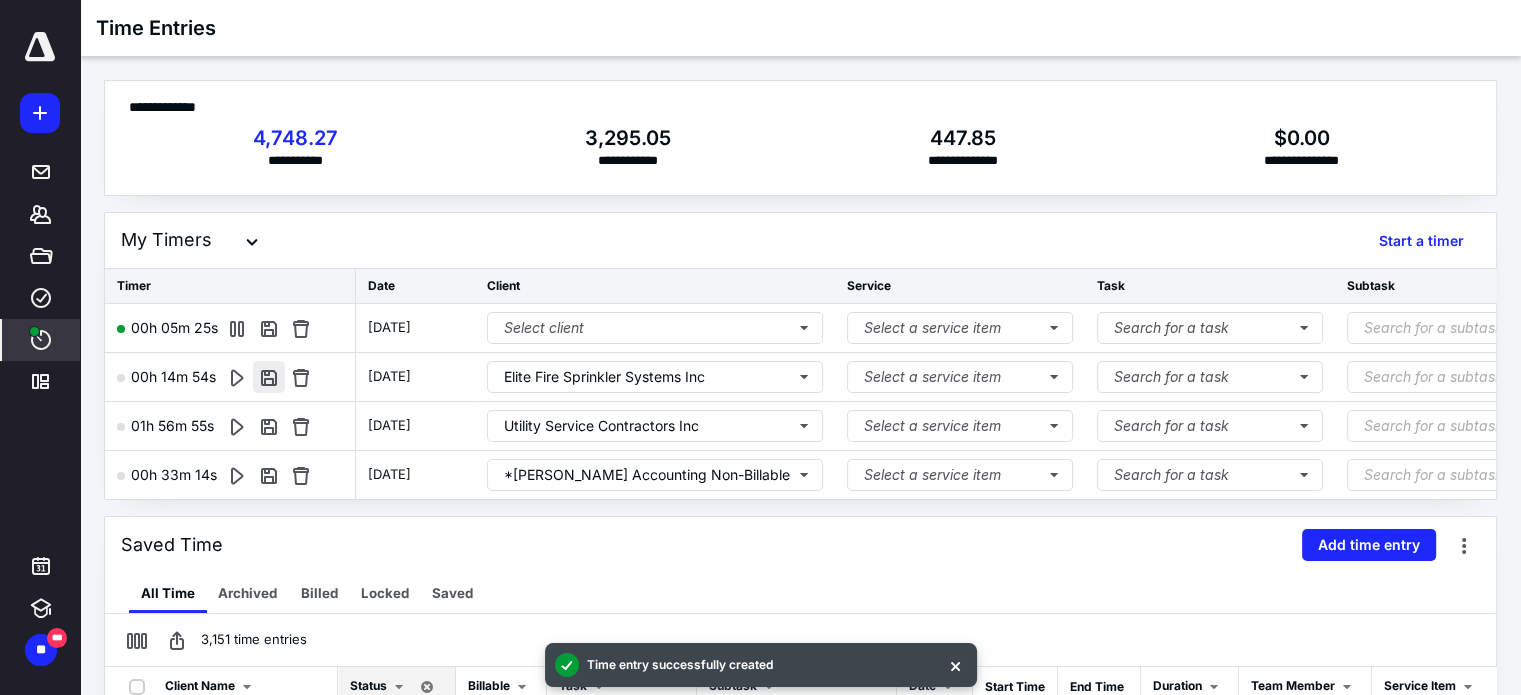 click at bounding box center [269, 377] 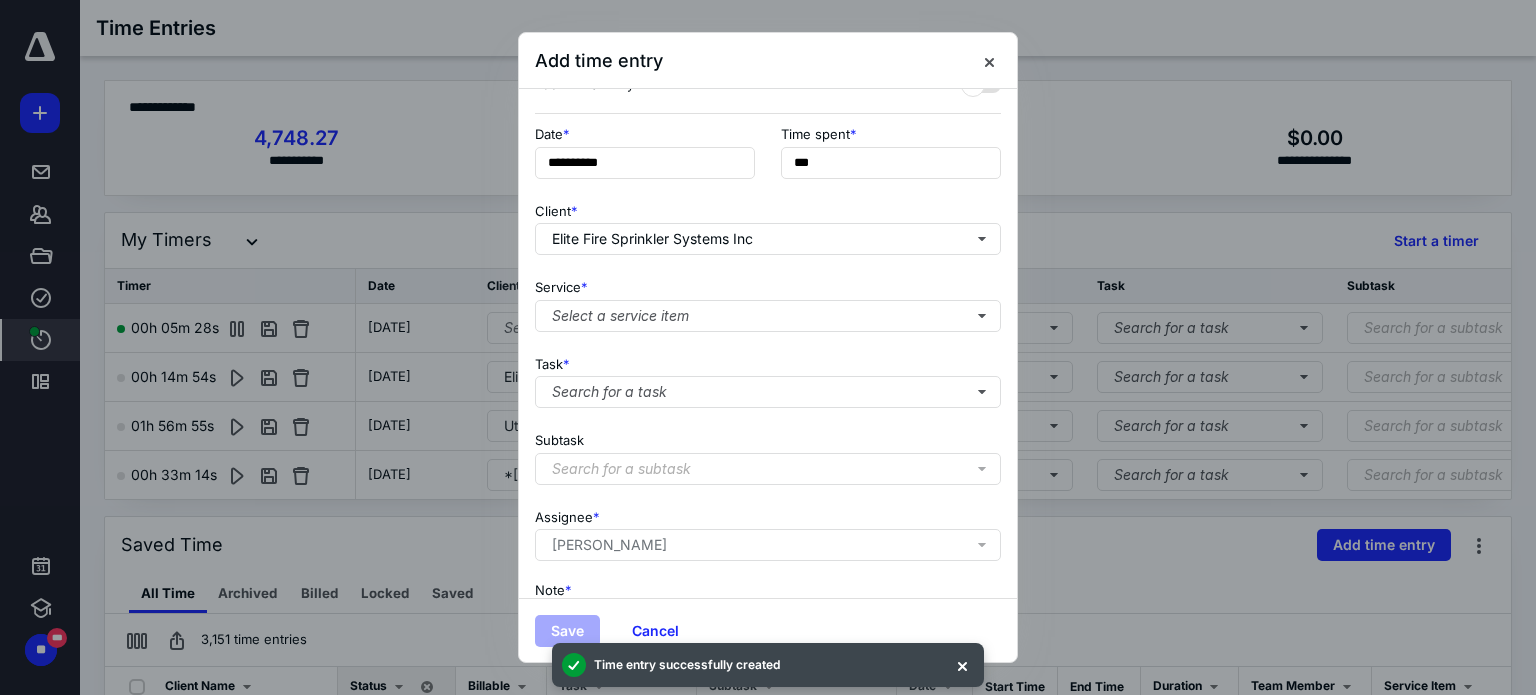 scroll, scrollTop: 0, scrollLeft: 0, axis: both 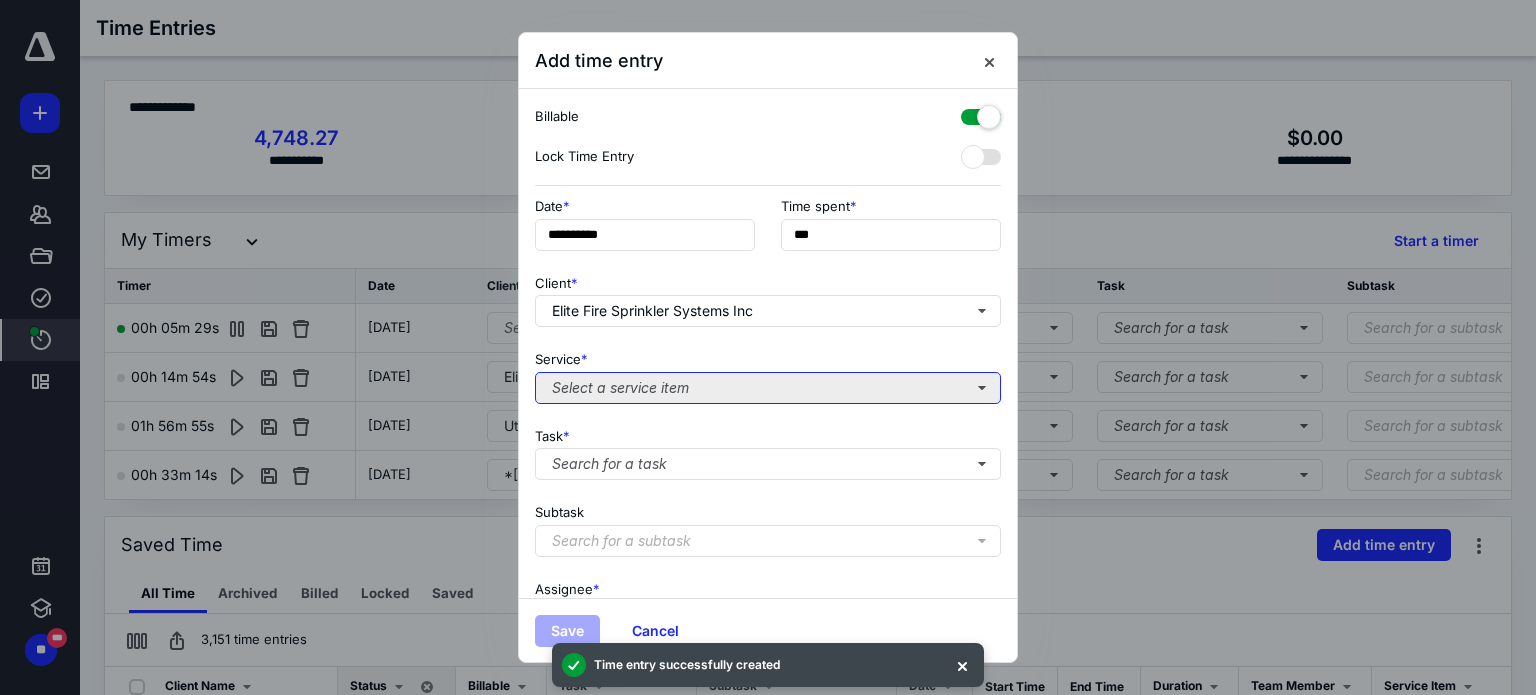 click on "Select a service item" at bounding box center (768, 388) 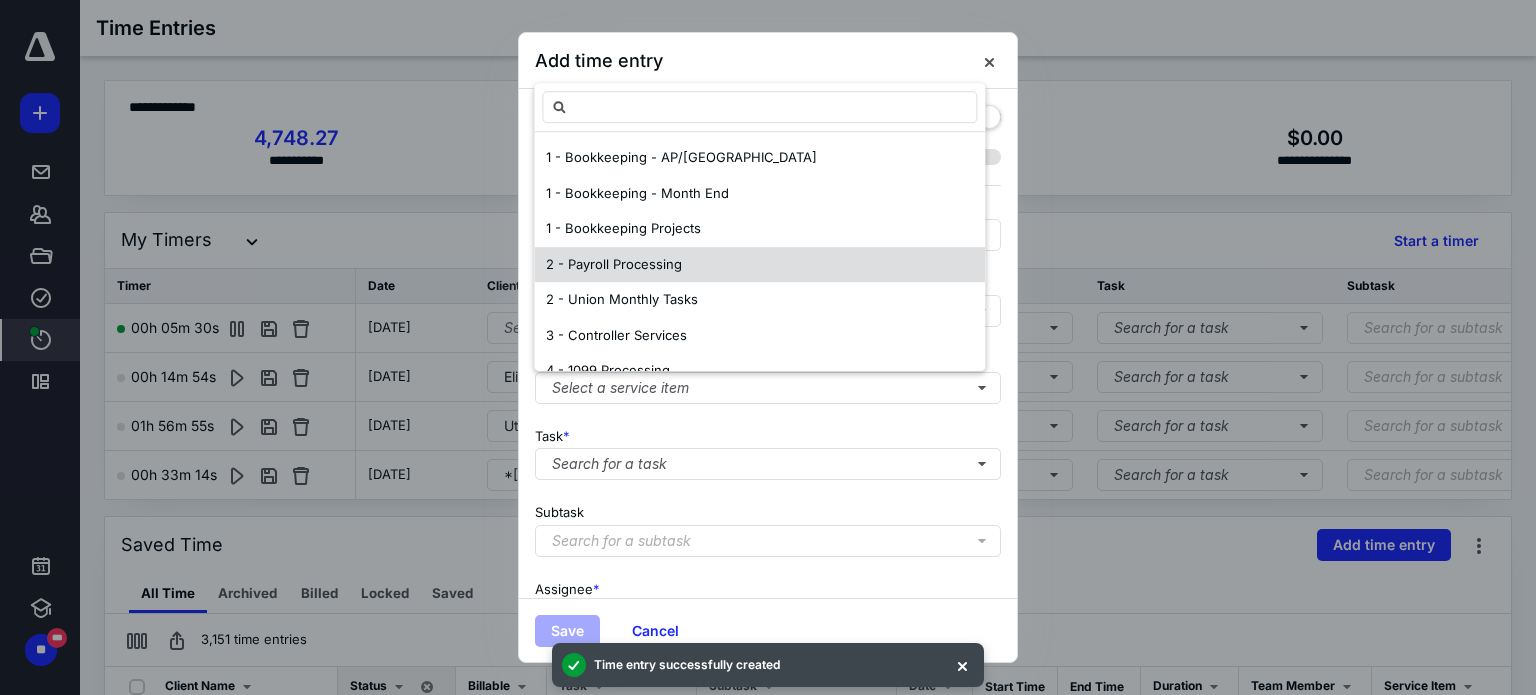click on "2 - Payroll Processing" at bounding box center [614, 264] 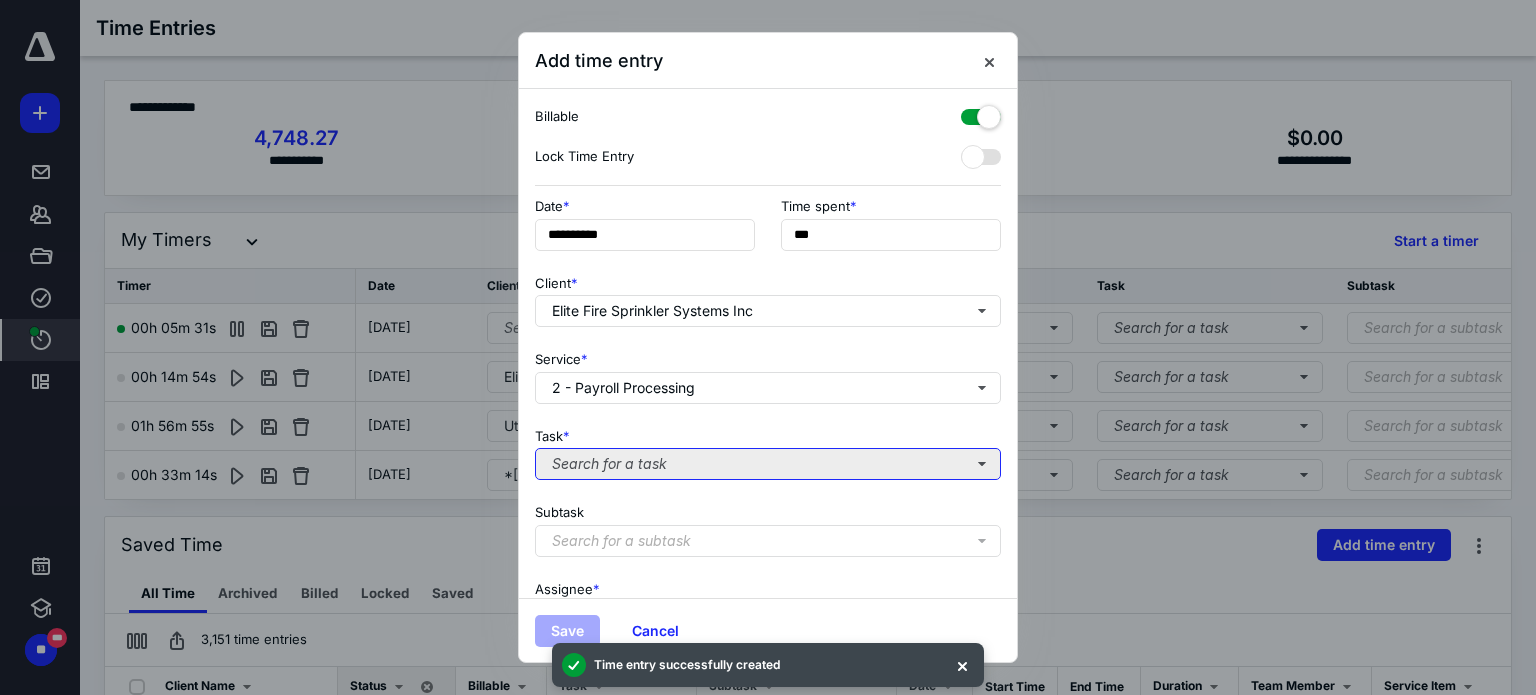 click on "Search for a task" at bounding box center [768, 464] 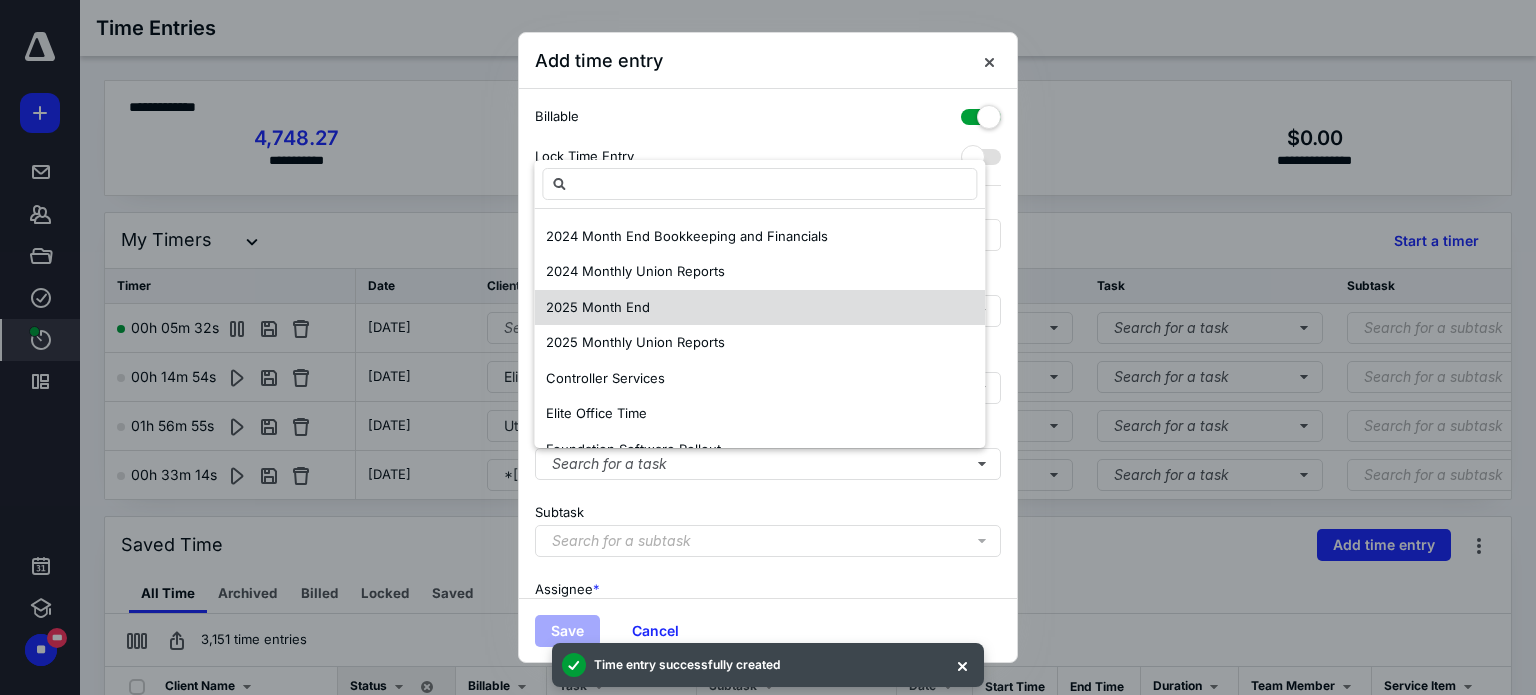 scroll, scrollTop: 300, scrollLeft: 0, axis: vertical 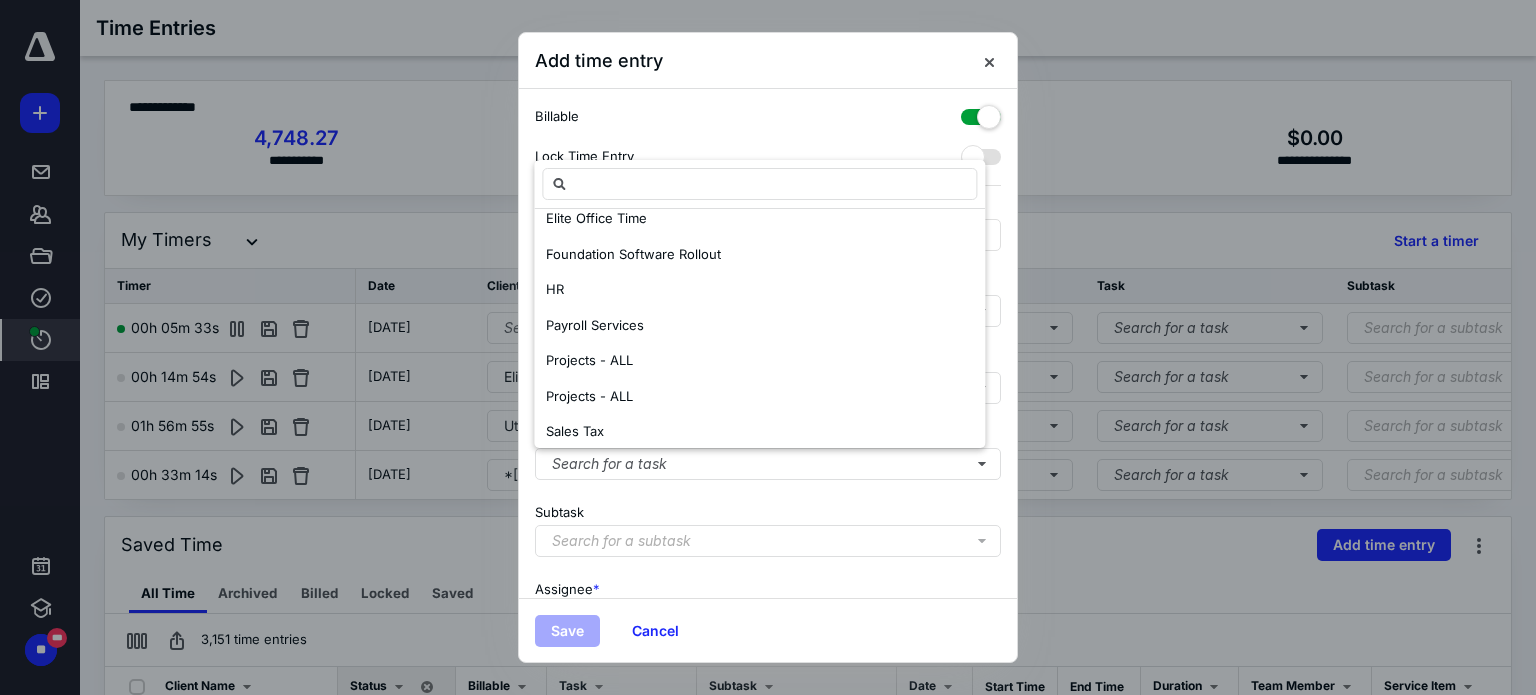 drag, startPoint x: 650, startPoint y: 332, endPoint x: 659, endPoint y: 337, distance: 10.29563 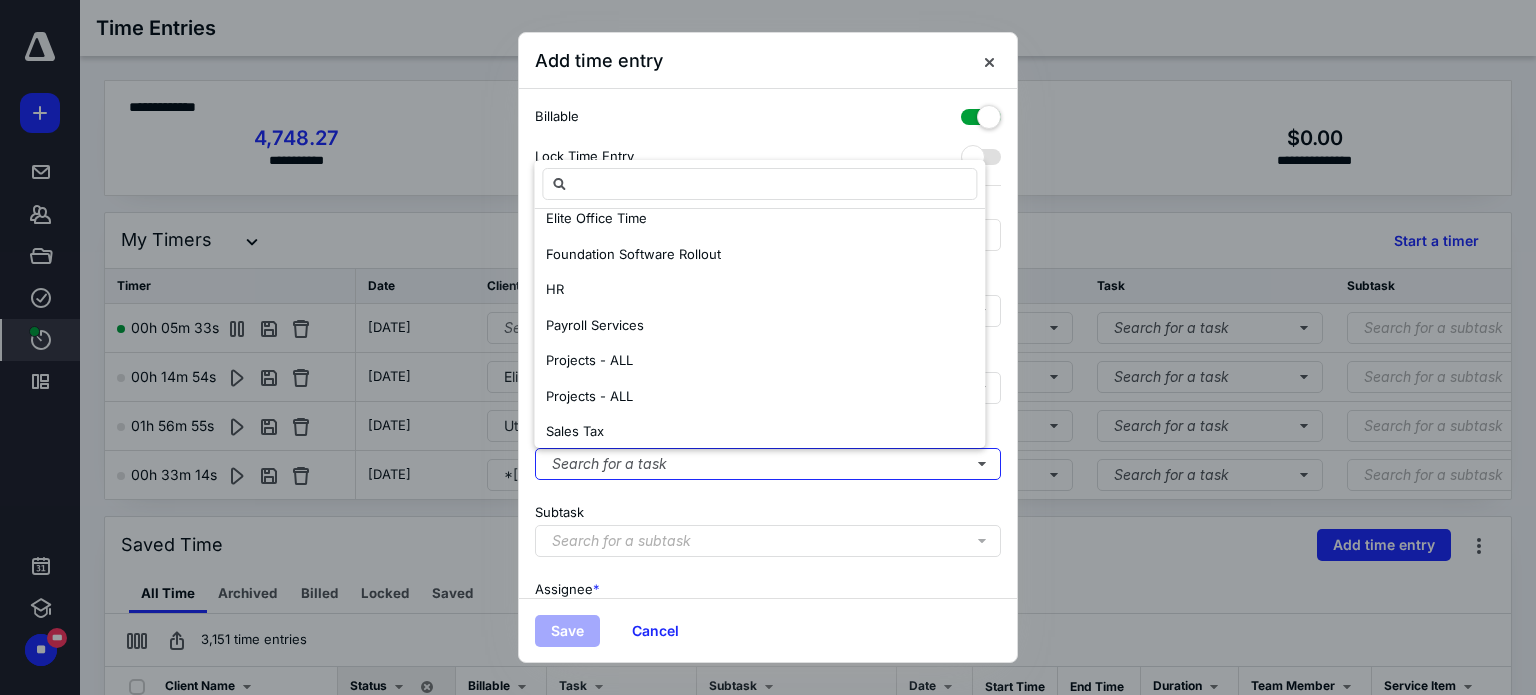 scroll, scrollTop: 0, scrollLeft: 0, axis: both 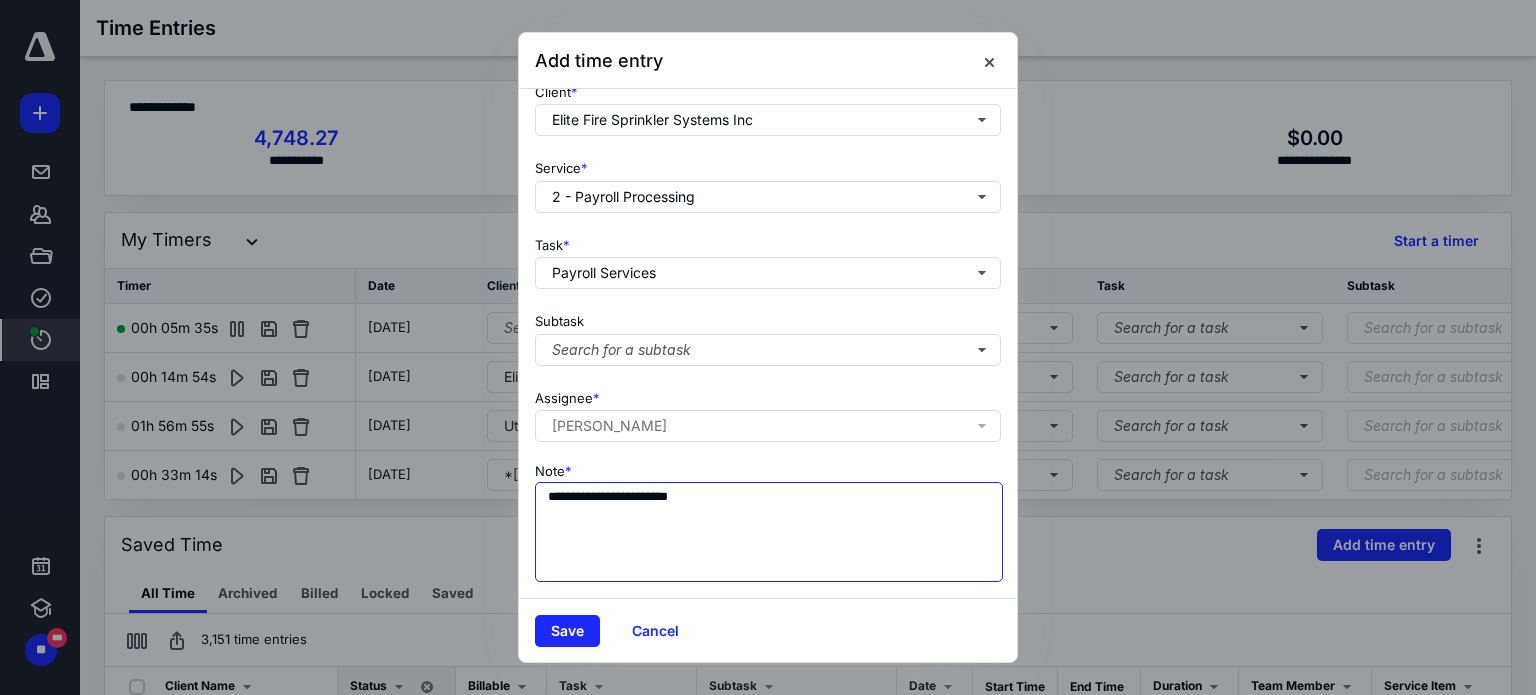 click on "**********" at bounding box center (769, 532) 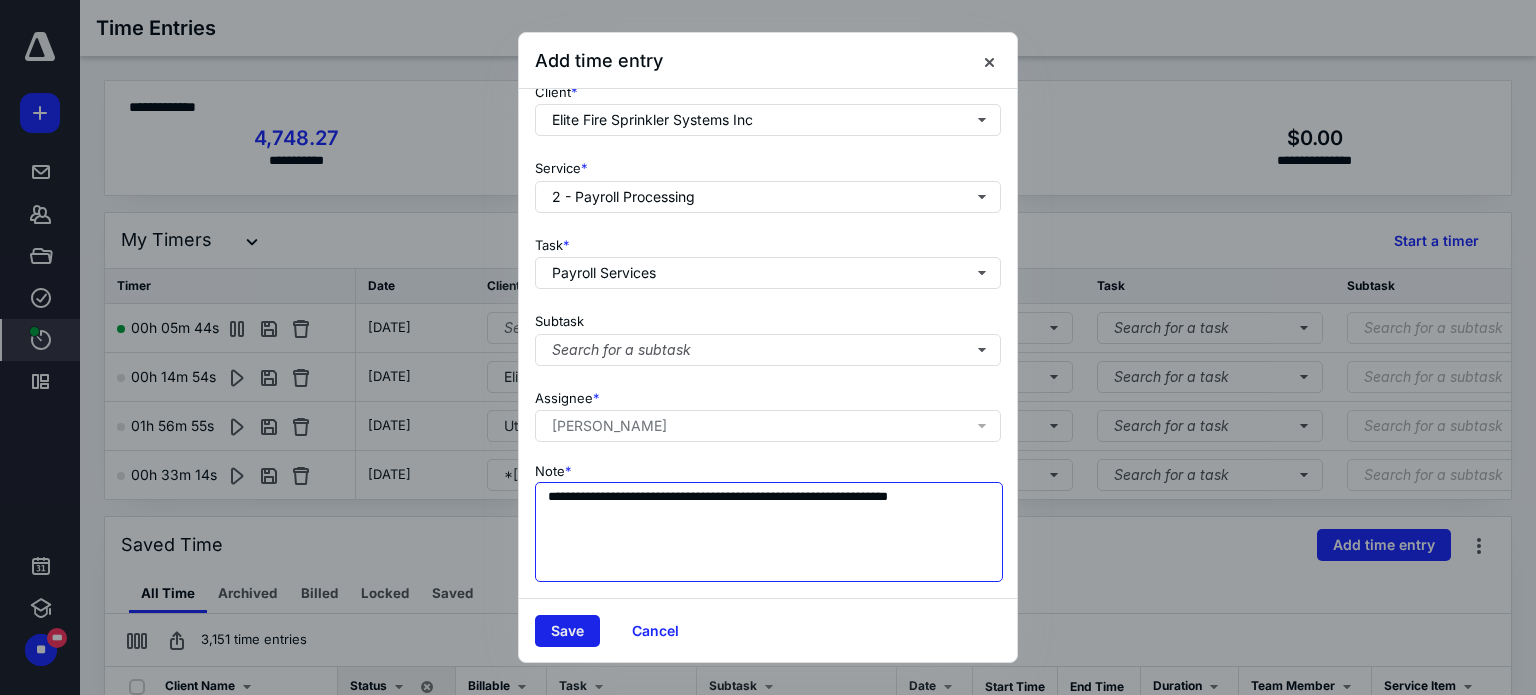 type on "**********" 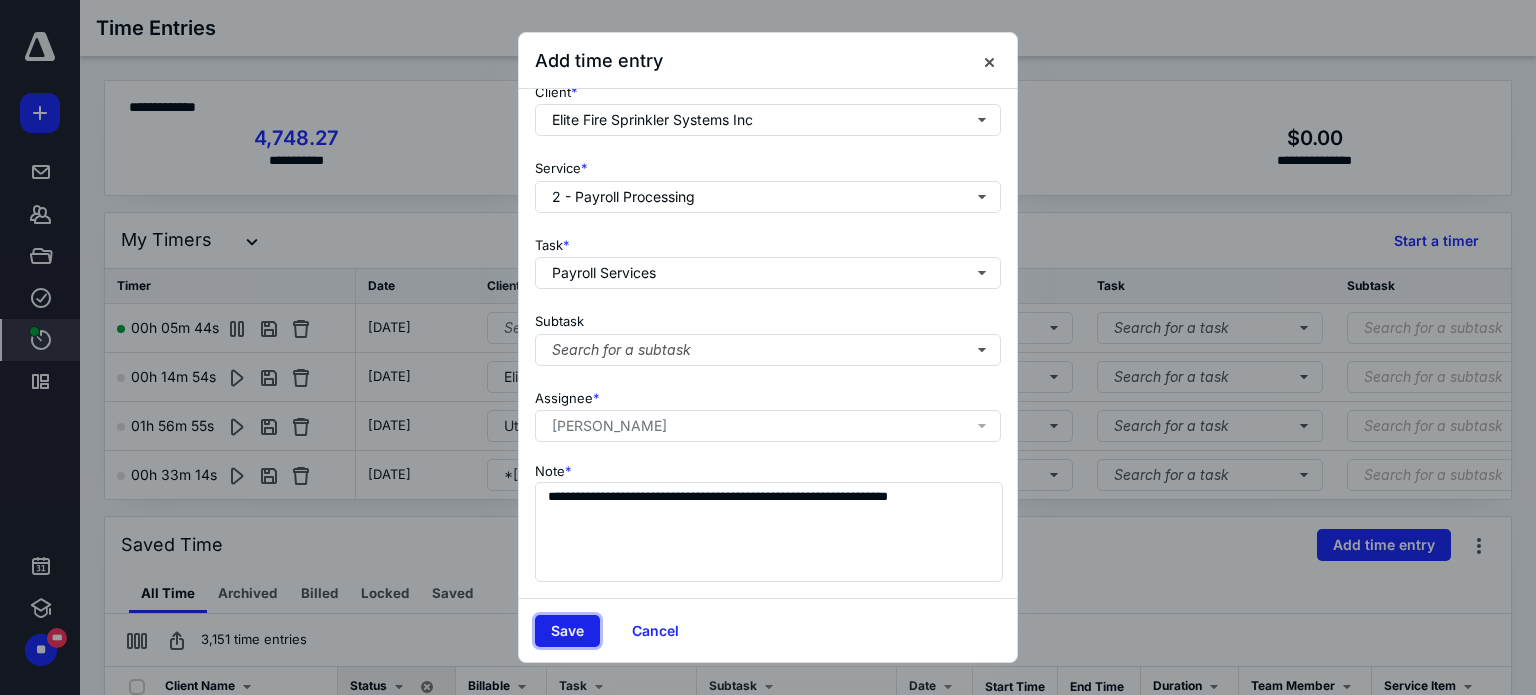 click on "Save" at bounding box center (567, 631) 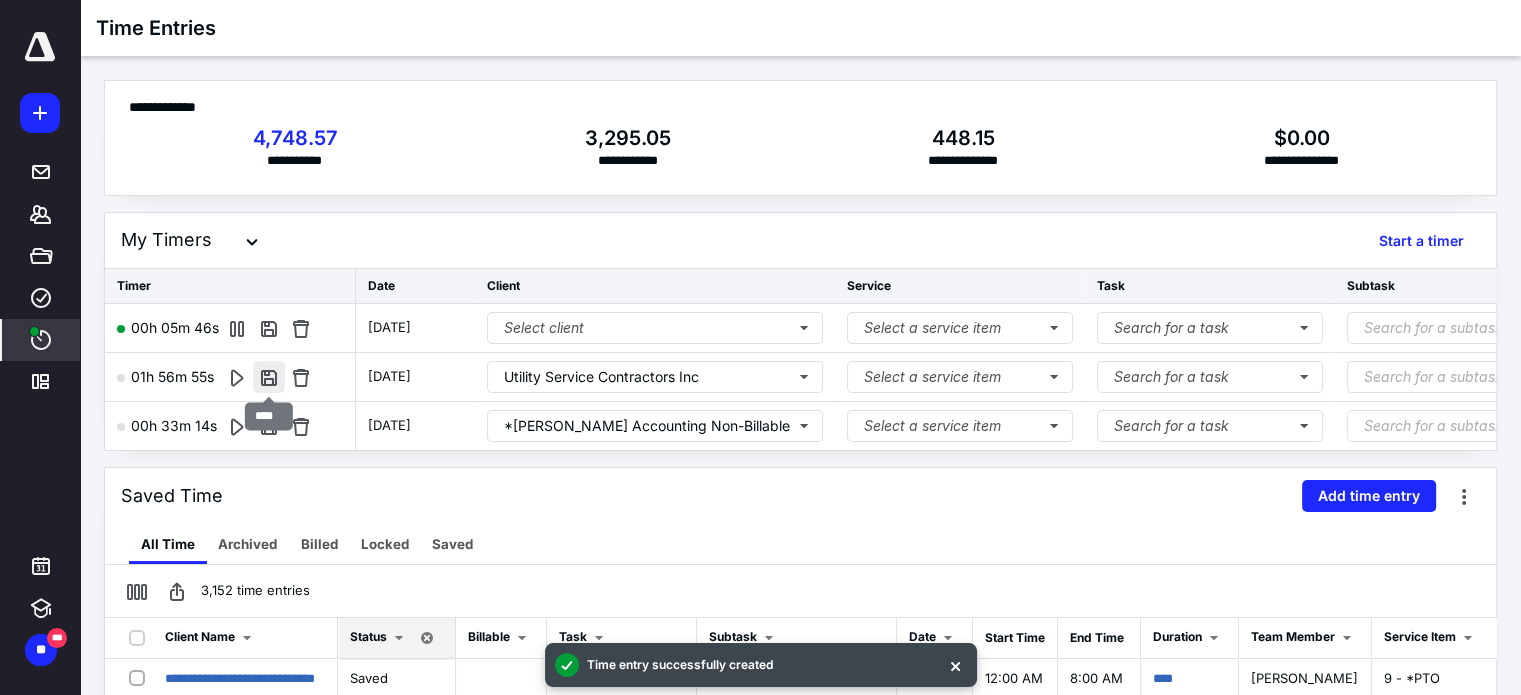 click at bounding box center (269, 377) 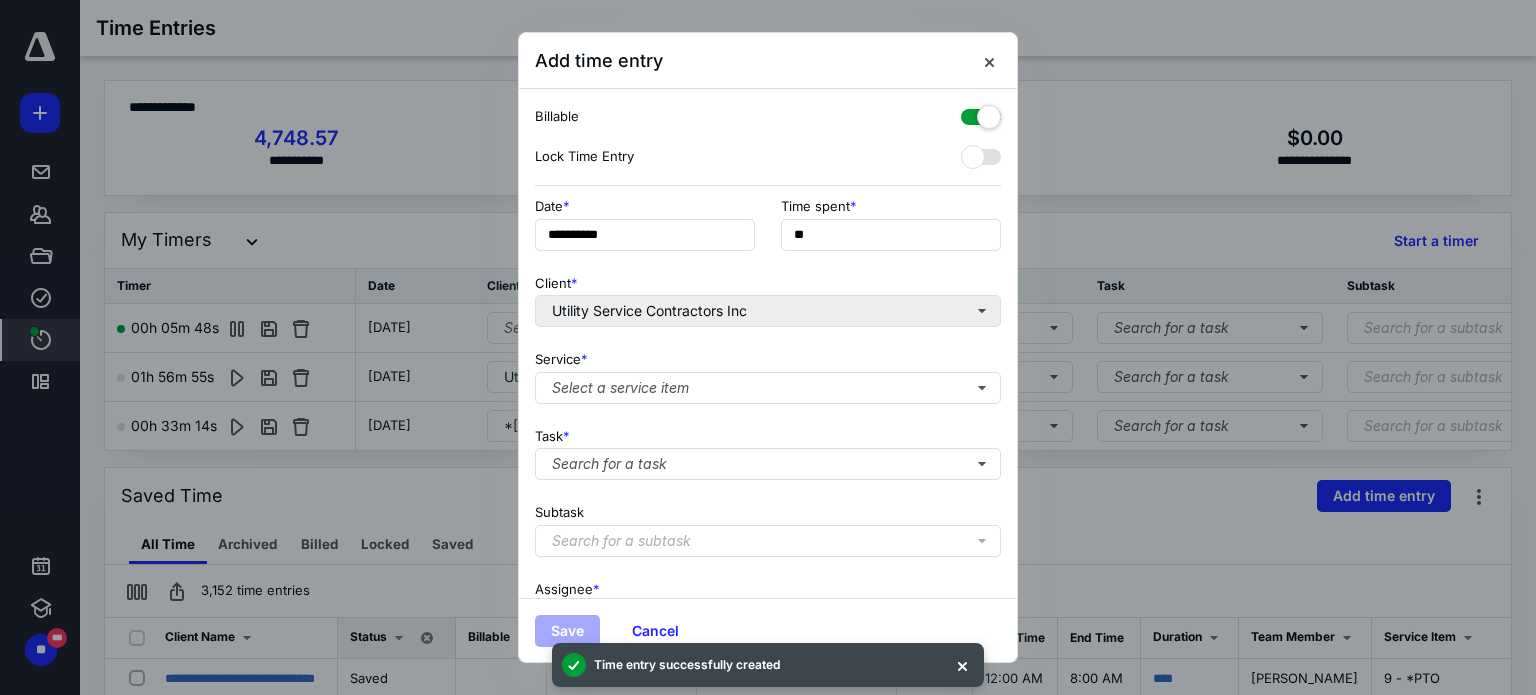 scroll, scrollTop: 0, scrollLeft: 0, axis: both 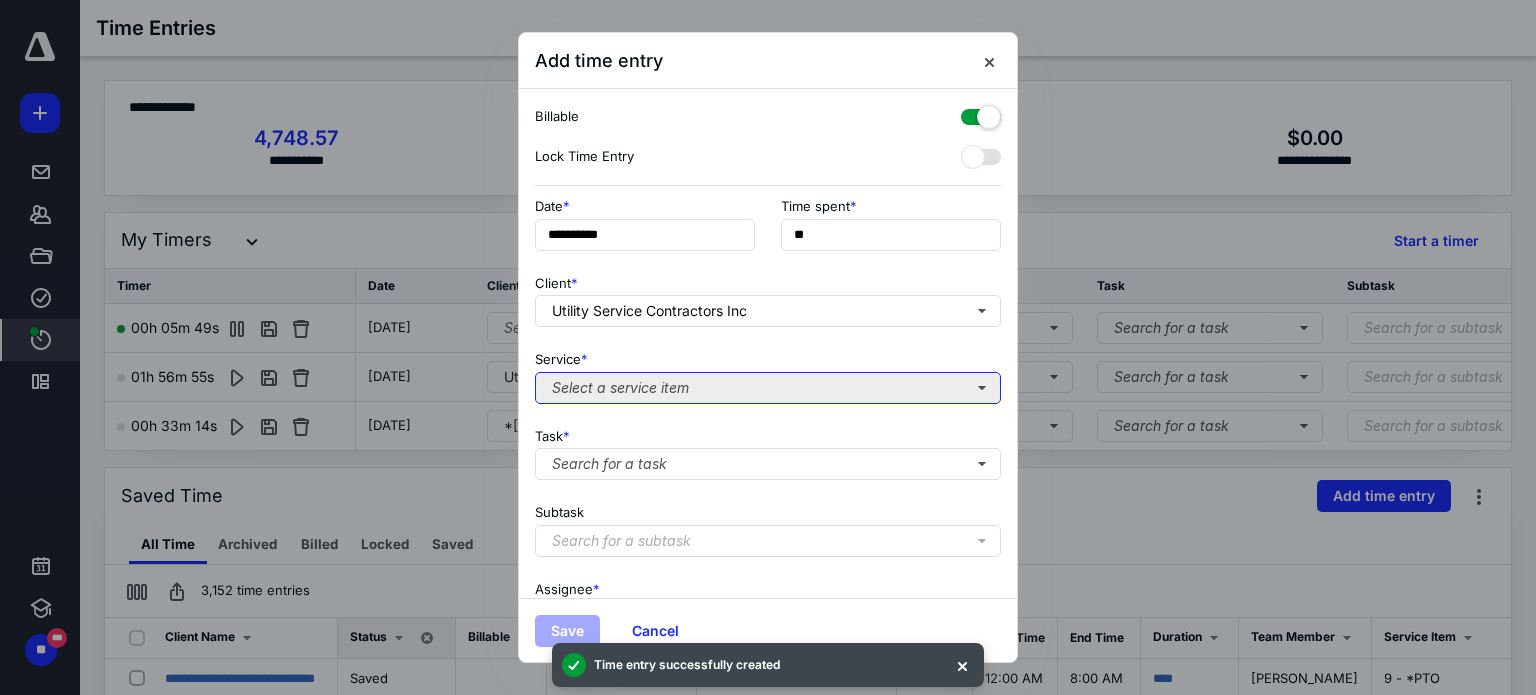 click on "Select a service item" at bounding box center [768, 388] 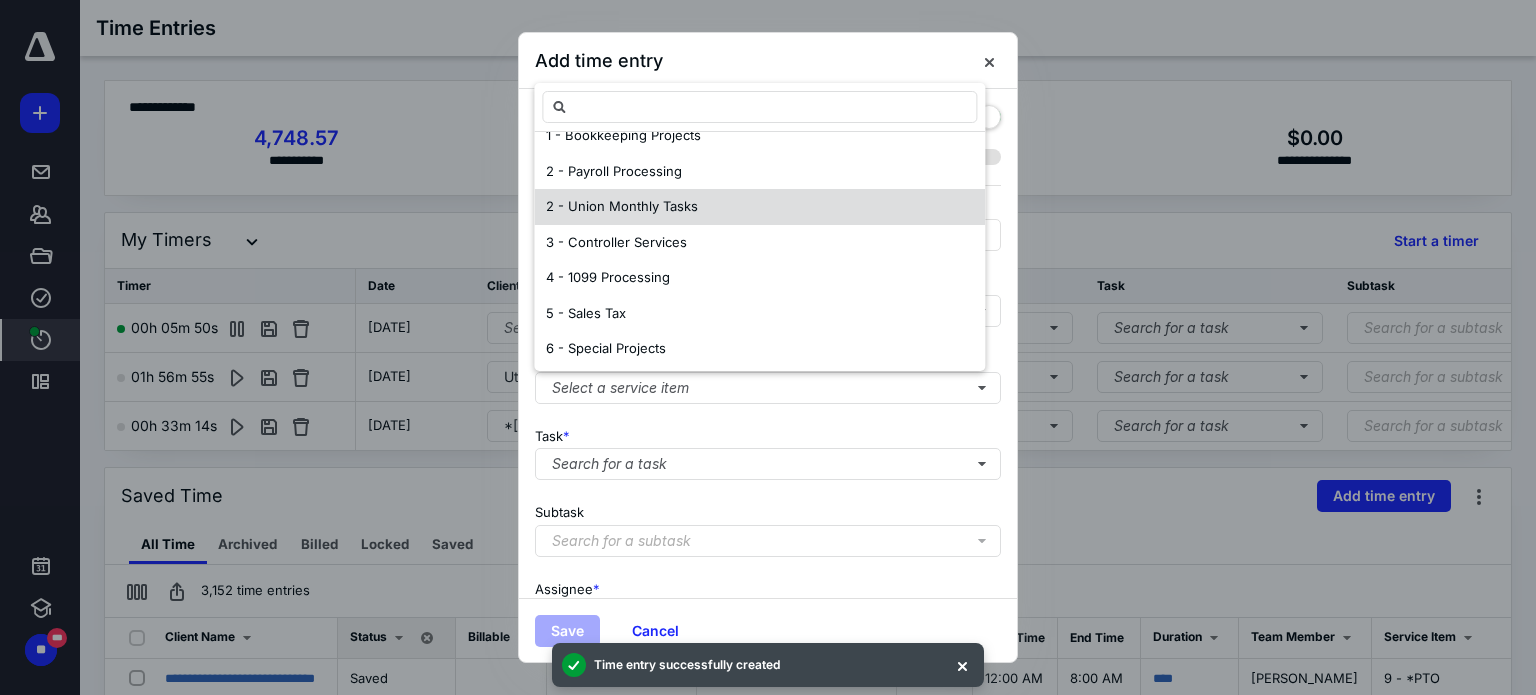 scroll, scrollTop: 200, scrollLeft: 0, axis: vertical 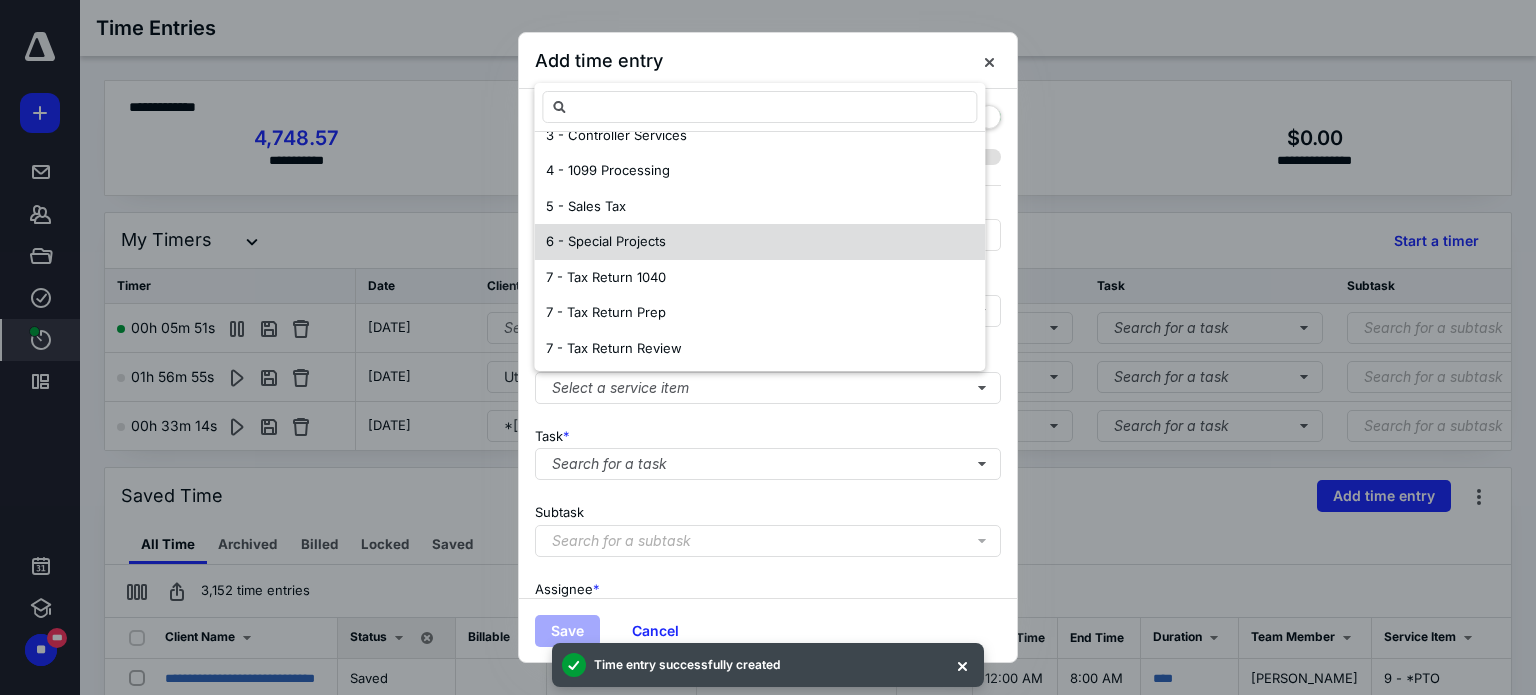 click on "6 - Special Projects" at bounding box center [606, 241] 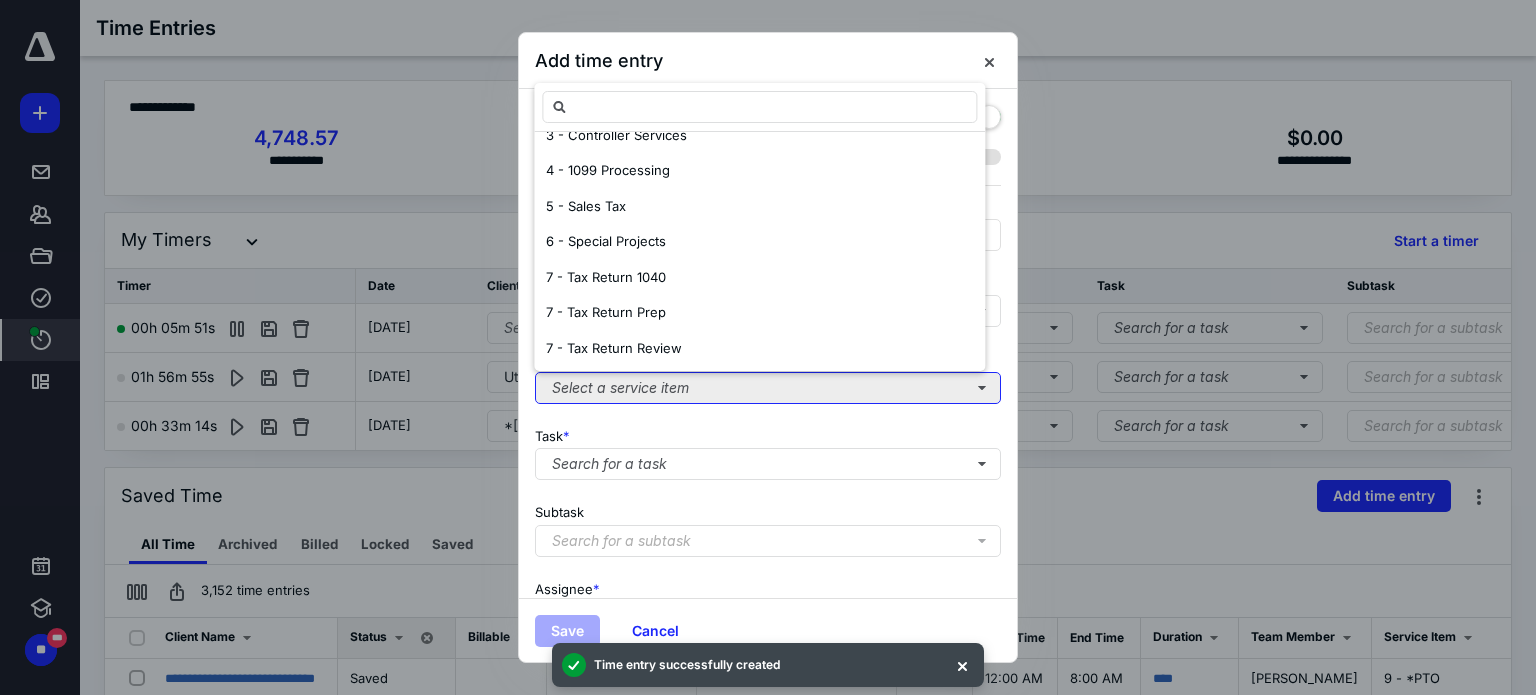 scroll, scrollTop: 0, scrollLeft: 0, axis: both 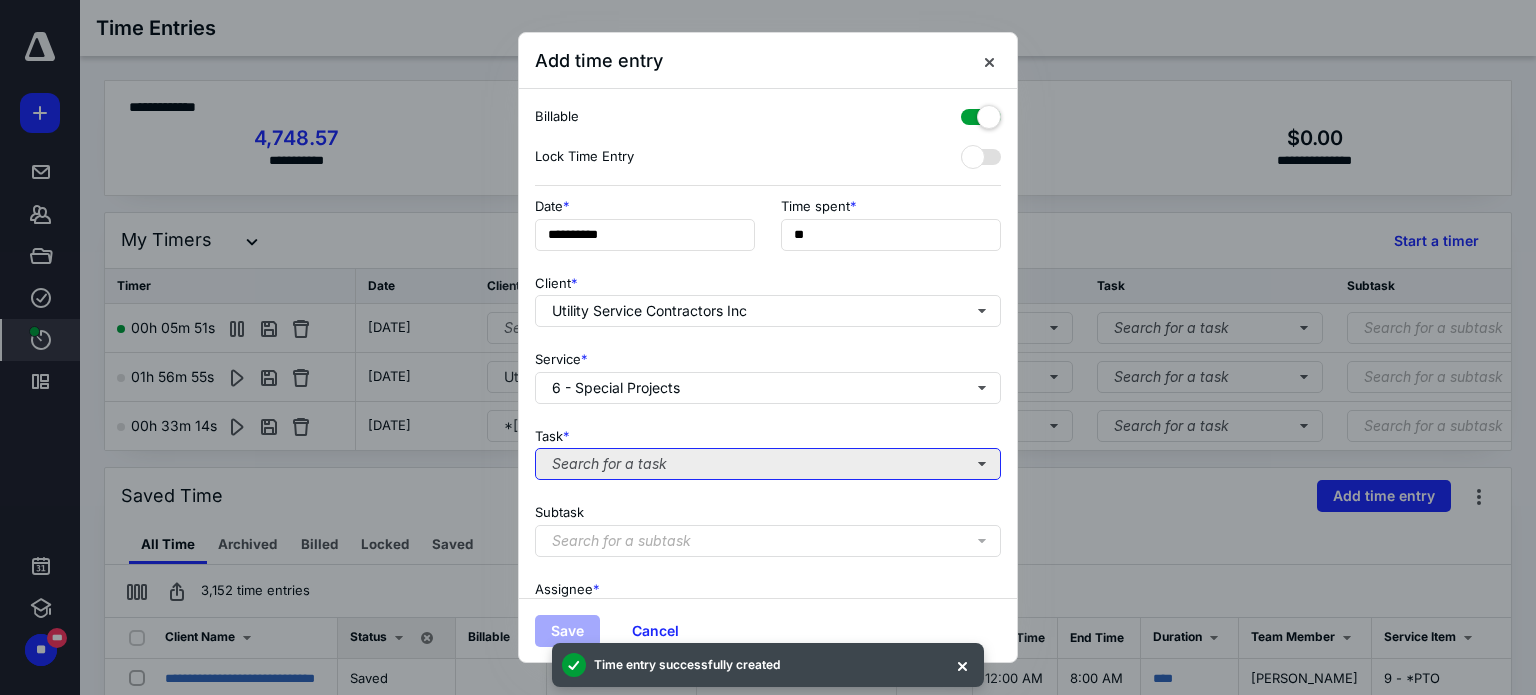 click on "Search for a task" at bounding box center (768, 464) 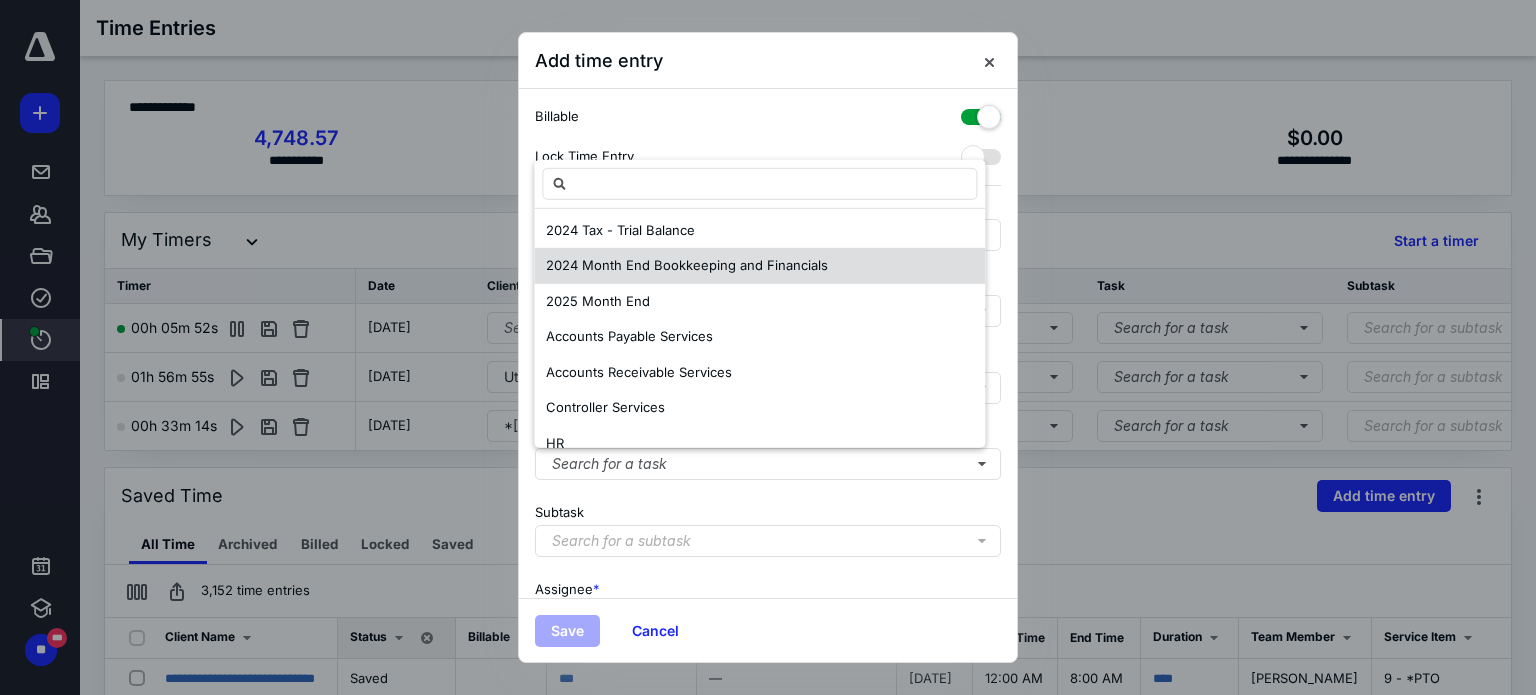 scroll, scrollTop: 273, scrollLeft: 0, axis: vertical 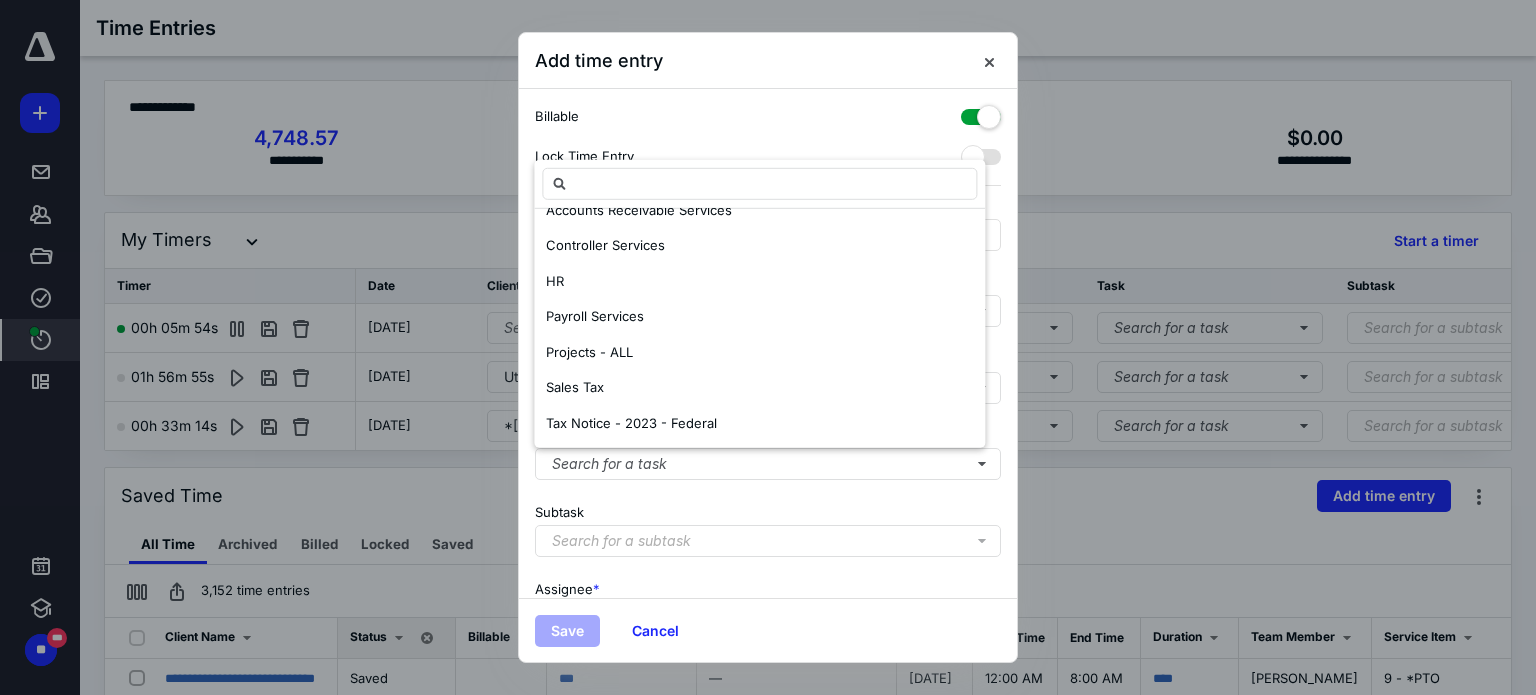 click on "Projects - ALL" at bounding box center (759, 353) 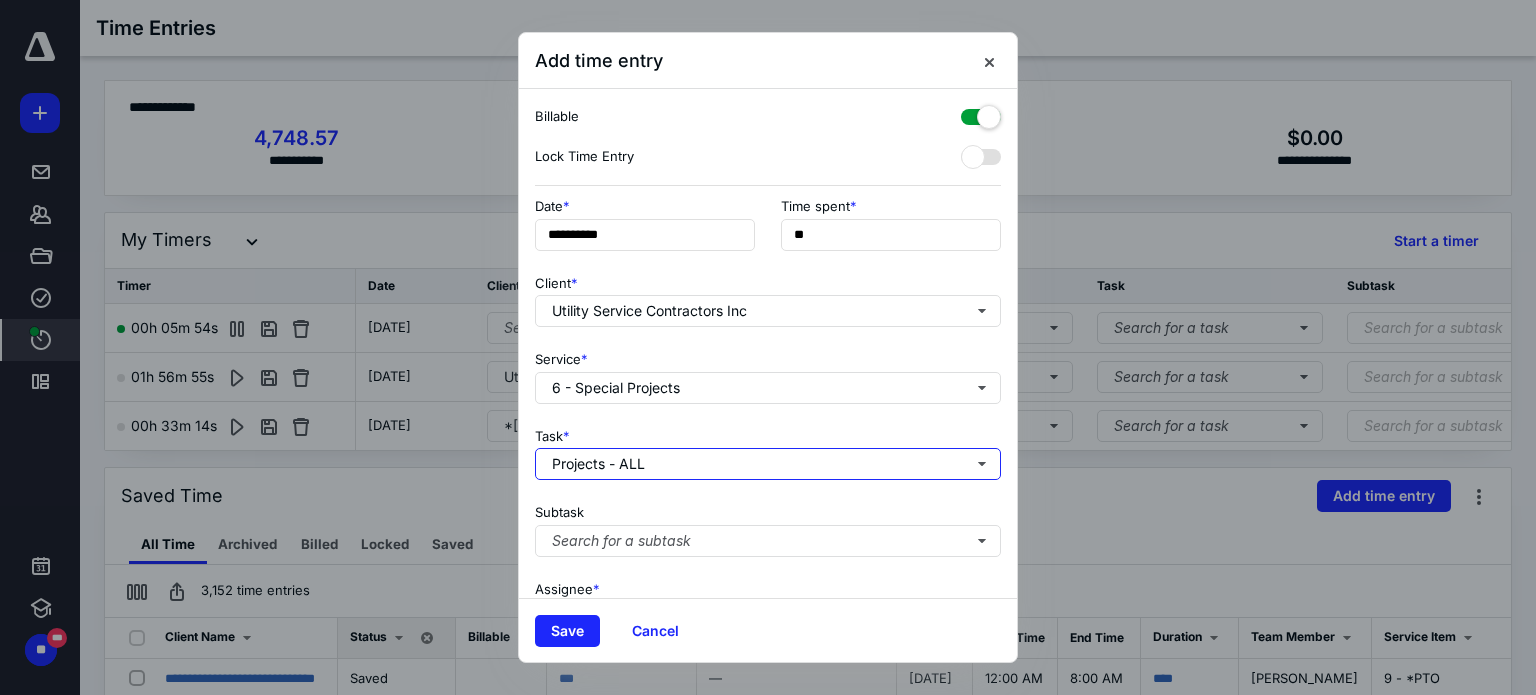 scroll, scrollTop: 0, scrollLeft: 0, axis: both 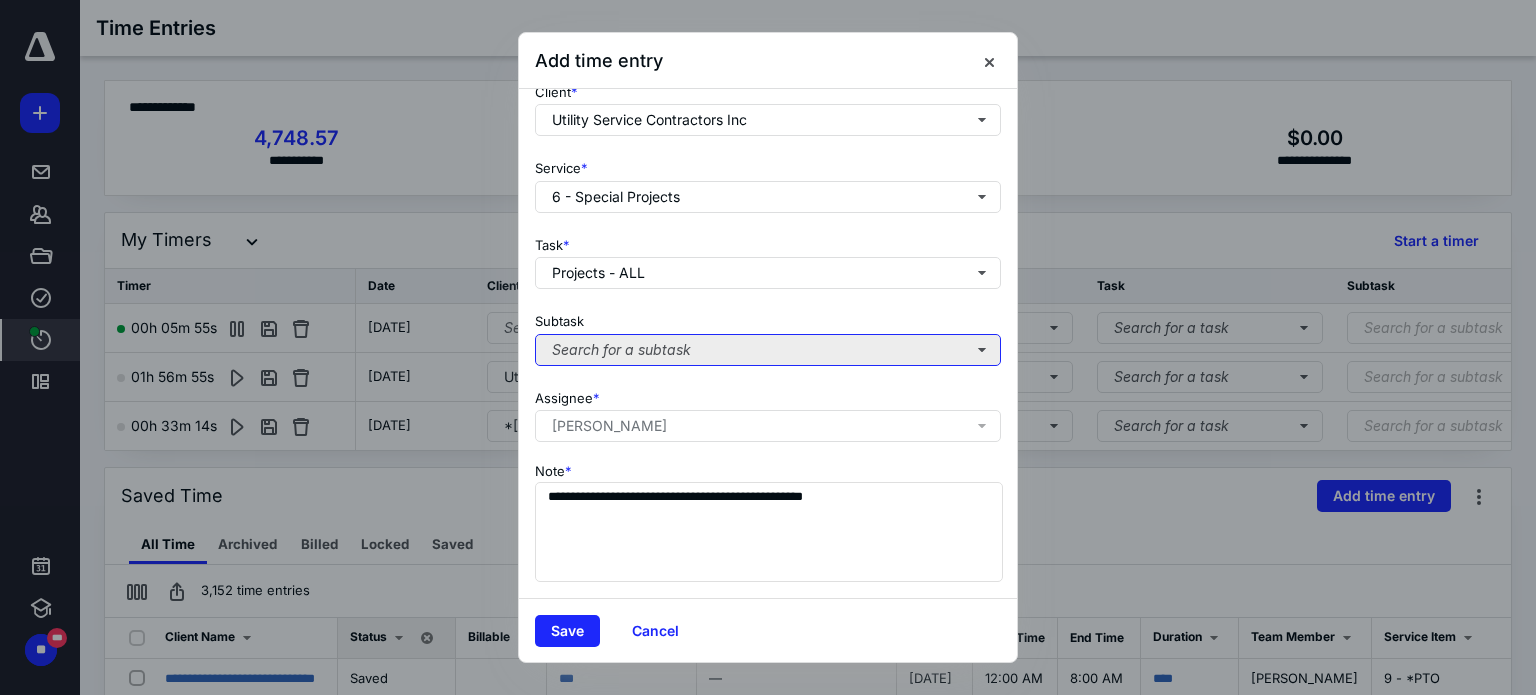 click on "Search for a subtask" at bounding box center [768, 350] 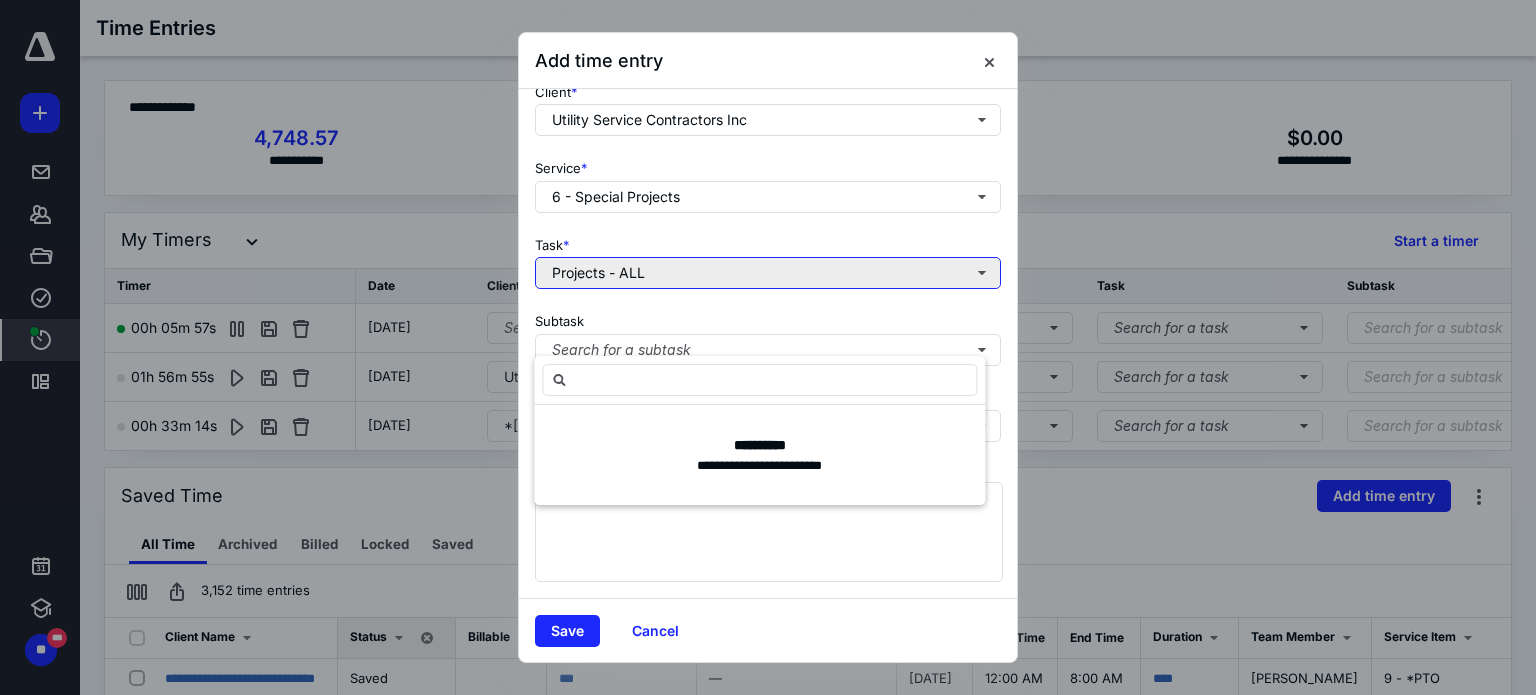 click on "Projects - ALL" at bounding box center (768, 273) 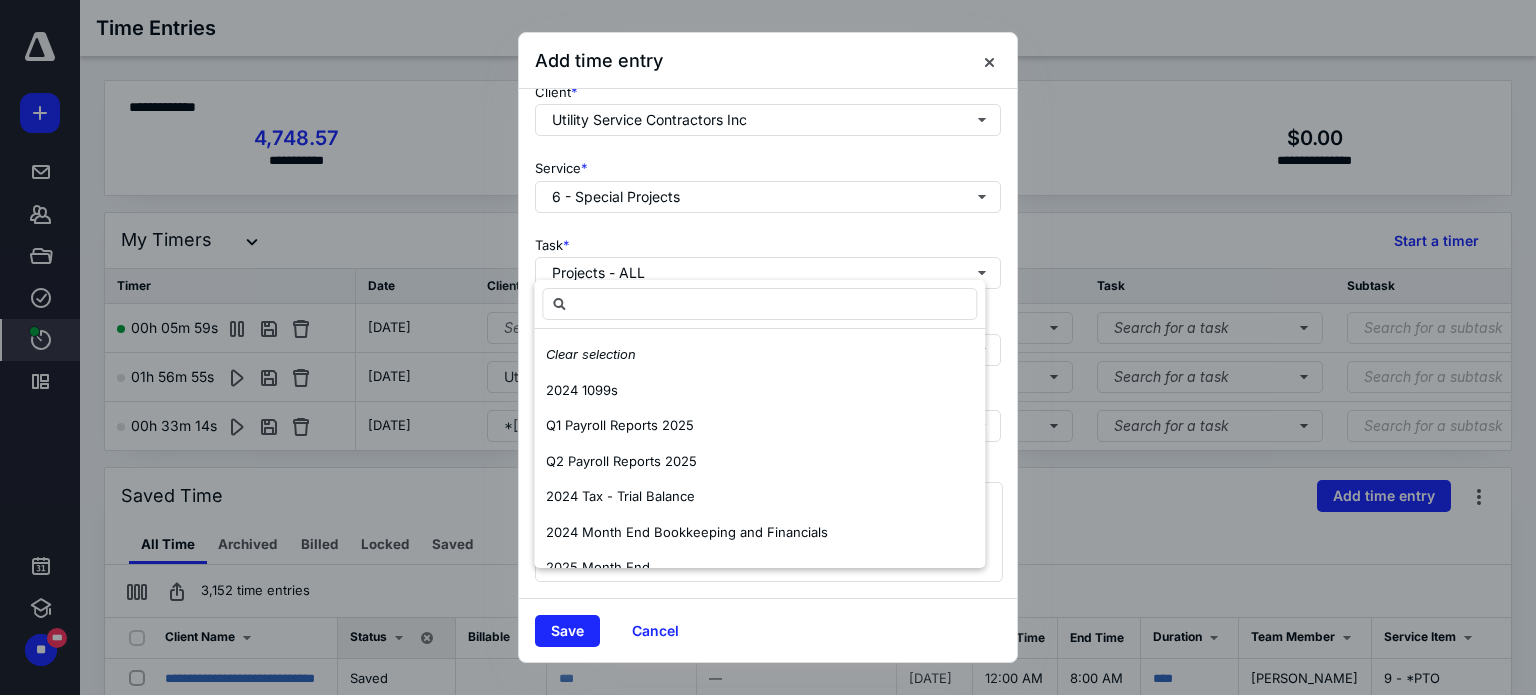 click on "Save Cancel" at bounding box center [768, 630] 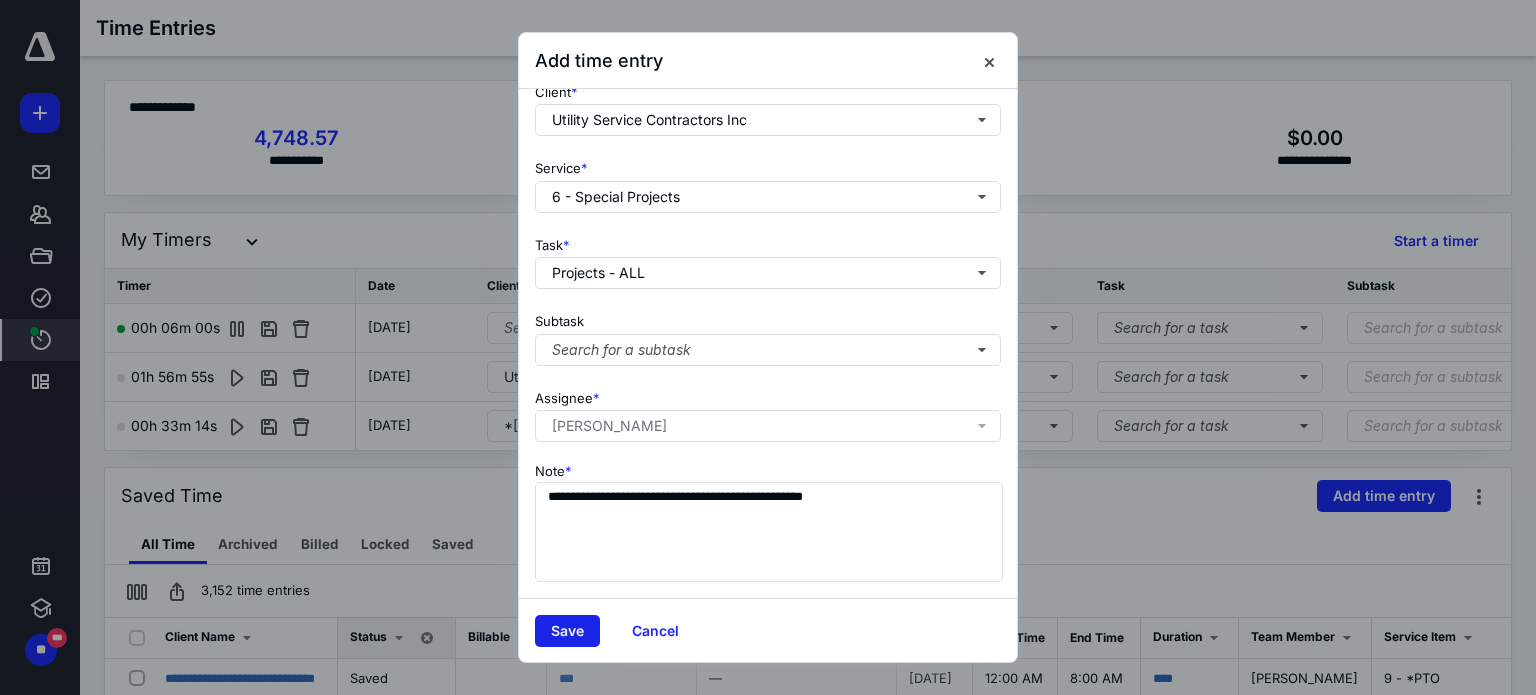 click on "Save" at bounding box center (567, 631) 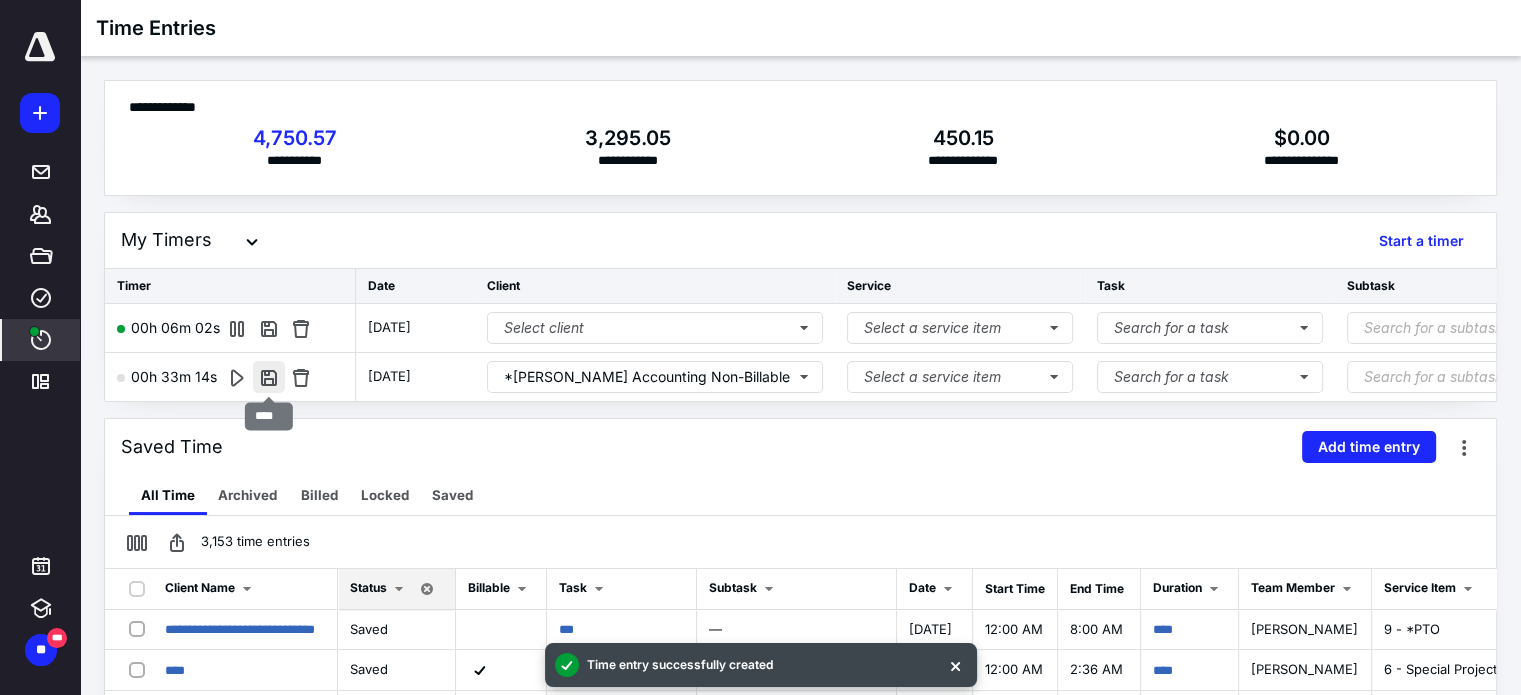 click at bounding box center [269, 377] 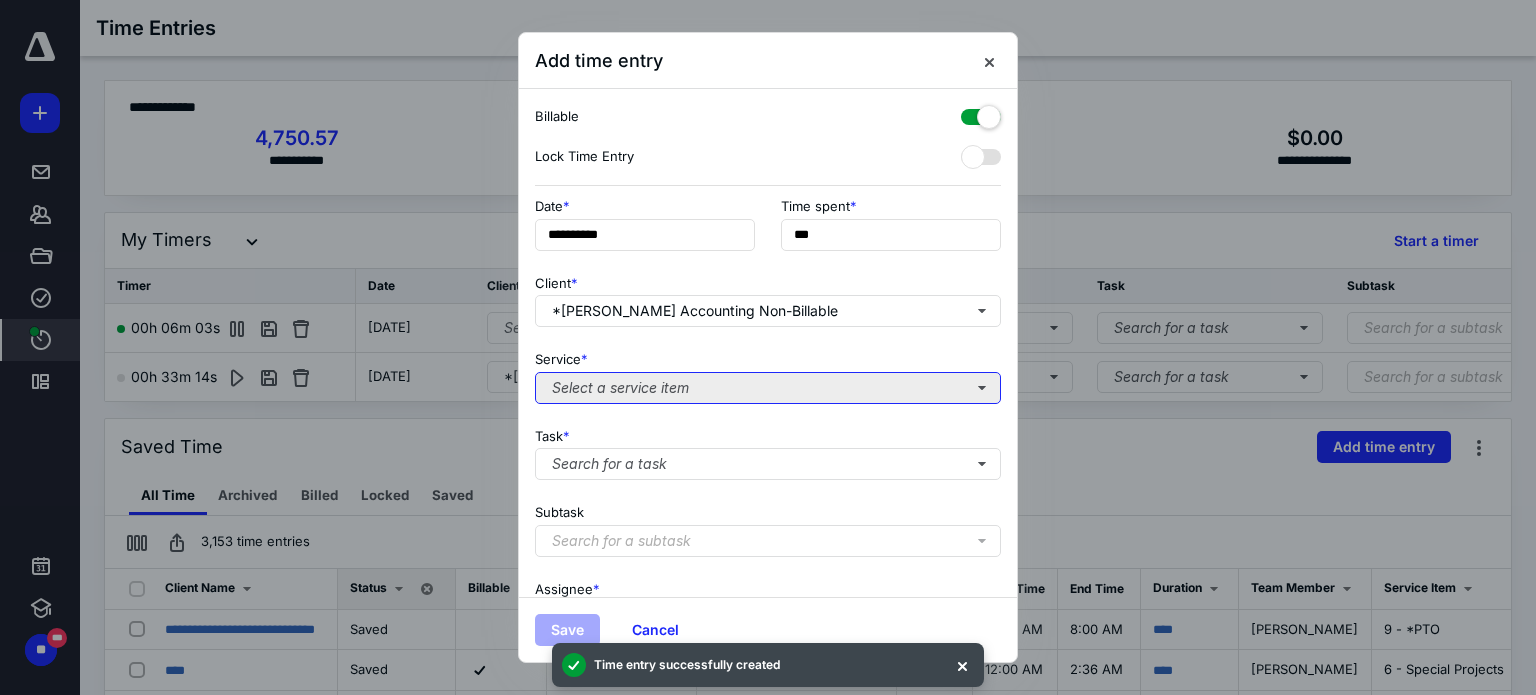 click on "Select a service item" at bounding box center [768, 388] 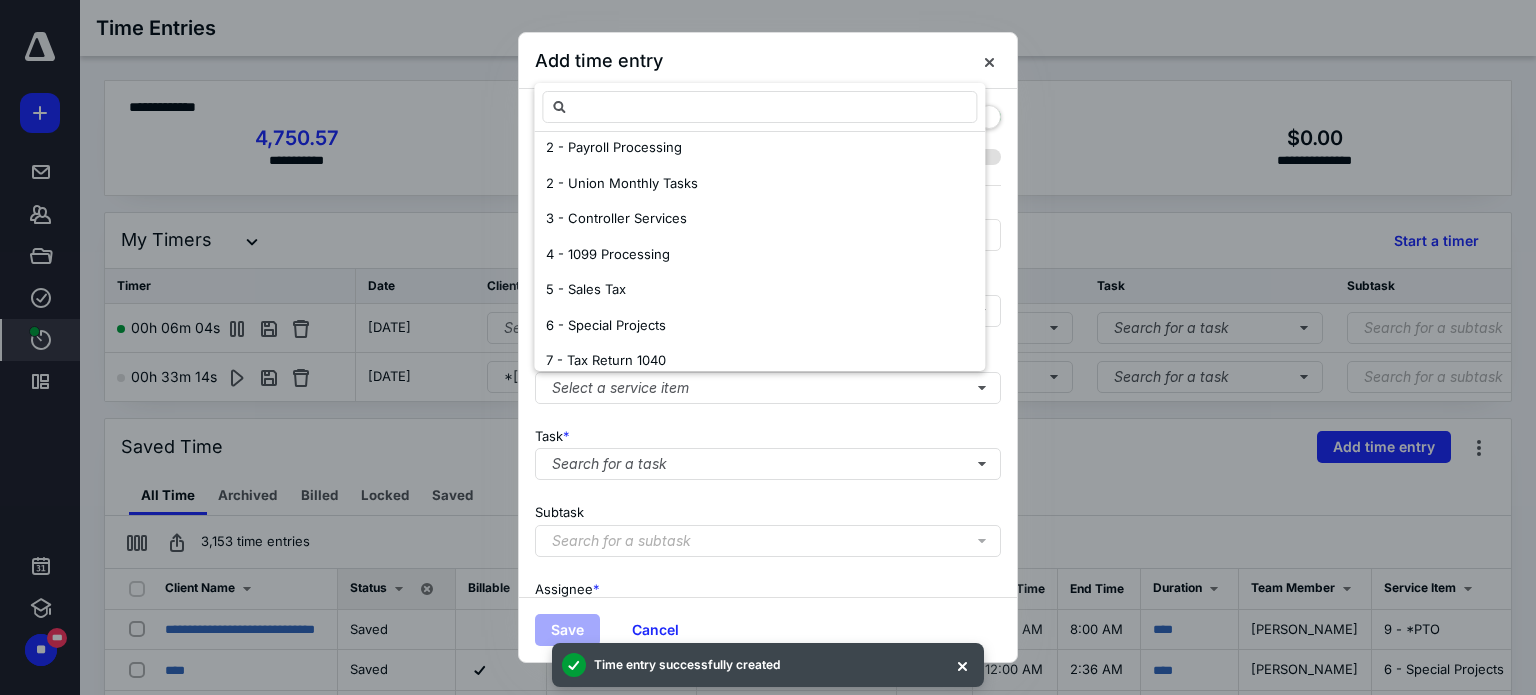 scroll, scrollTop: 300, scrollLeft: 0, axis: vertical 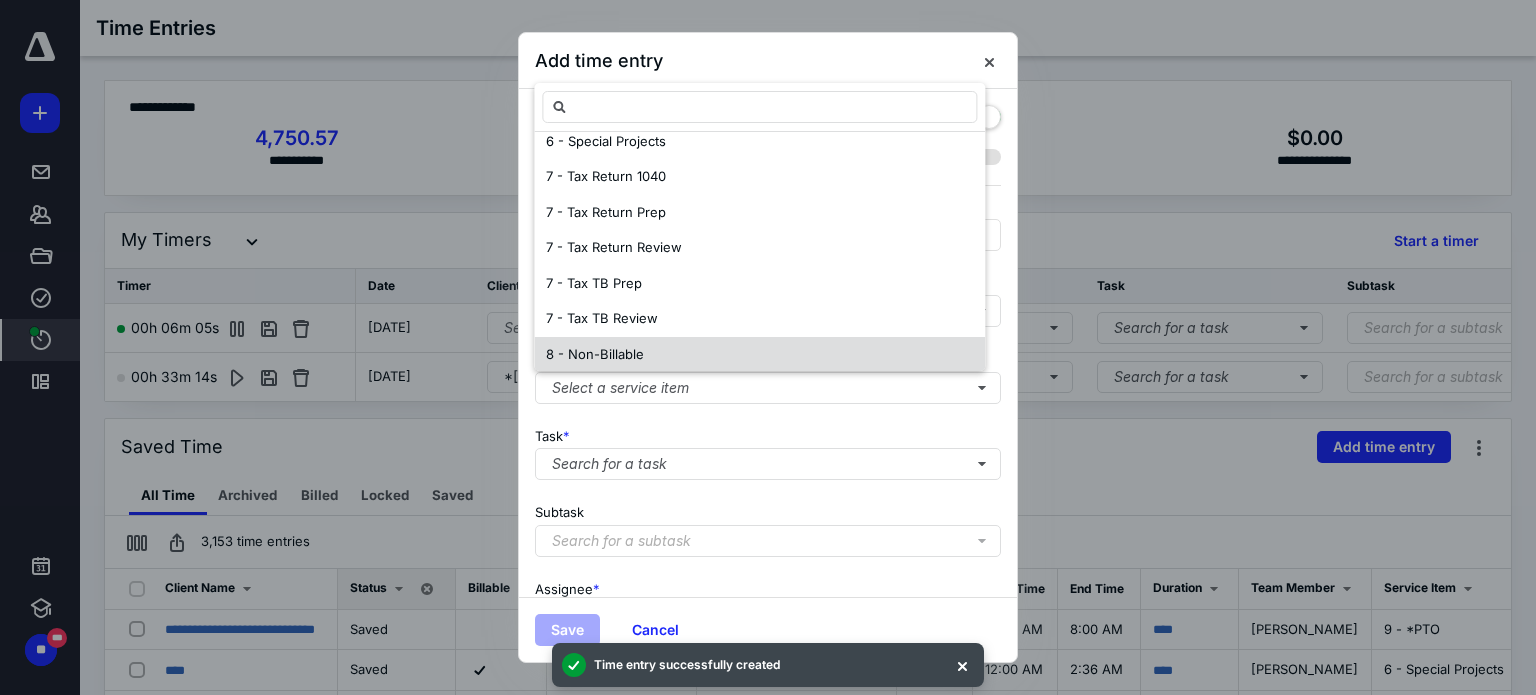 click on "8 - Non-Billable" at bounding box center [759, 355] 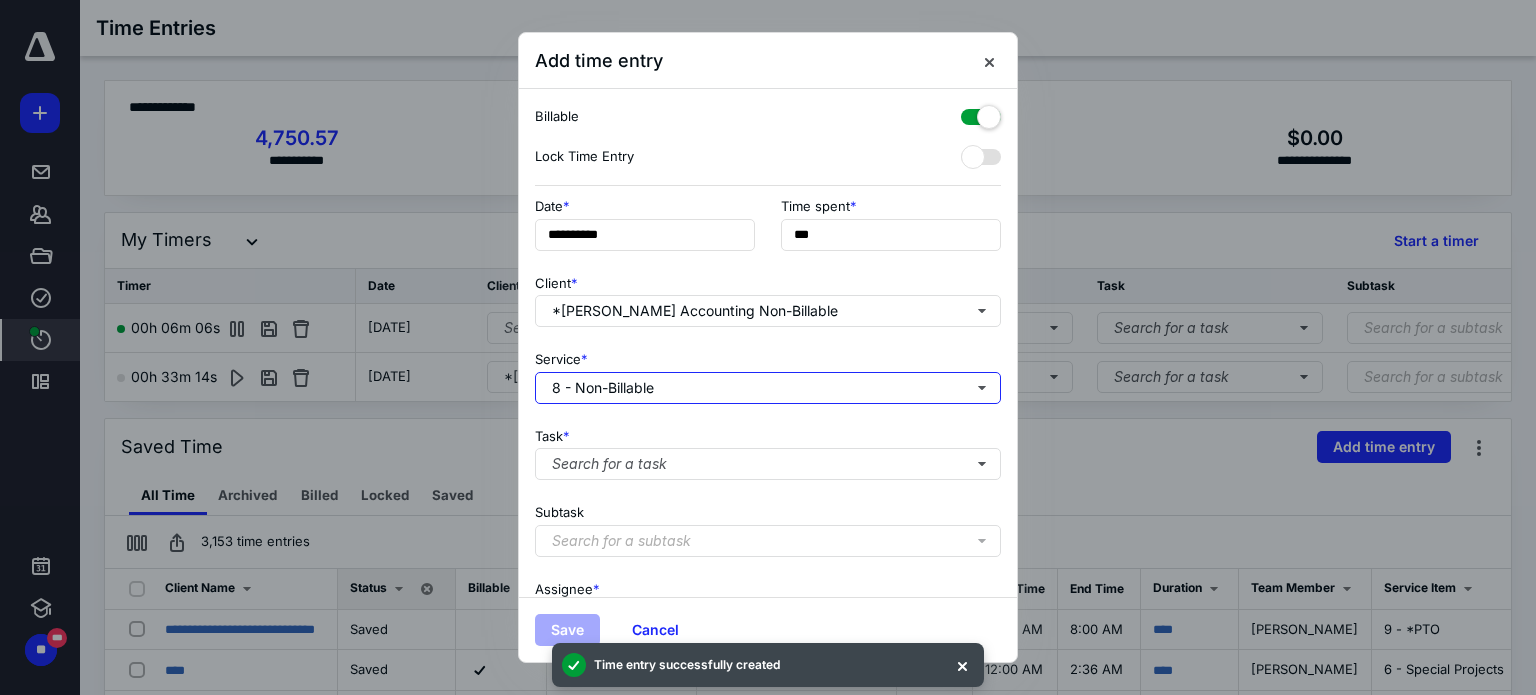 scroll, scrollTop: 0, scrollLeft: 0, axis: both 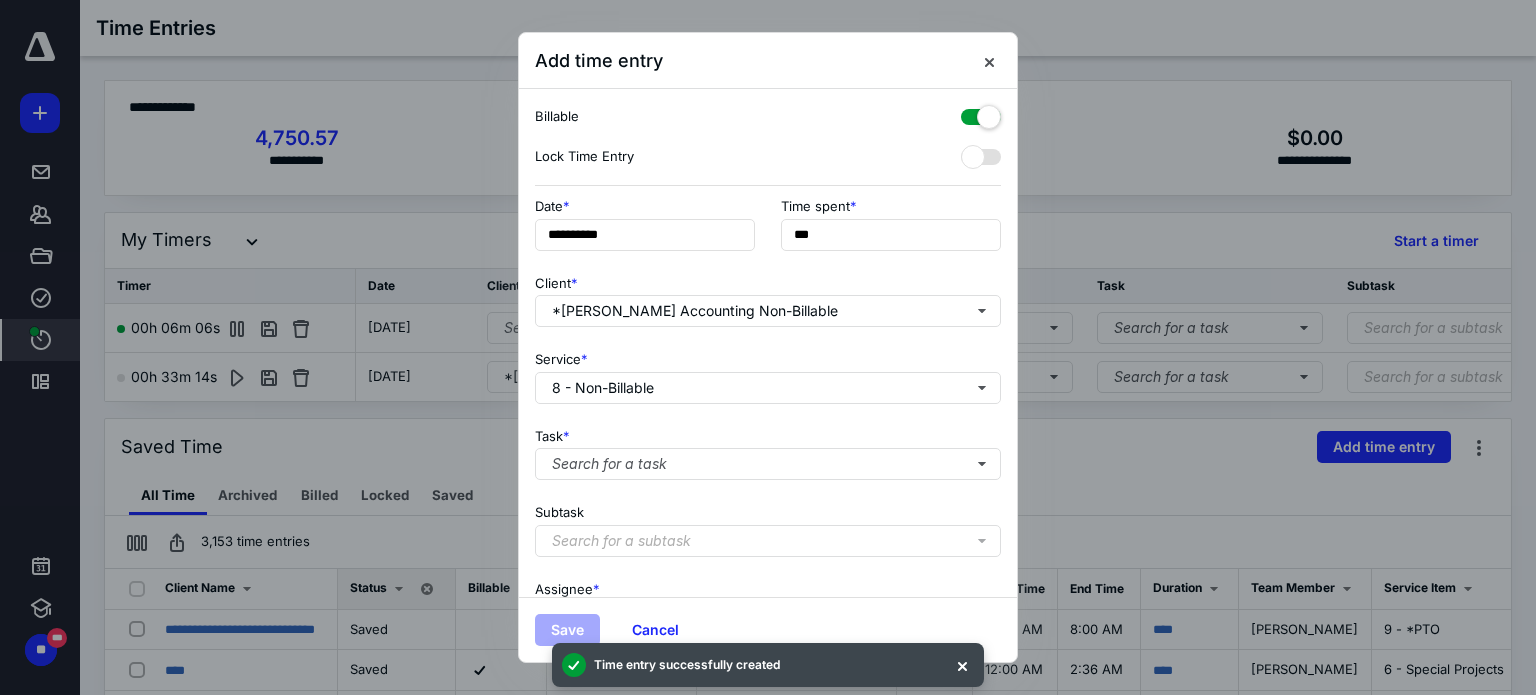 click at bounding box center (981, 113) 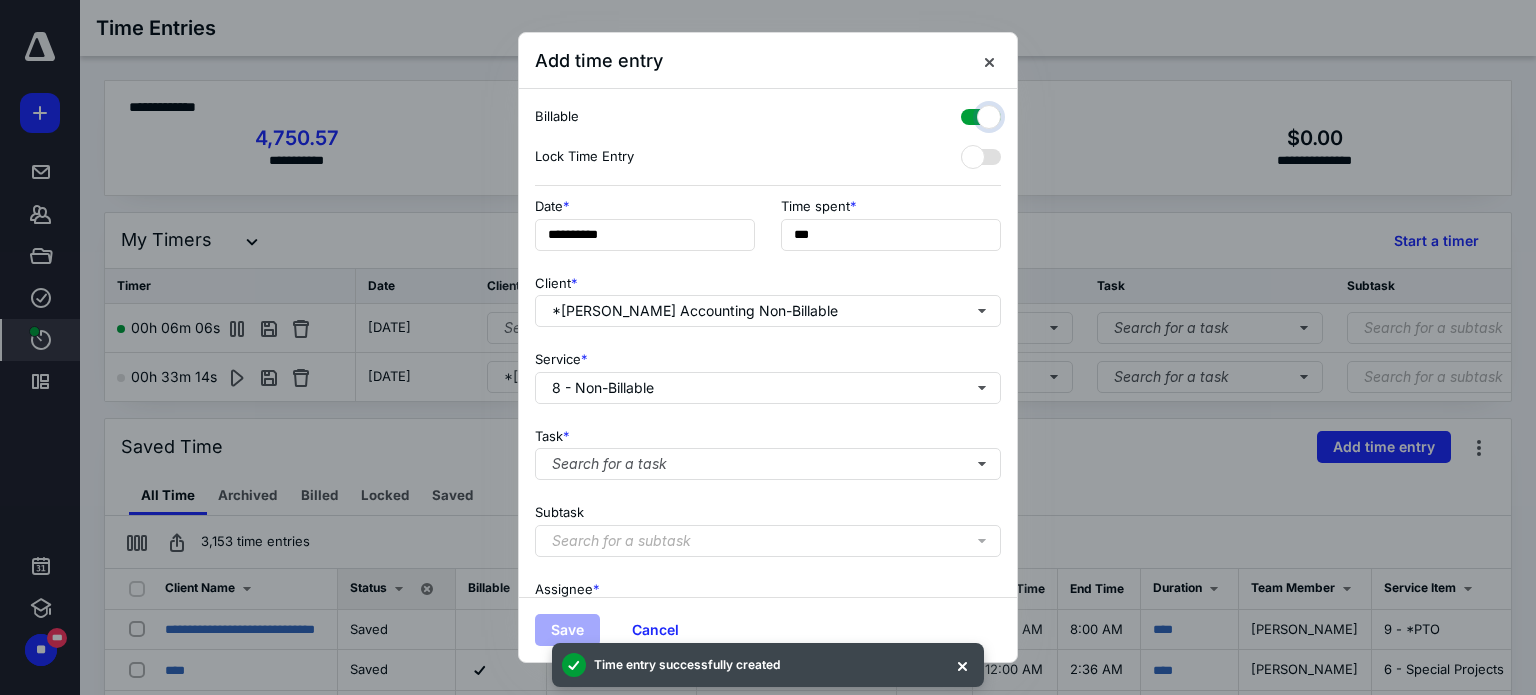 click at bounding box center (971, 114) 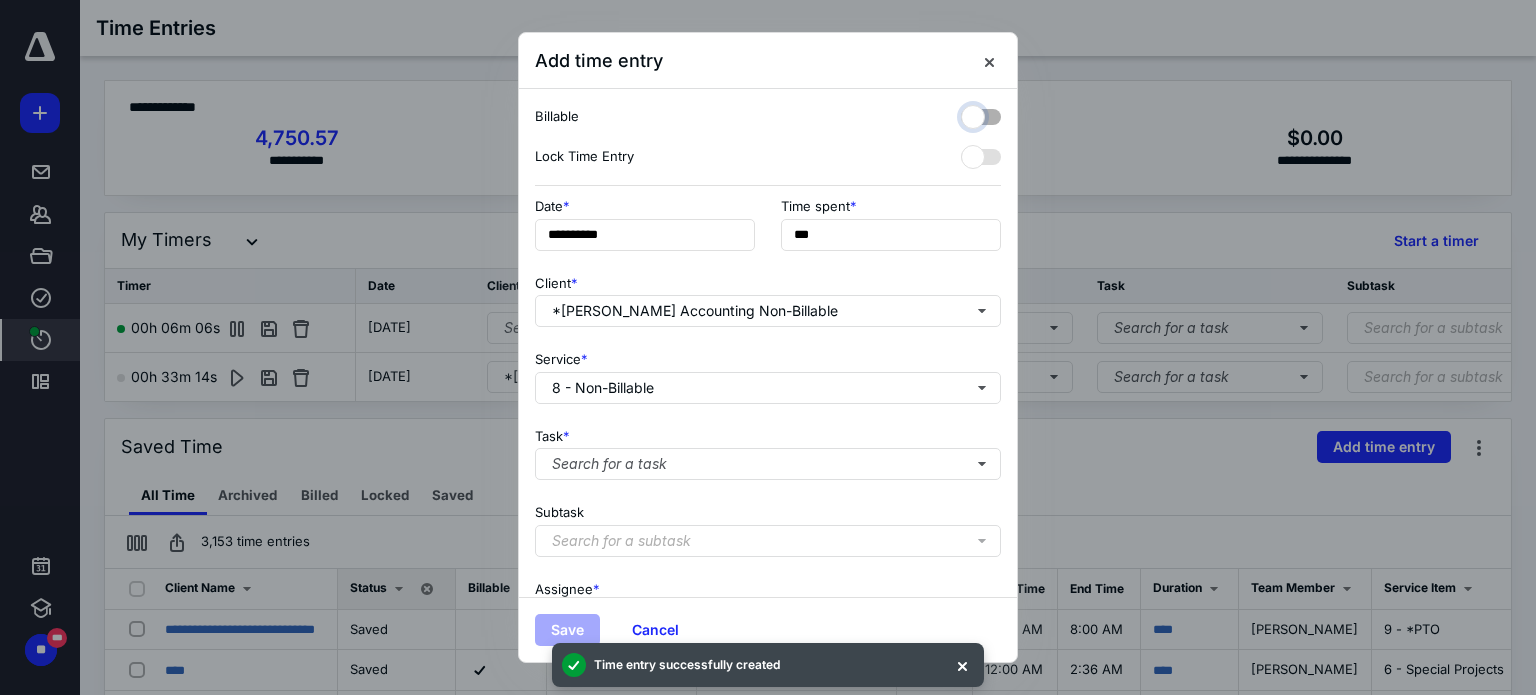 checkbox on "false" 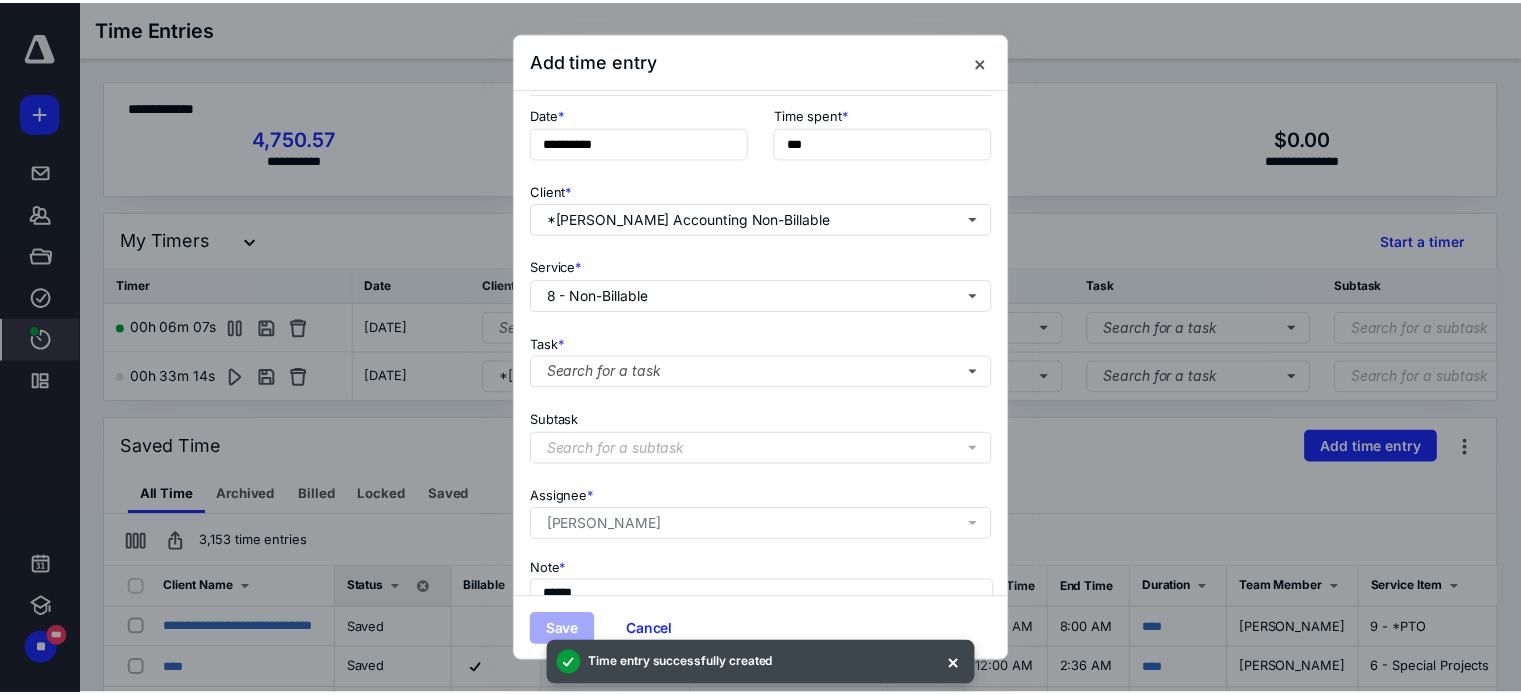 scroll, scrollTop: 200, scrollLeft: 0, axis: vertical 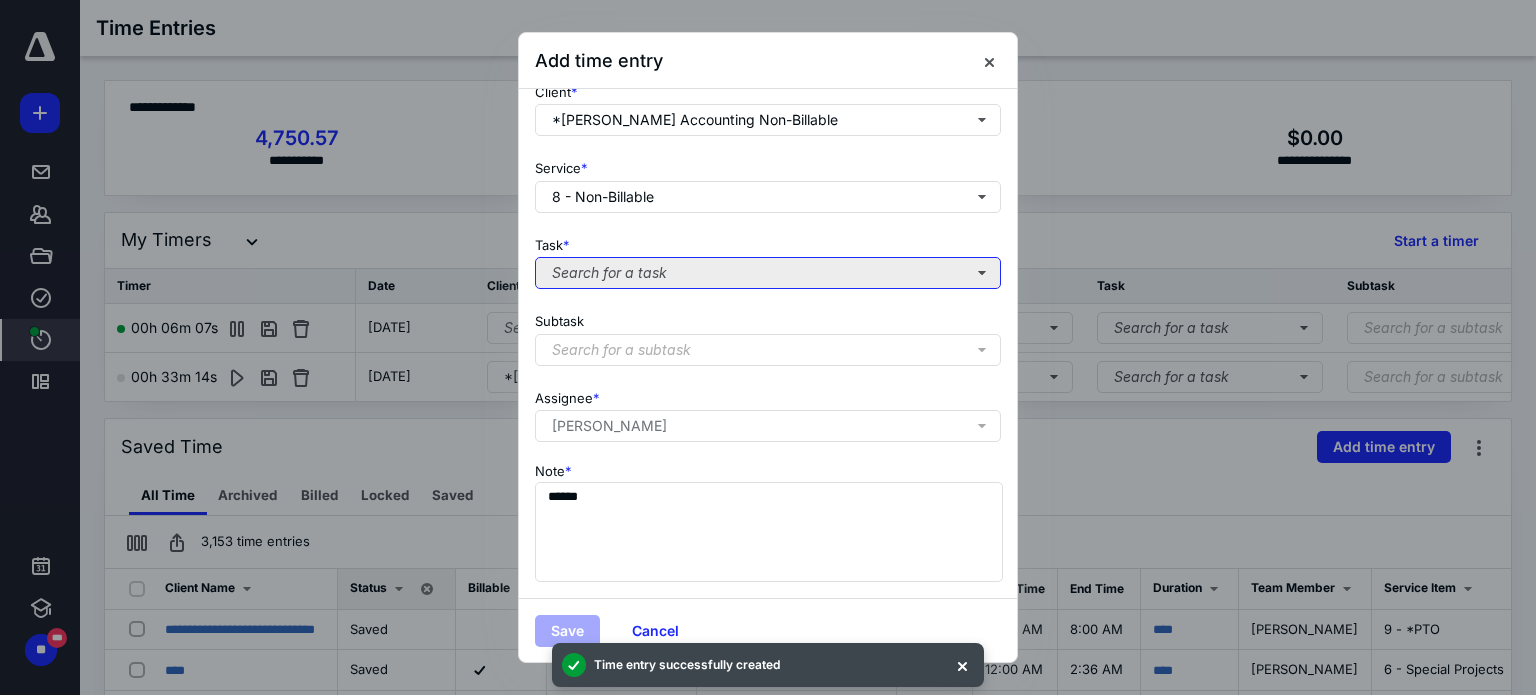 click on "Search for a task" at bounding box center [768, 273] 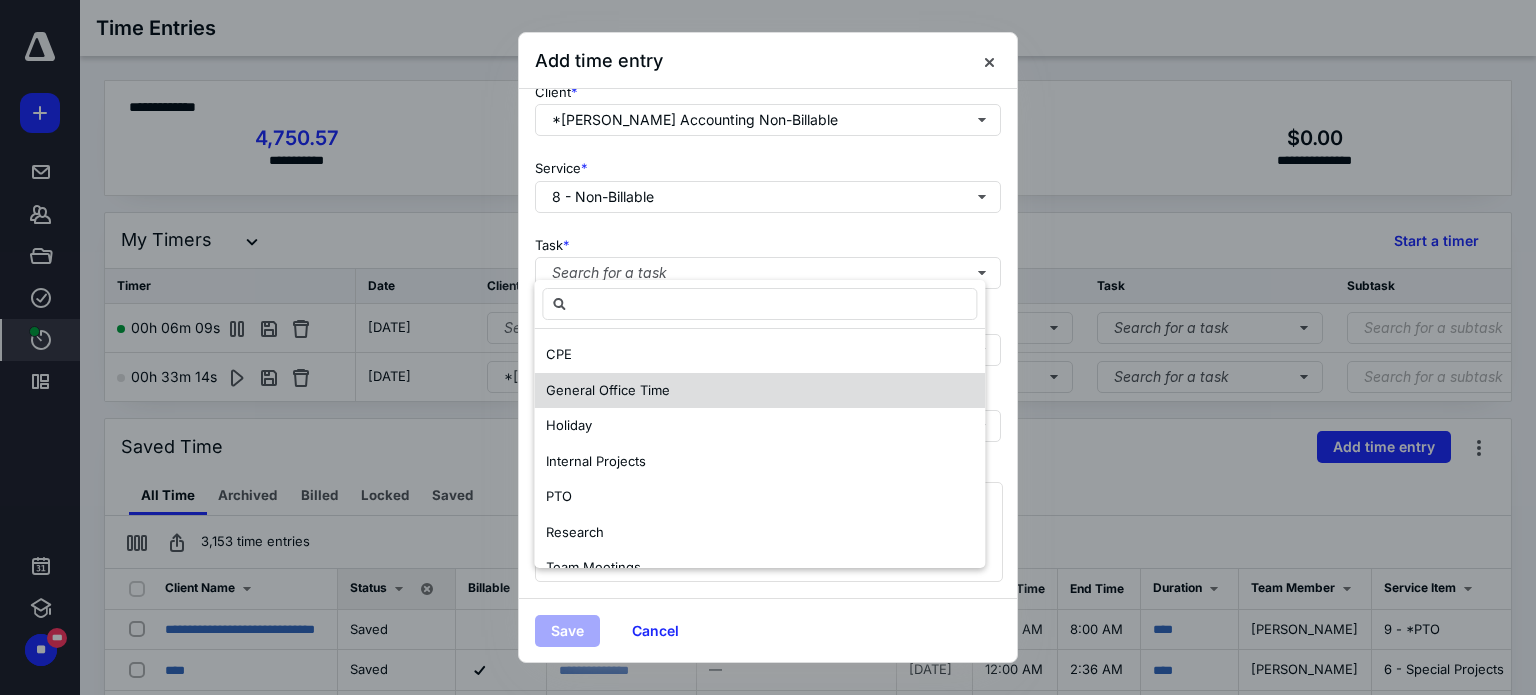 click on "General Office Time" at bounding box center (608, 390) 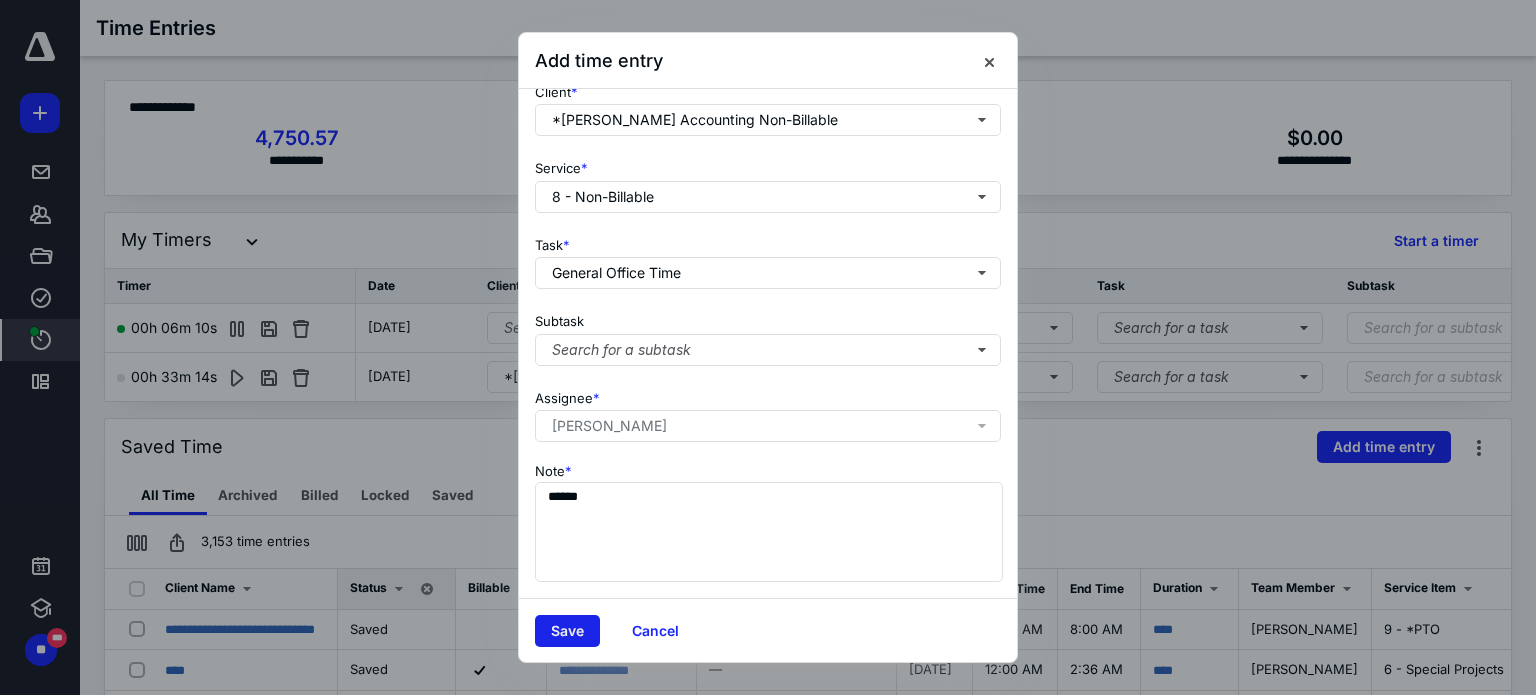 click on "Save" at bounding box center [567, 631] 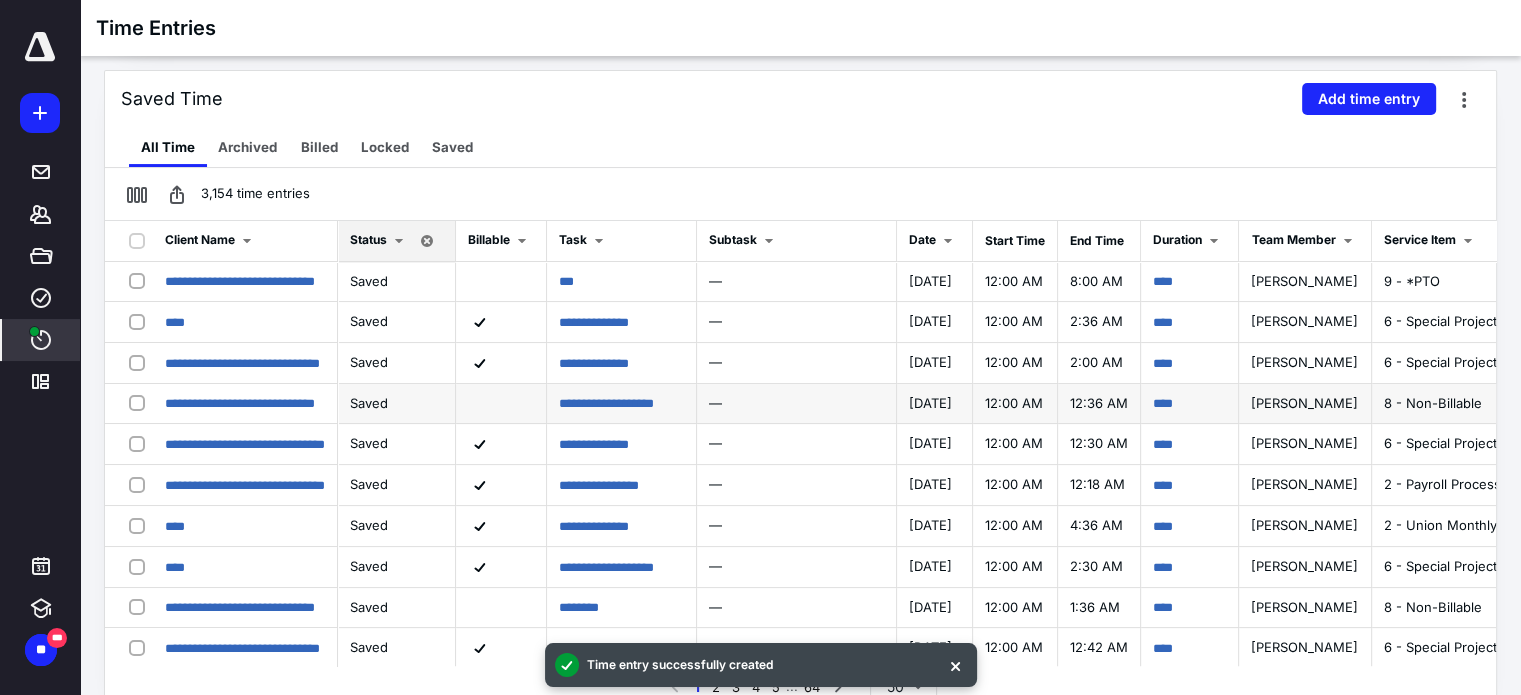 scroll, scrollTop: 300, scrollLeft: 0, axis: vertical 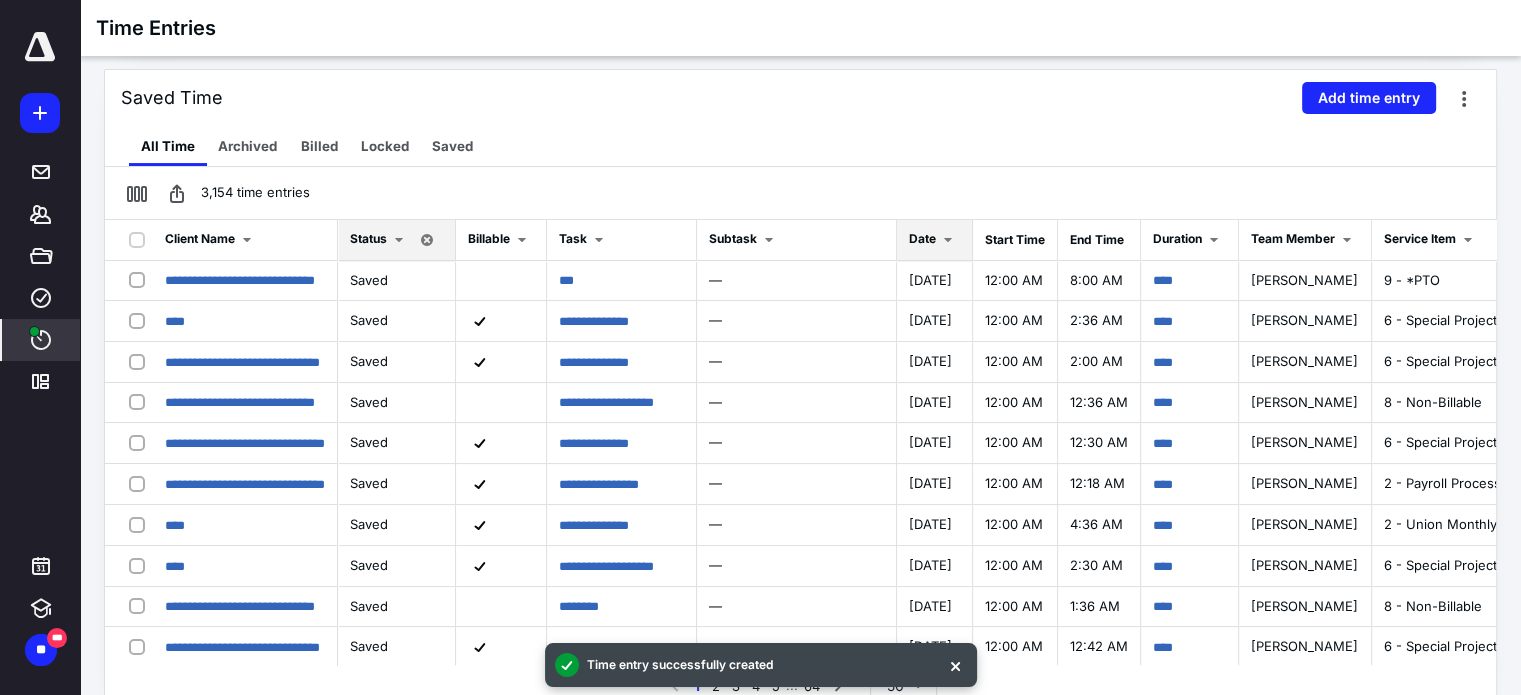 click on "Date" at bounding box center [922, 238] 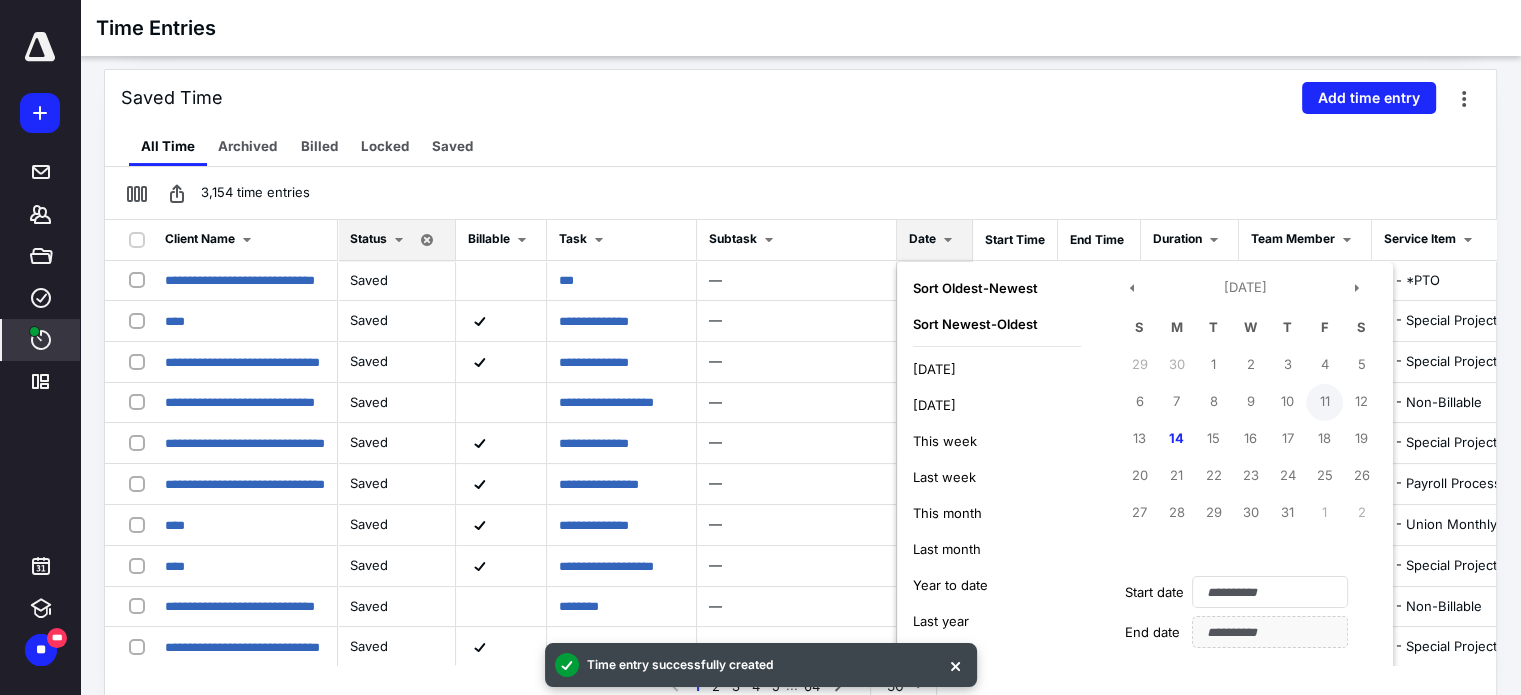 click on "11" at bounding box center [1324, 402] 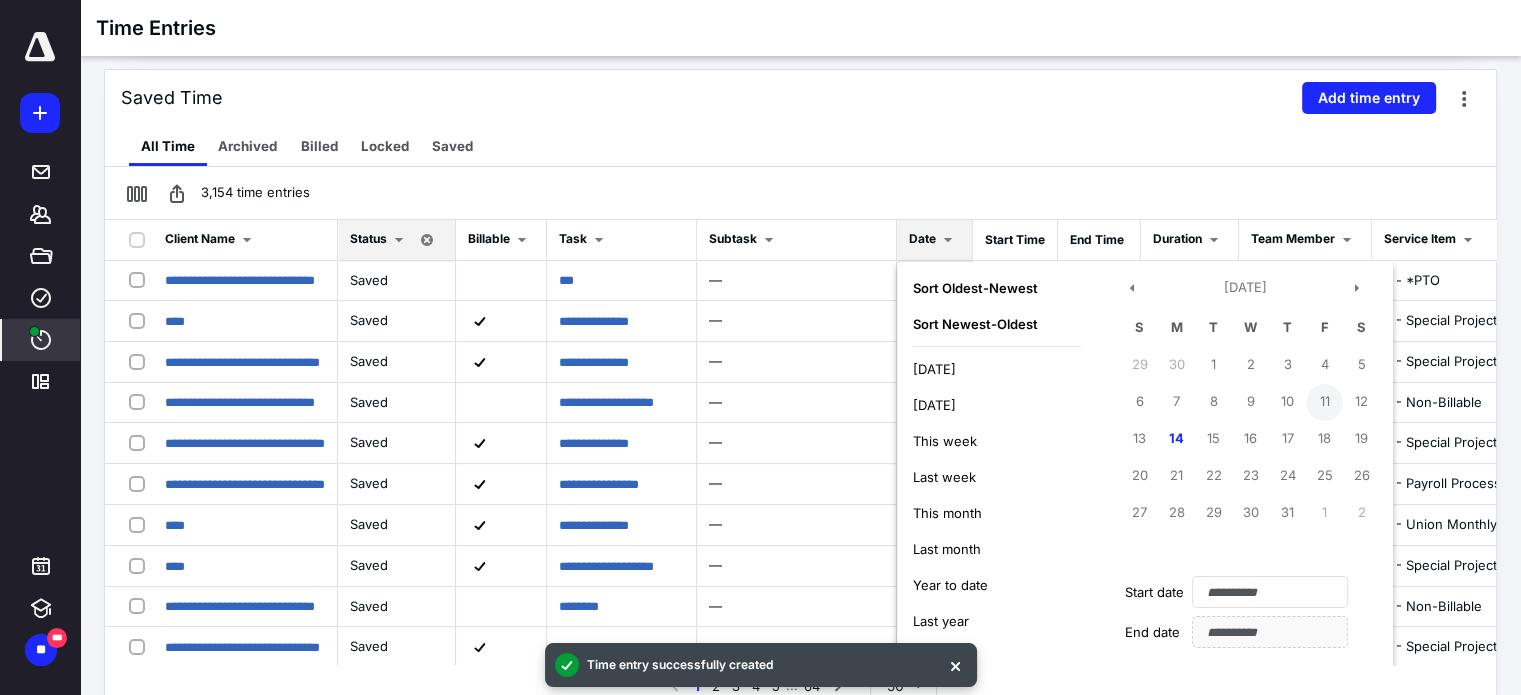 type on "**********" 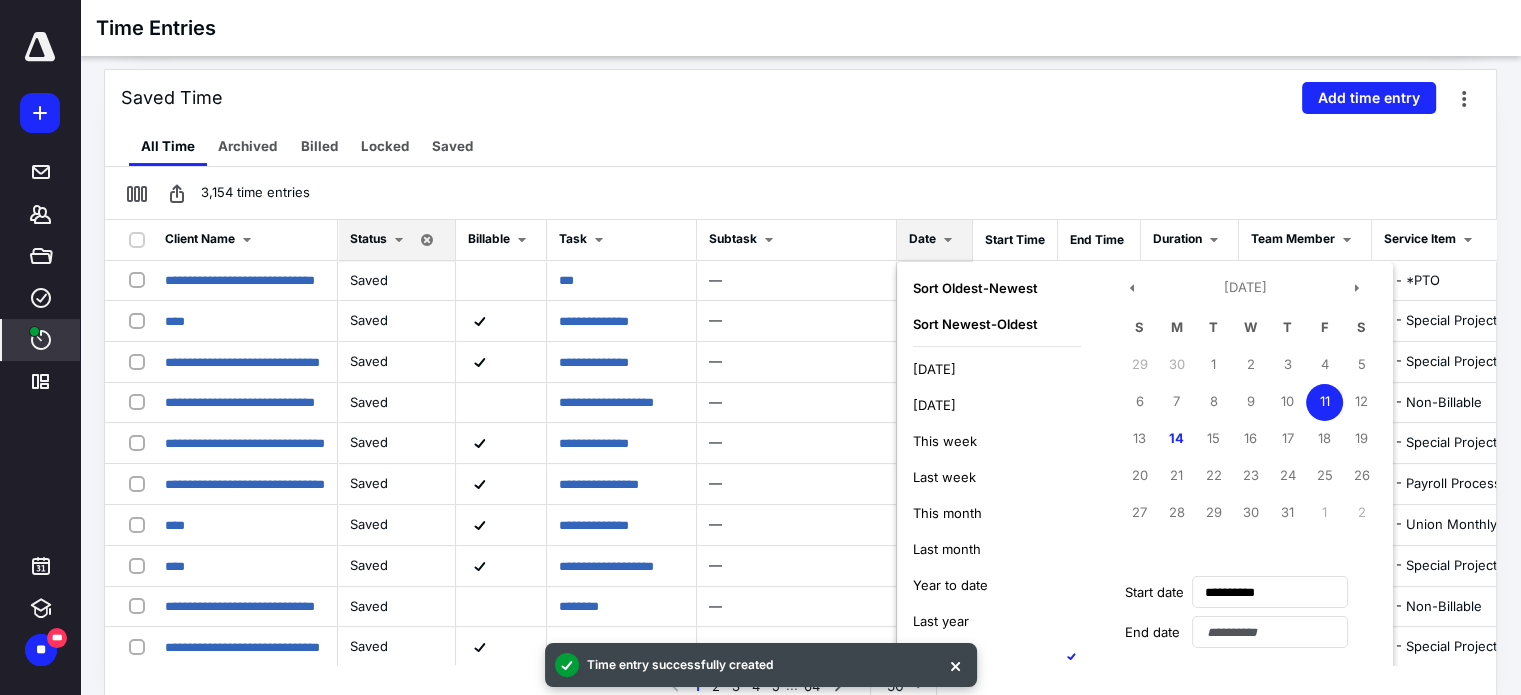 click on "11" at bounding box center (1324, 402) 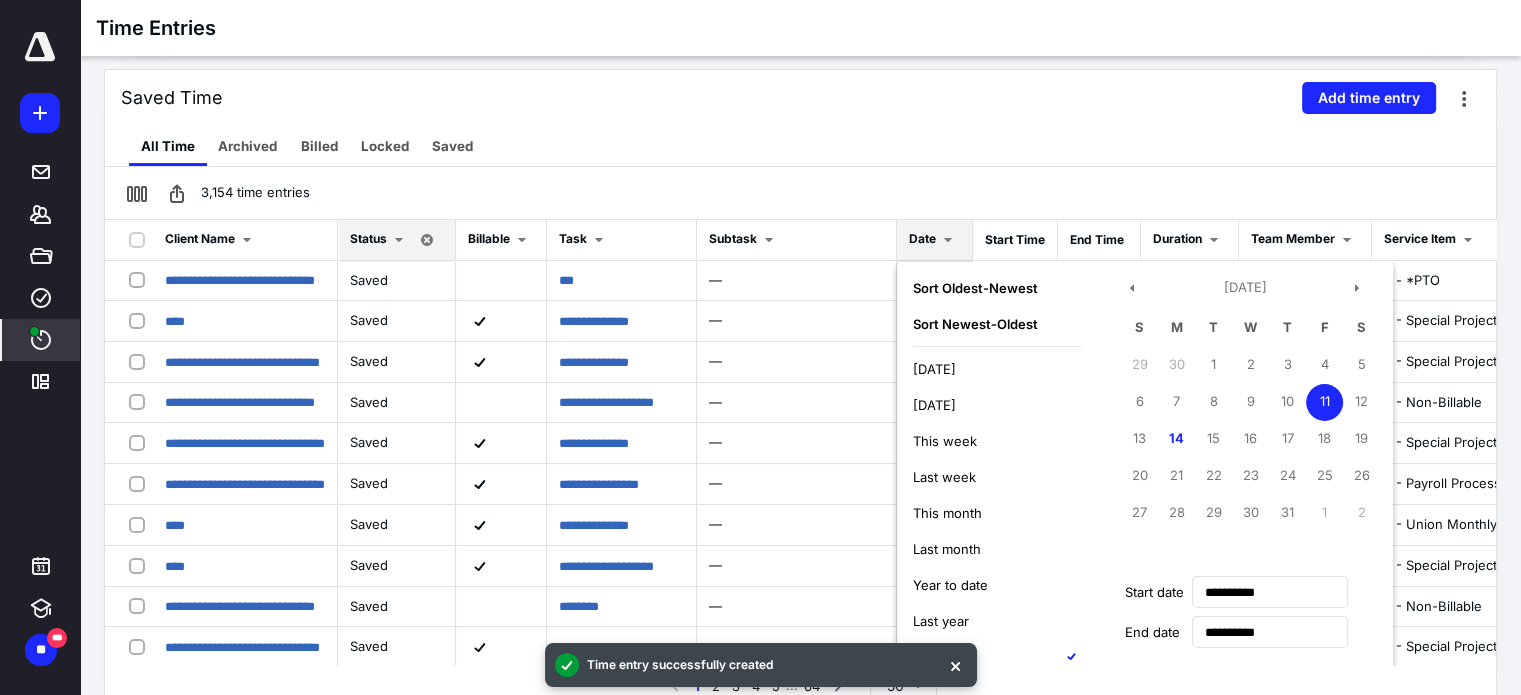 scroll, scrollTop: 273, scrollLeft: 0, axis: vertical 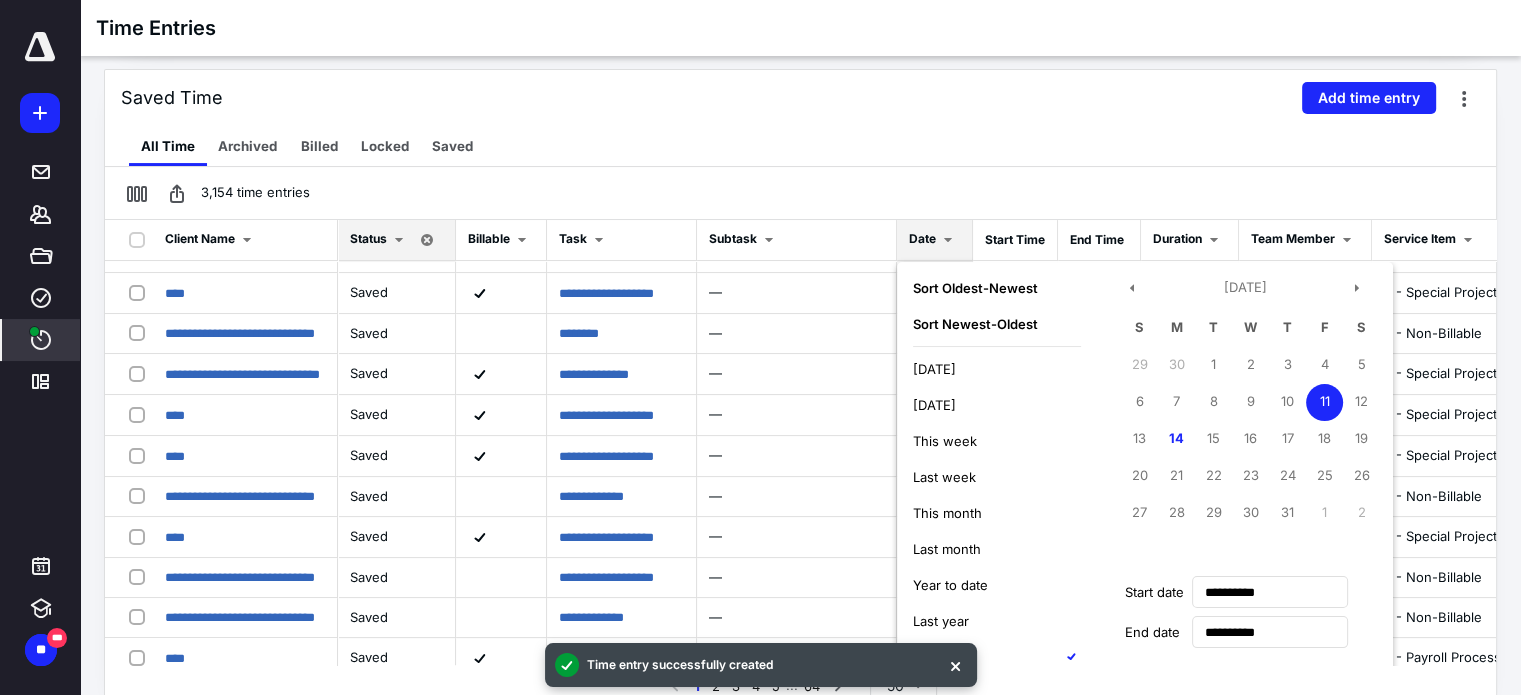 type 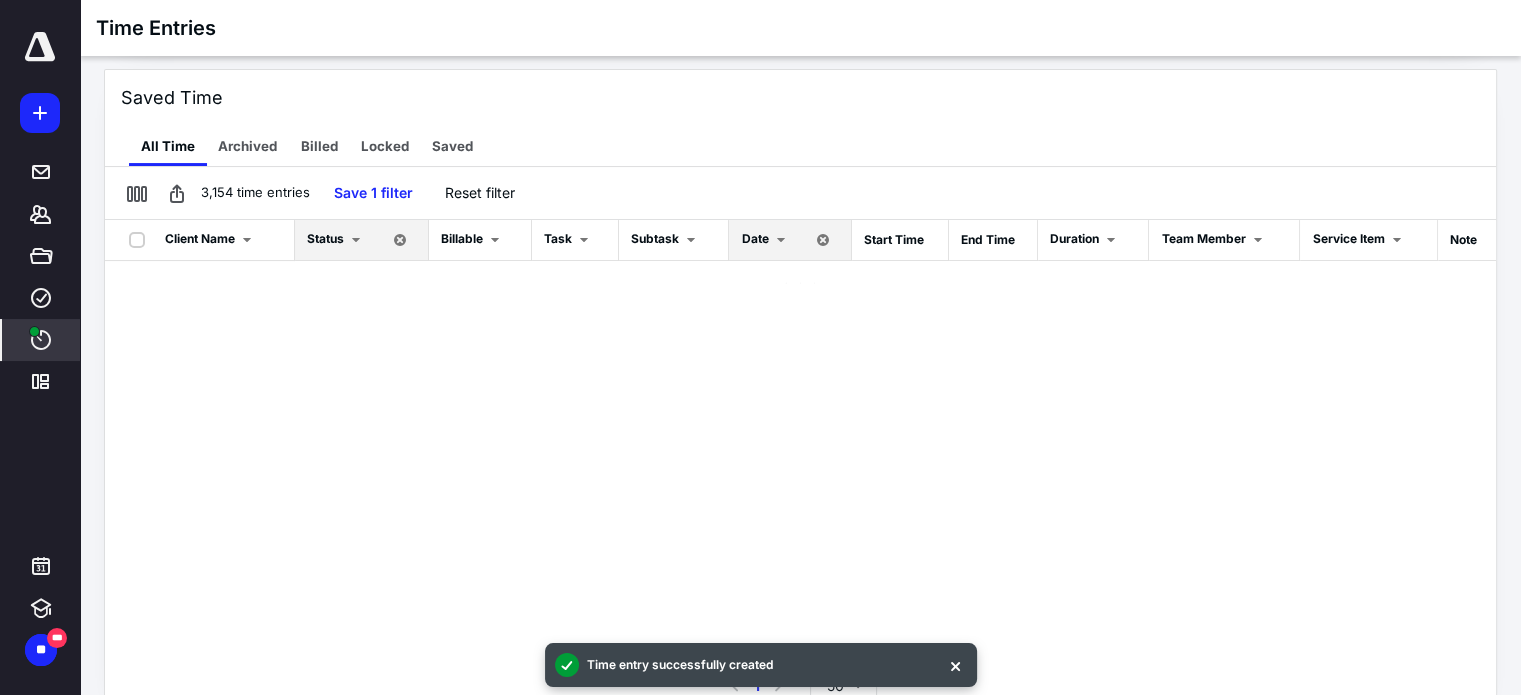 scroll, scrollTop: 0, scrollLeft: 0, axis: both 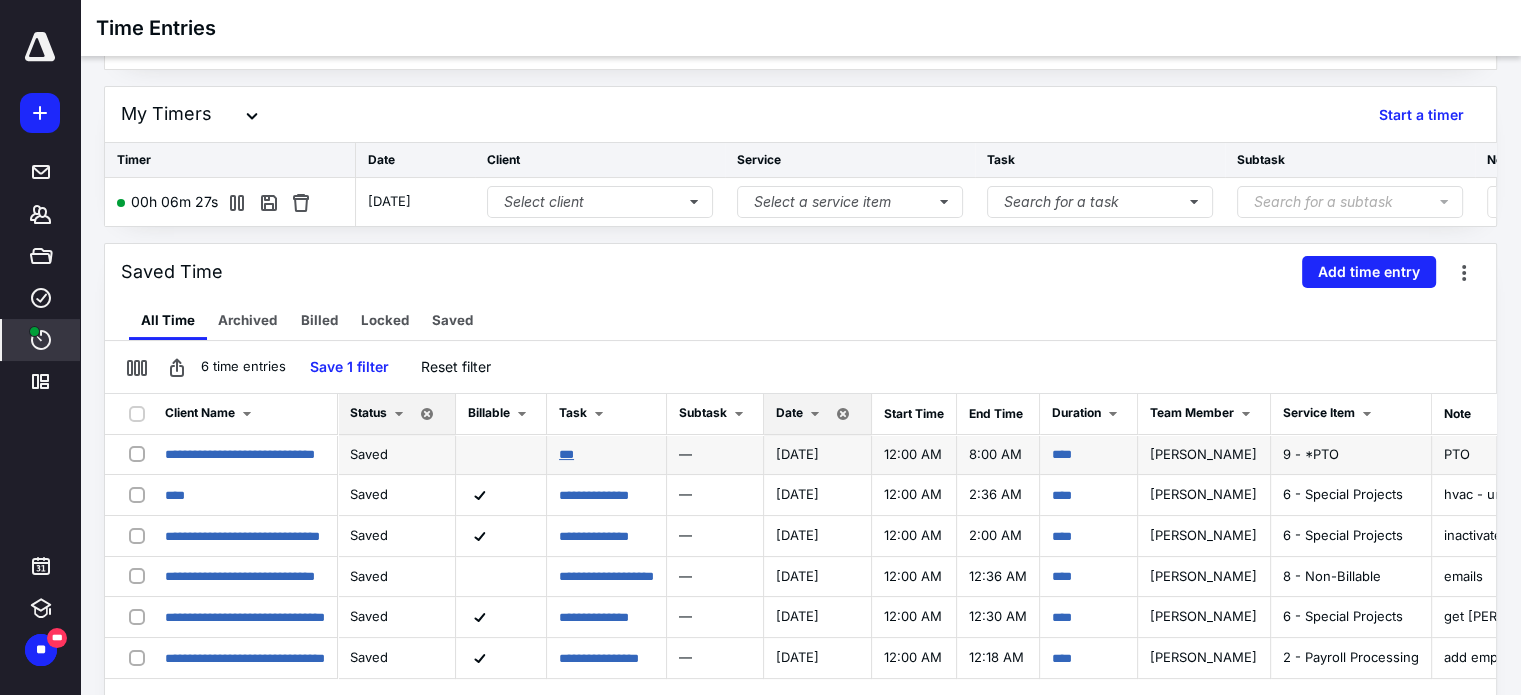 click on "***" at bounding box center [566, 454] 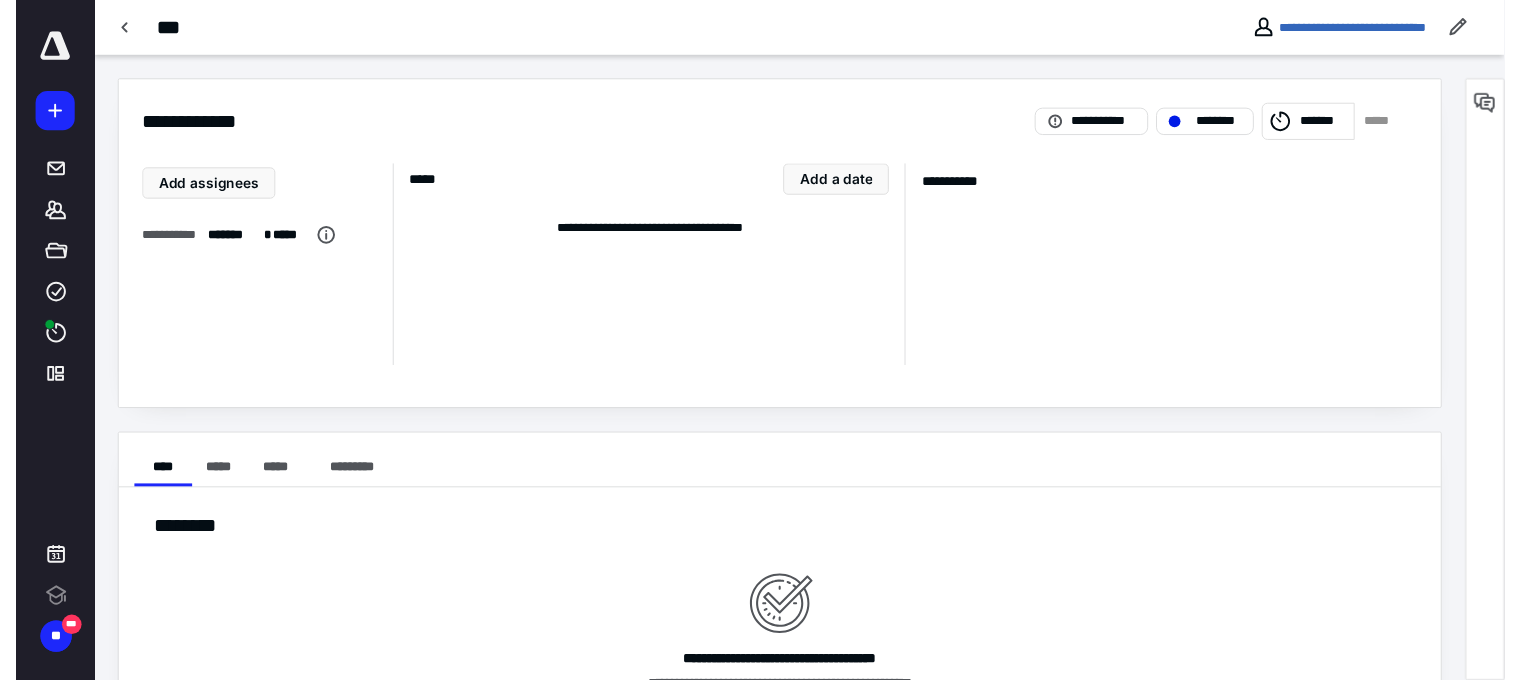 scroll, scrollTop: 0, scrollLeft: 0, axis: both 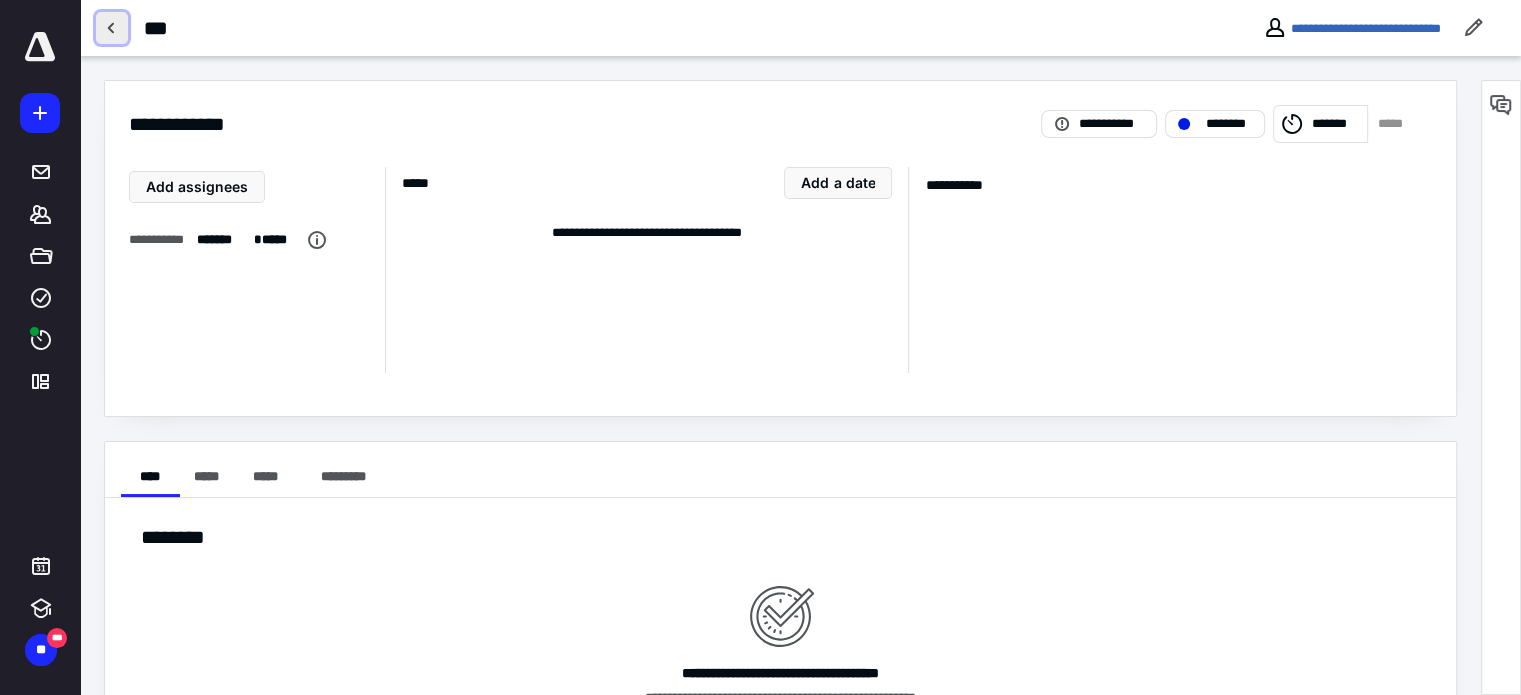 click at bounding box center (112, 28) 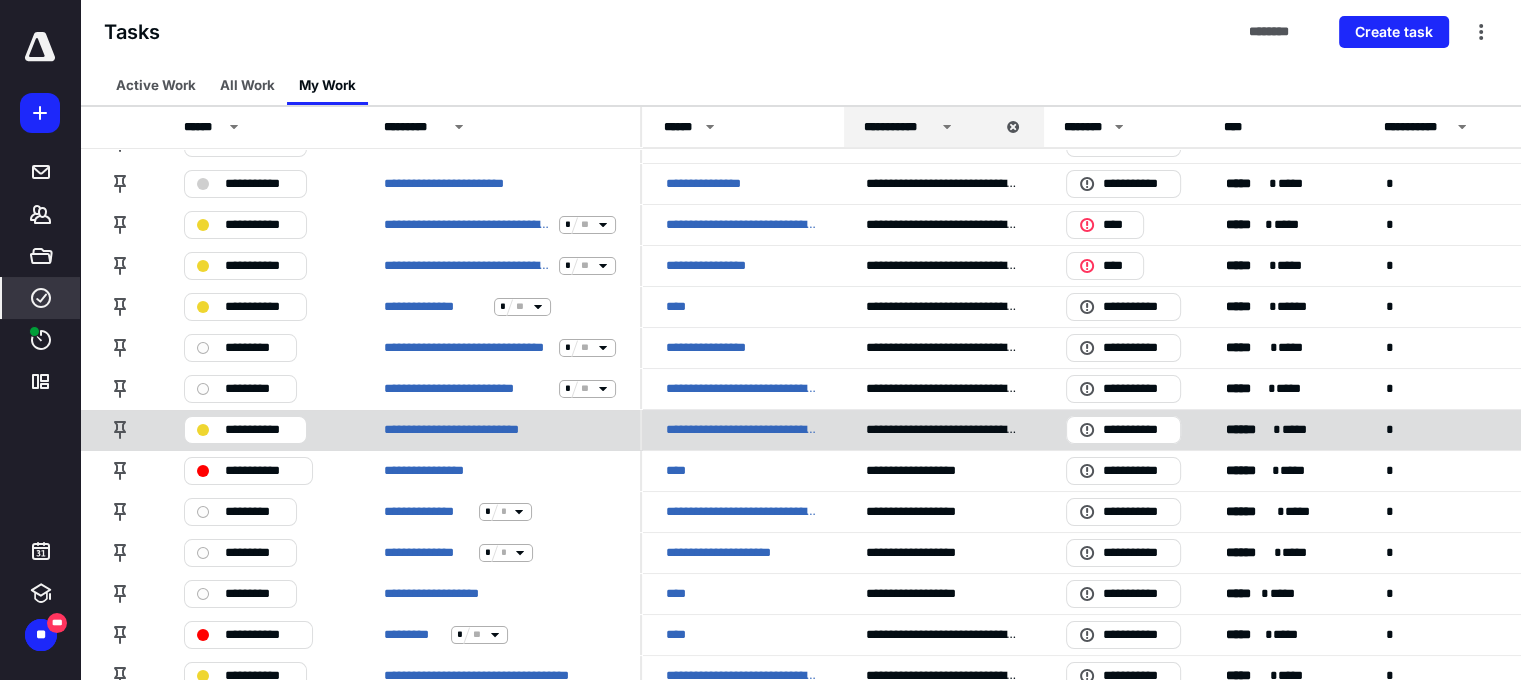 scroll, scrollTop: 104, scrollLeft: 0, axis: vertical 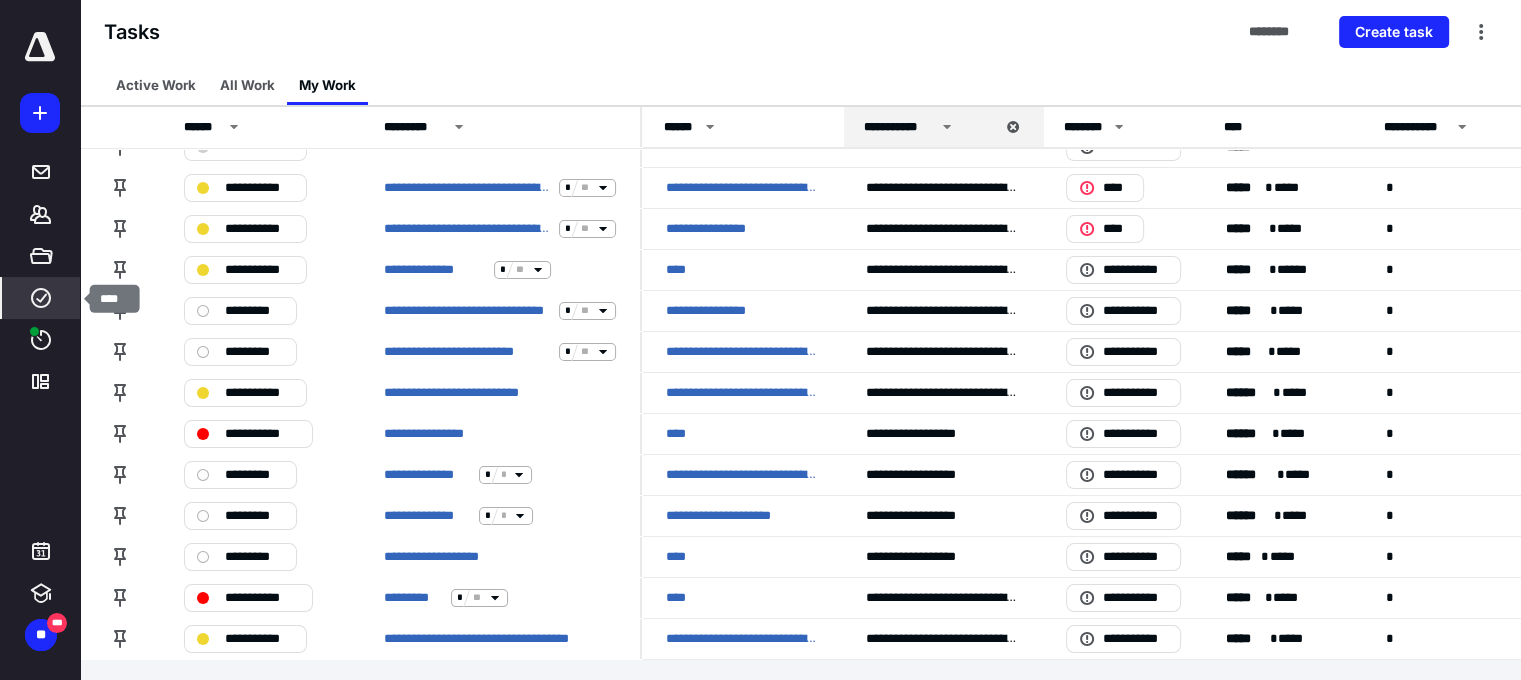 click on "****" at bounding box center [41, 298] 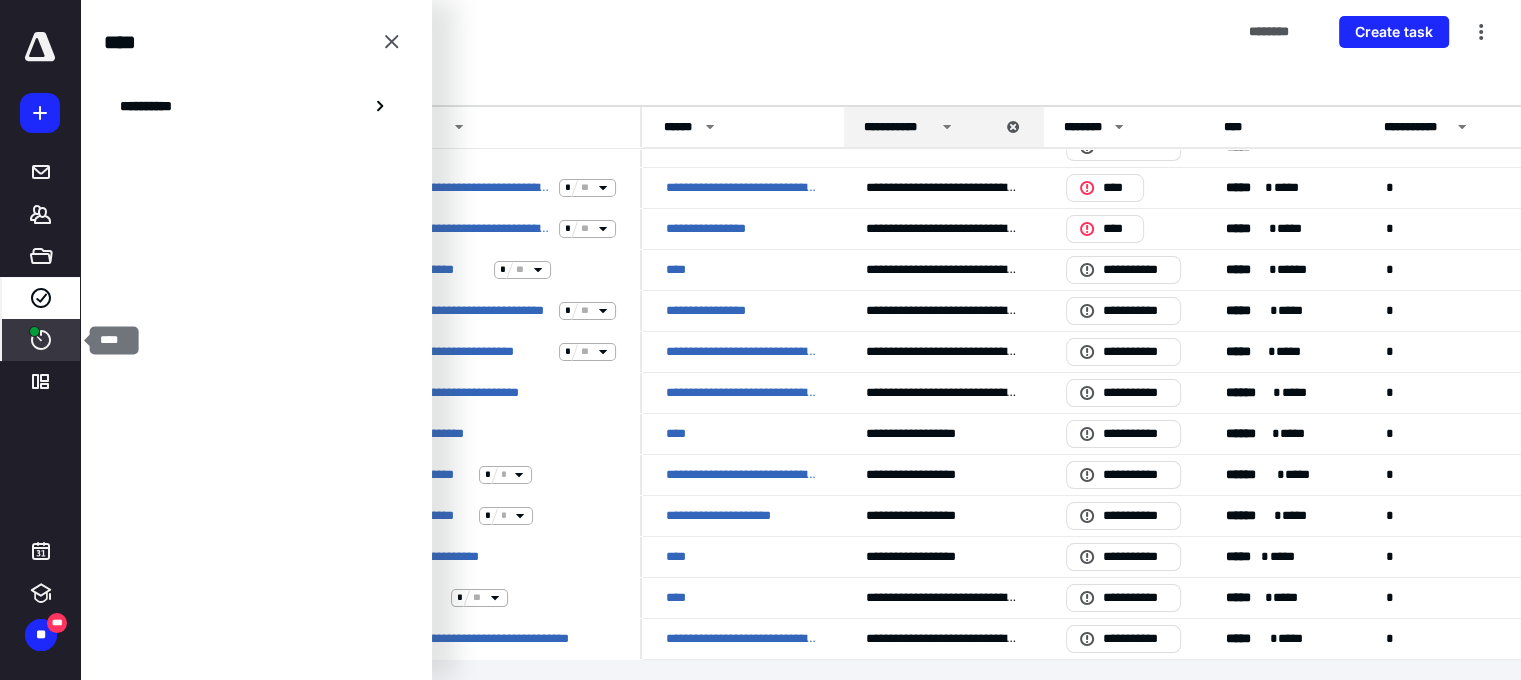 click 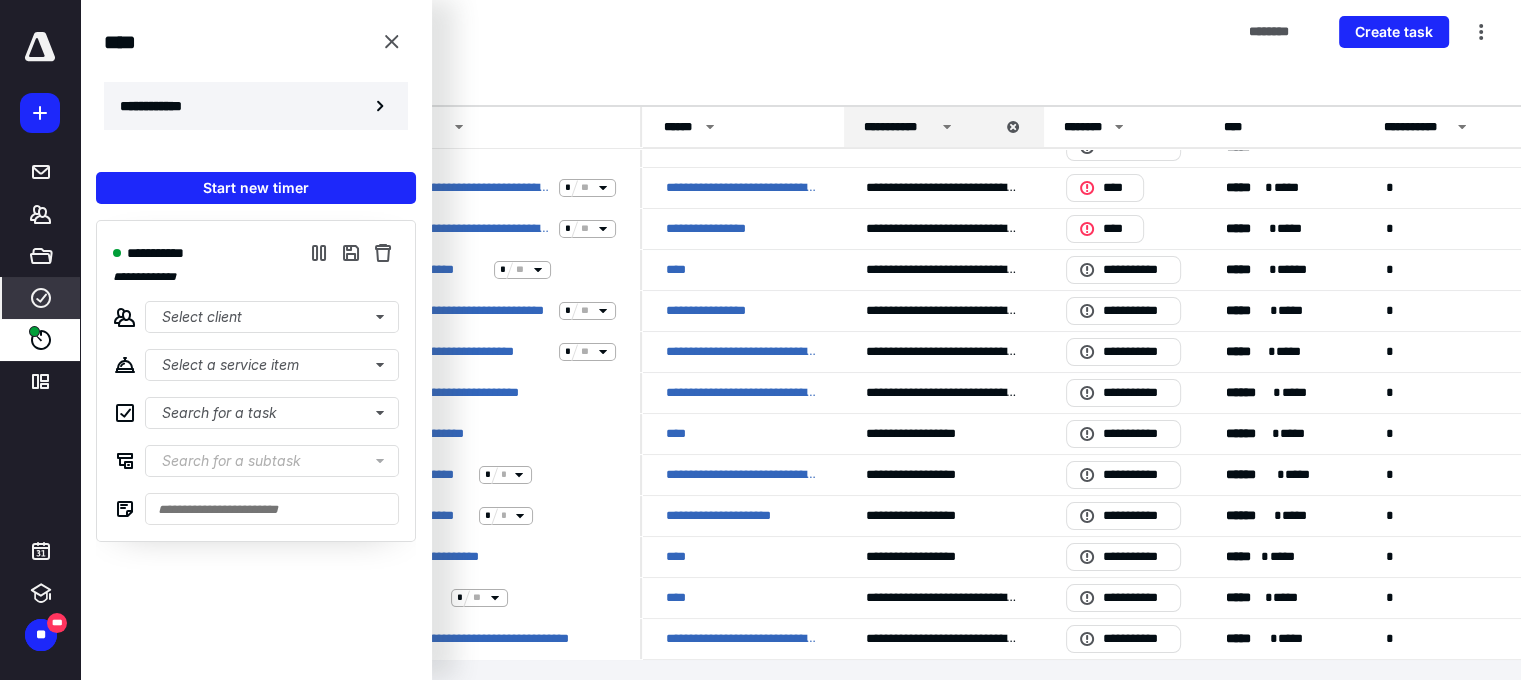 click 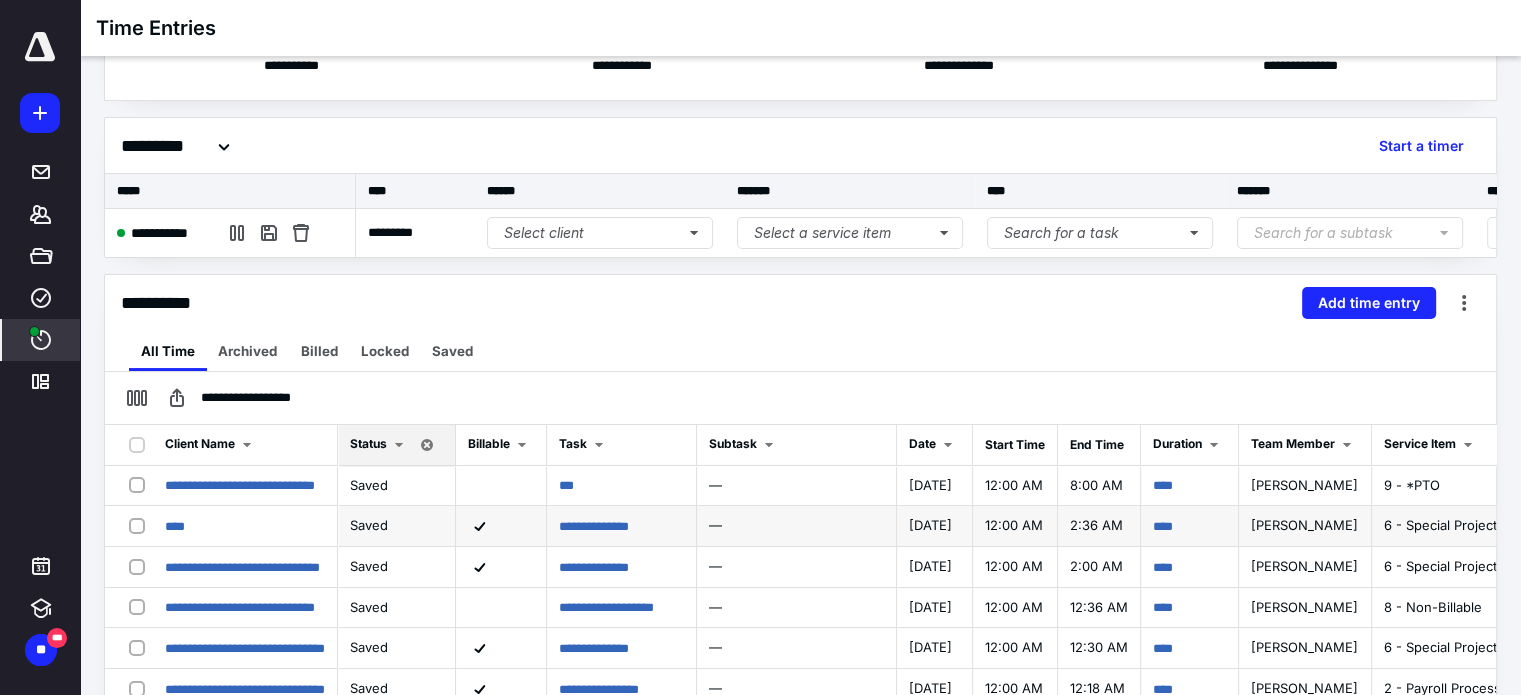 scroll, scrollTop: 200, scrollLeft: 0, axis: vertical 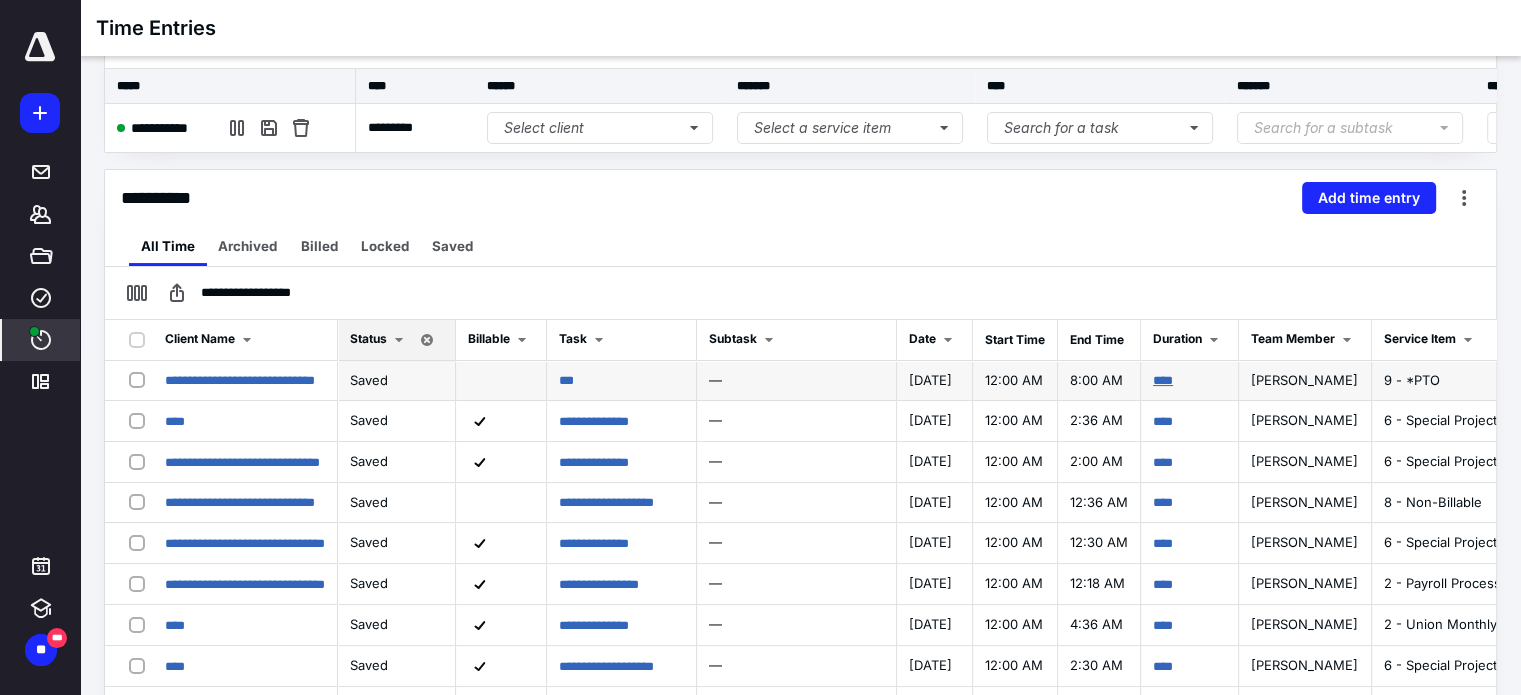 click on "****" at bounding box center (1163, 380) 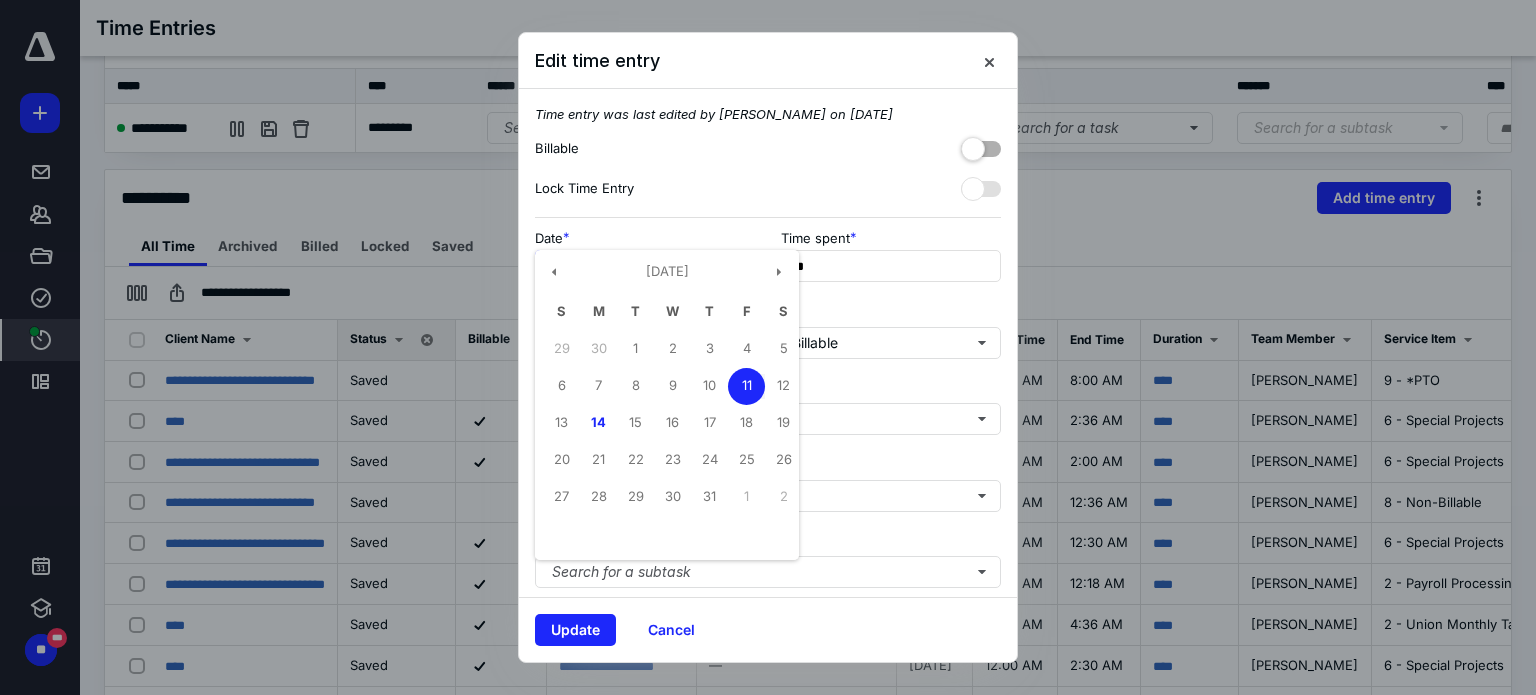 click on "**********" at bounding box center [645, 266] 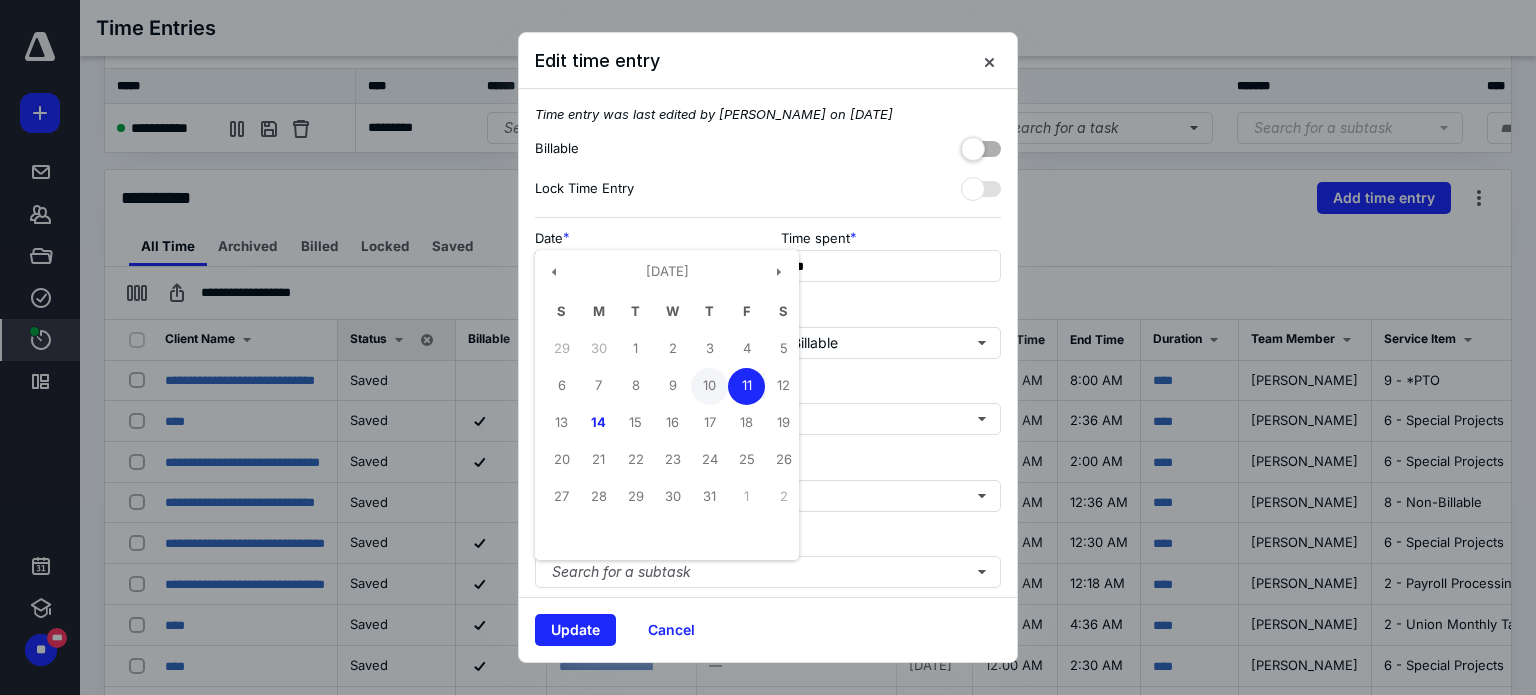 click on "10" at bounding box center (709, 386) 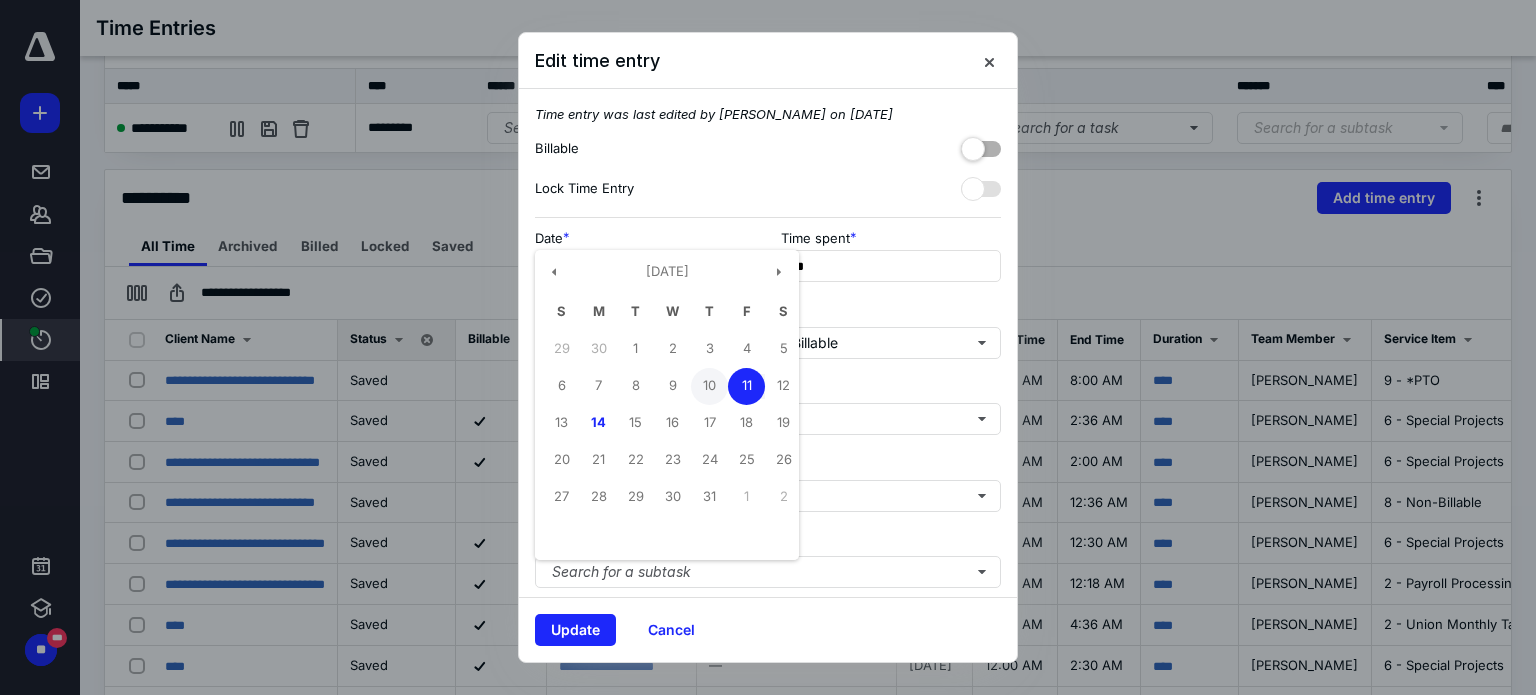 type on "**********" 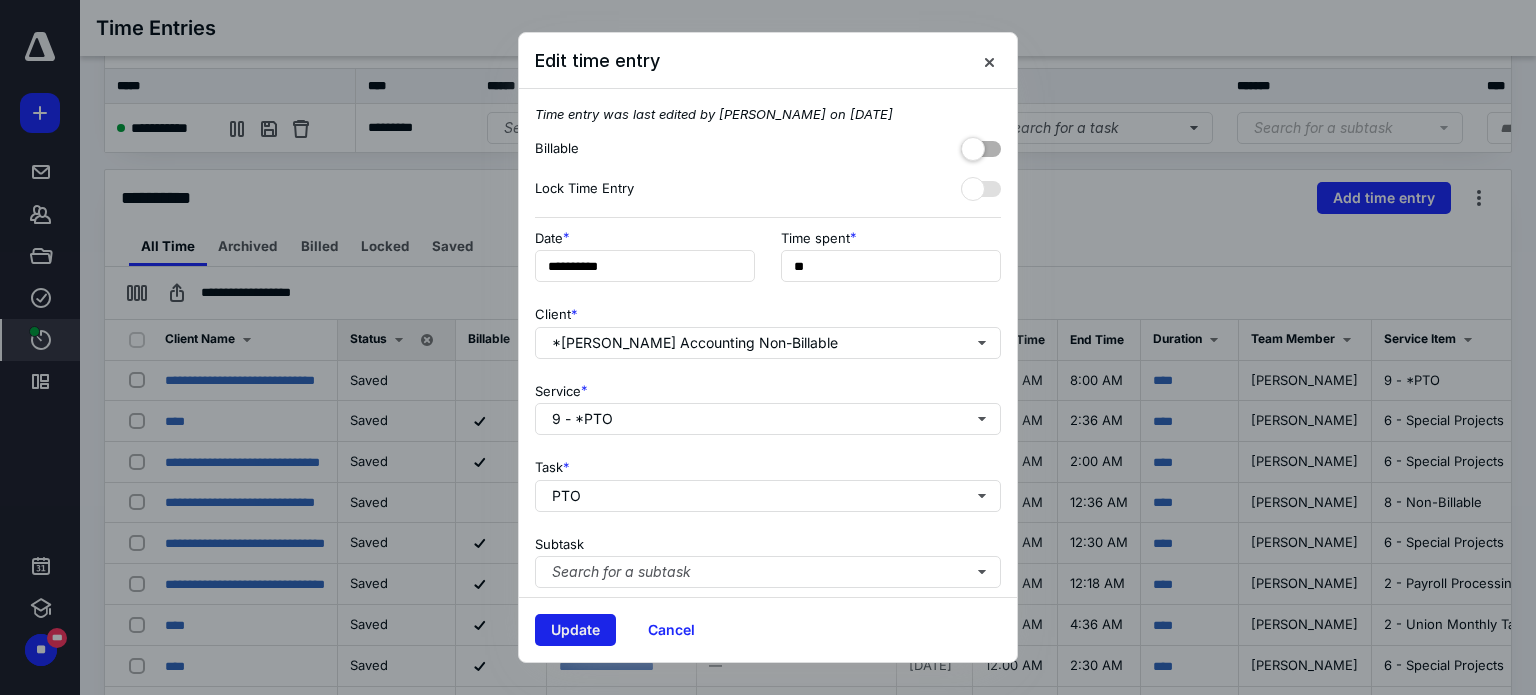 click on "Update" at bounding box center (575, 630) 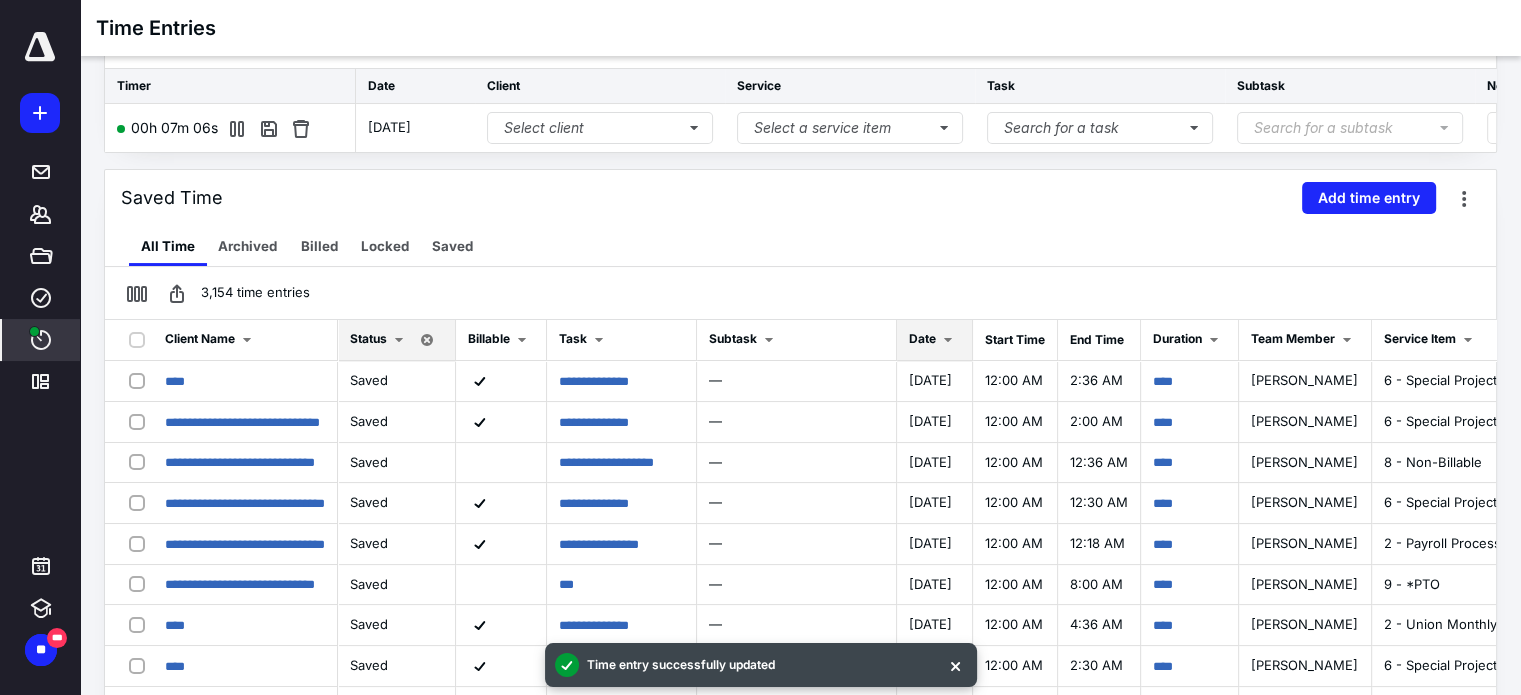 click on "Date" at bounding box center [922, 338] 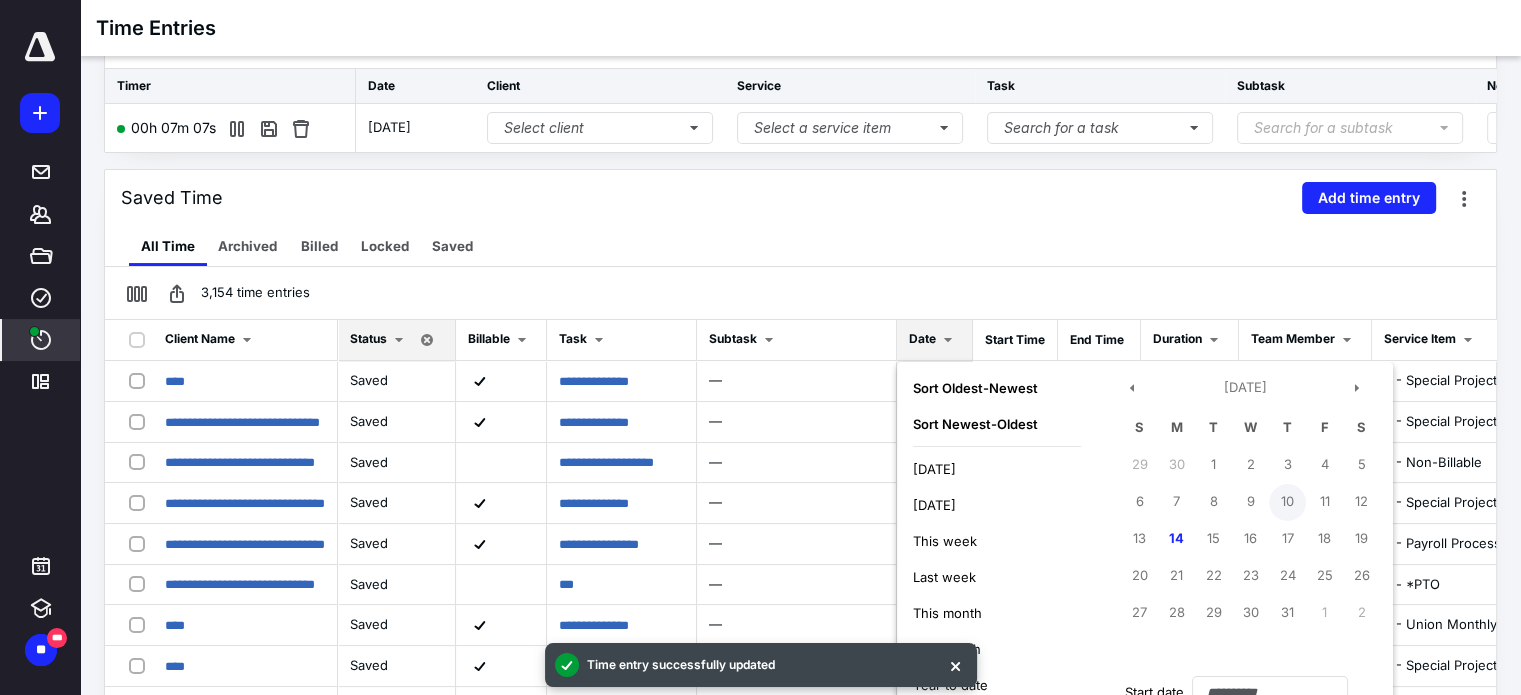 click on "10" at bounding box center [1287, 502] 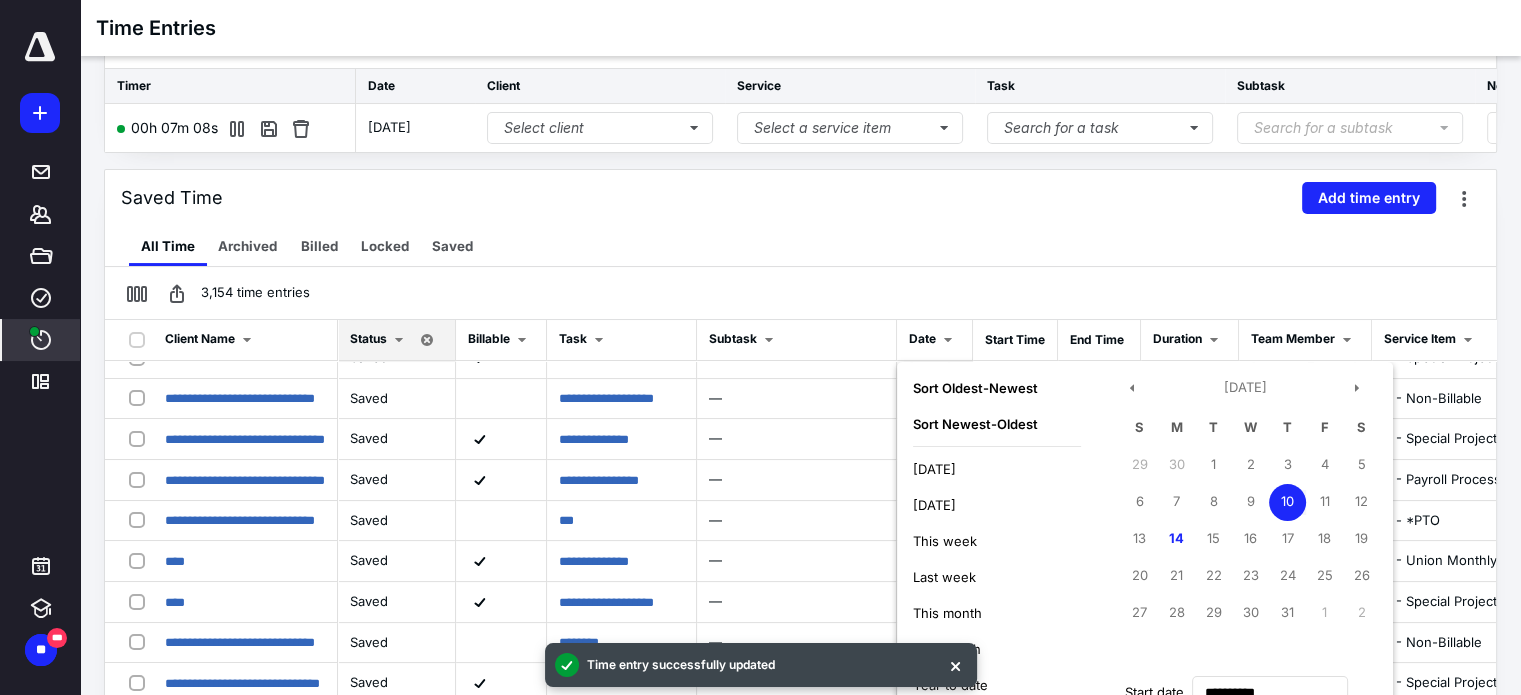 scroll, scrollTop: 100, scrollLeft: 0, axis: vertical 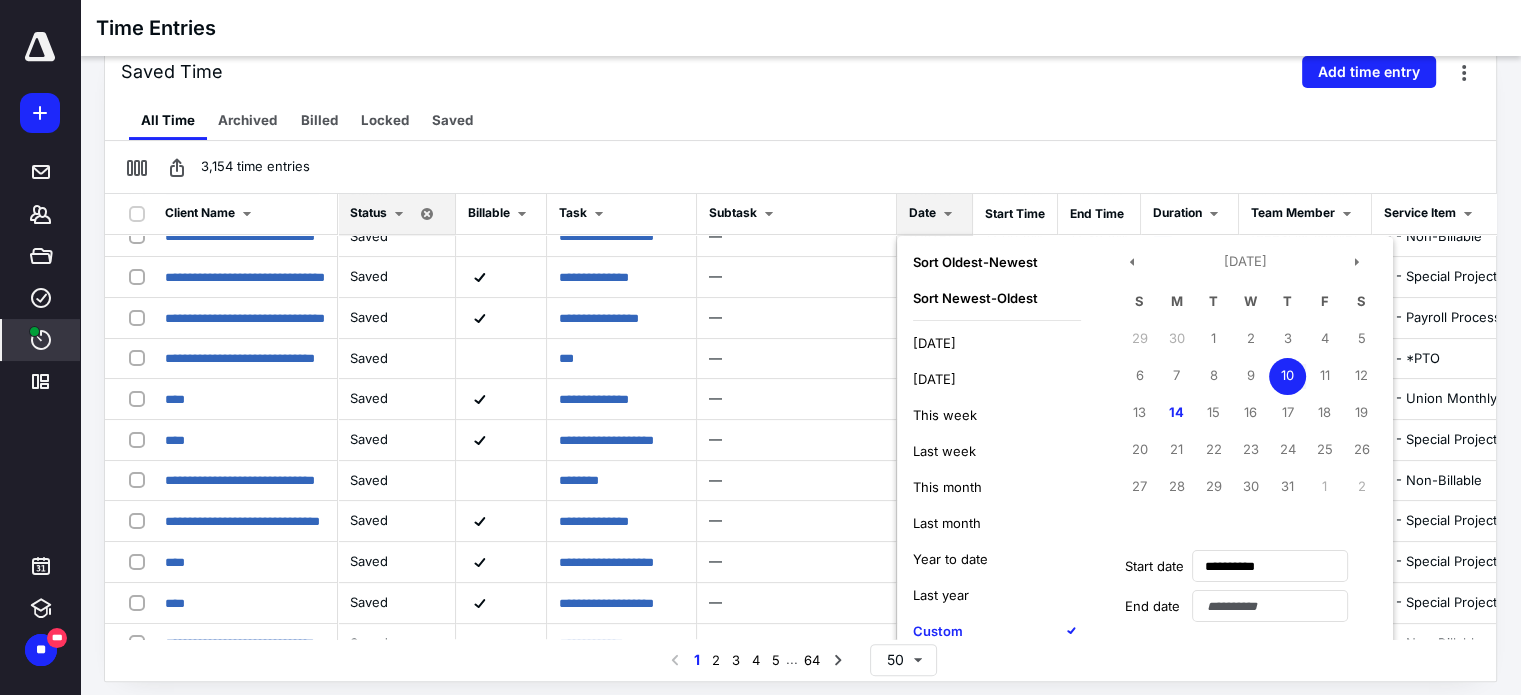 click on "10" at bounding box center (1287, 376) 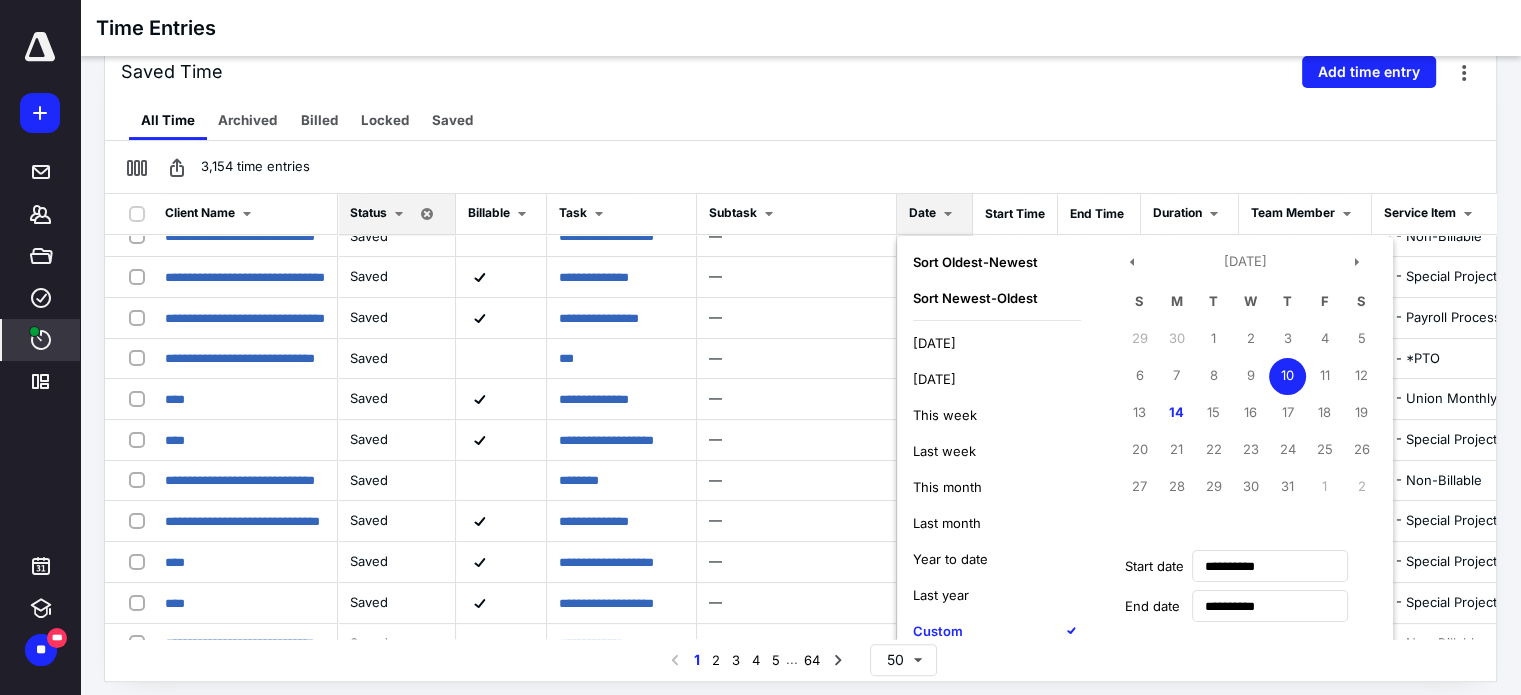 scroll, scrollTop: 373, scrollLeft: 0, axis: vertical 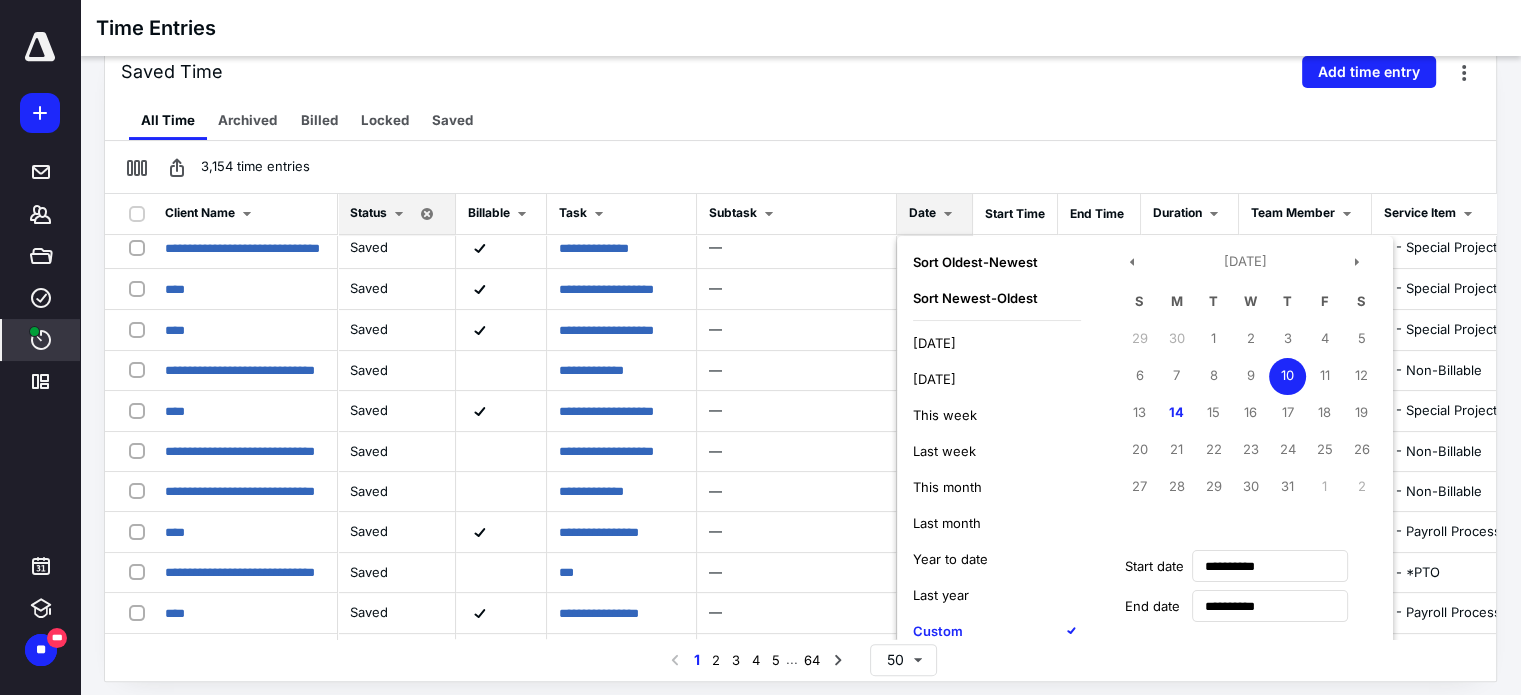 type 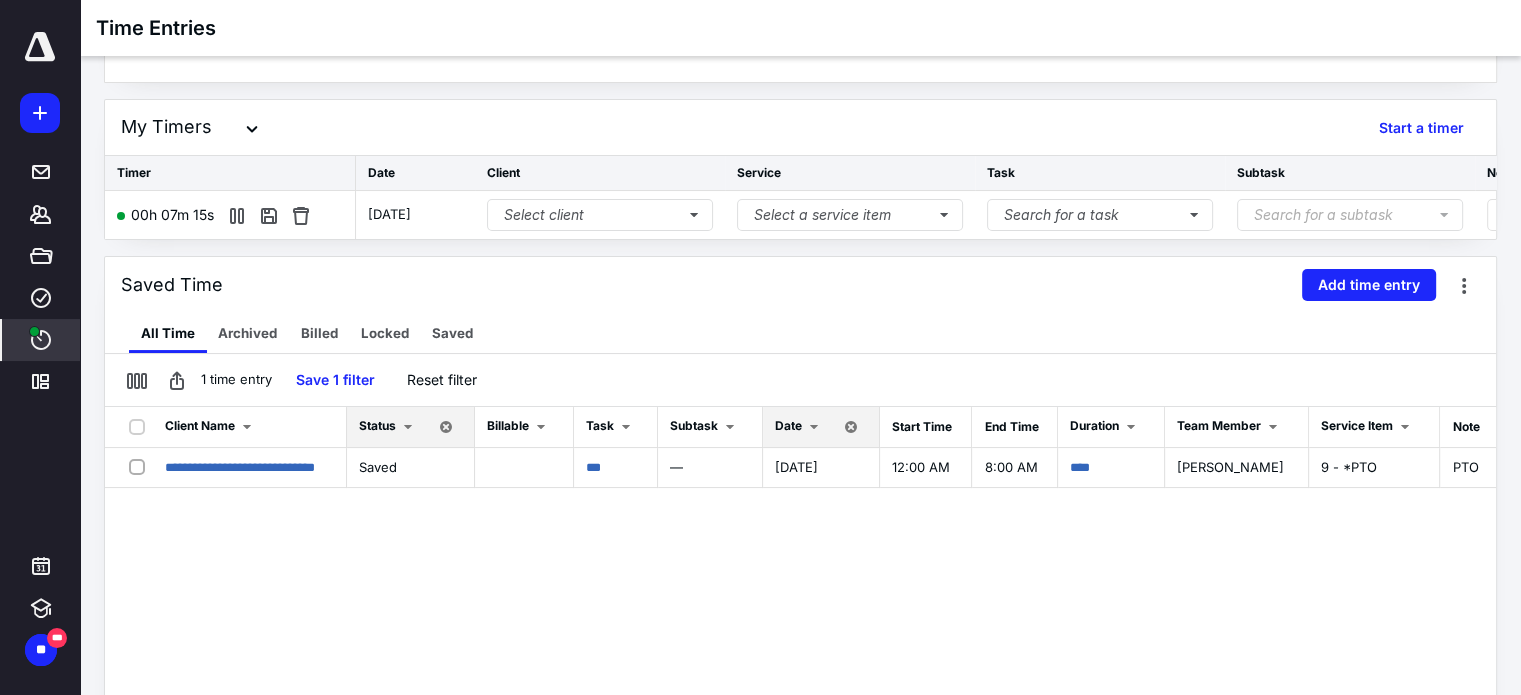 scroll, scrollTop: 0, scrollLeft: 0, axis: both 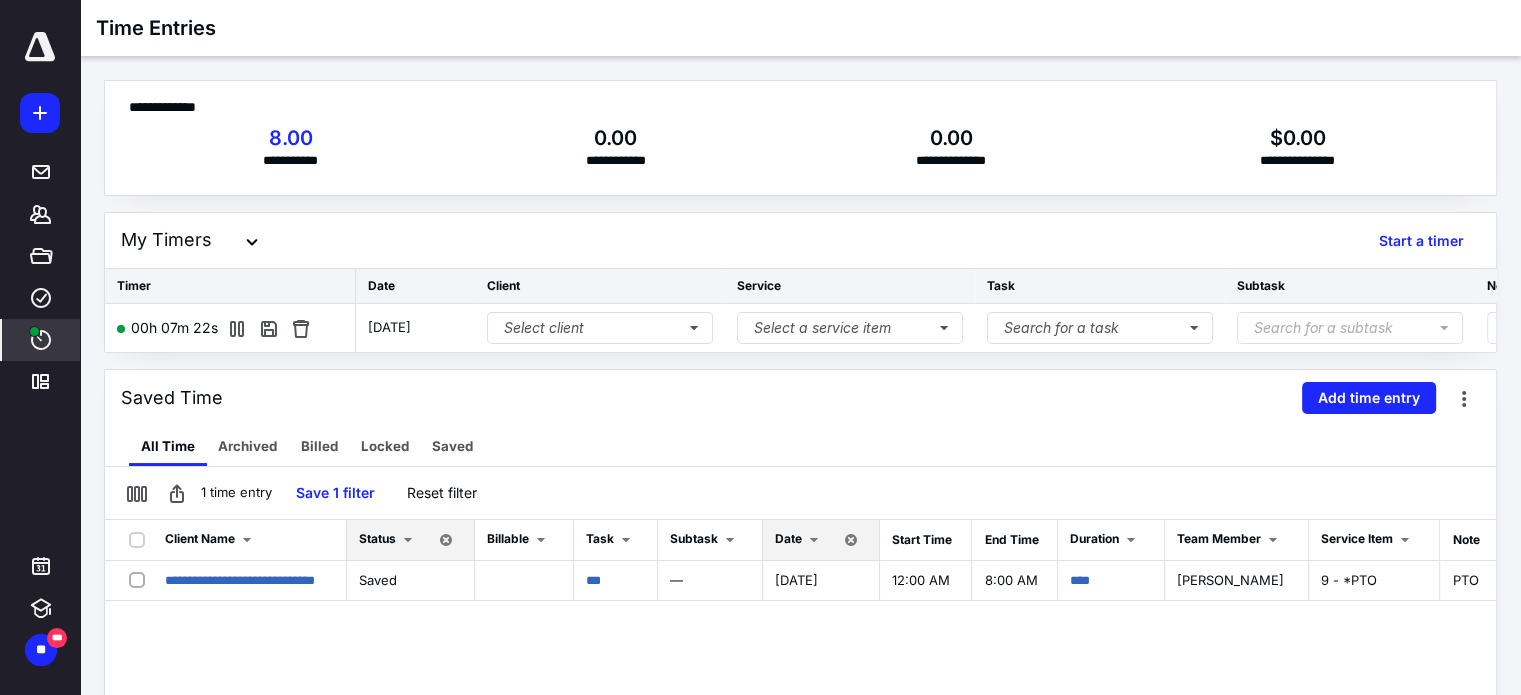 click on "Date" at bounding box center (788, 538) 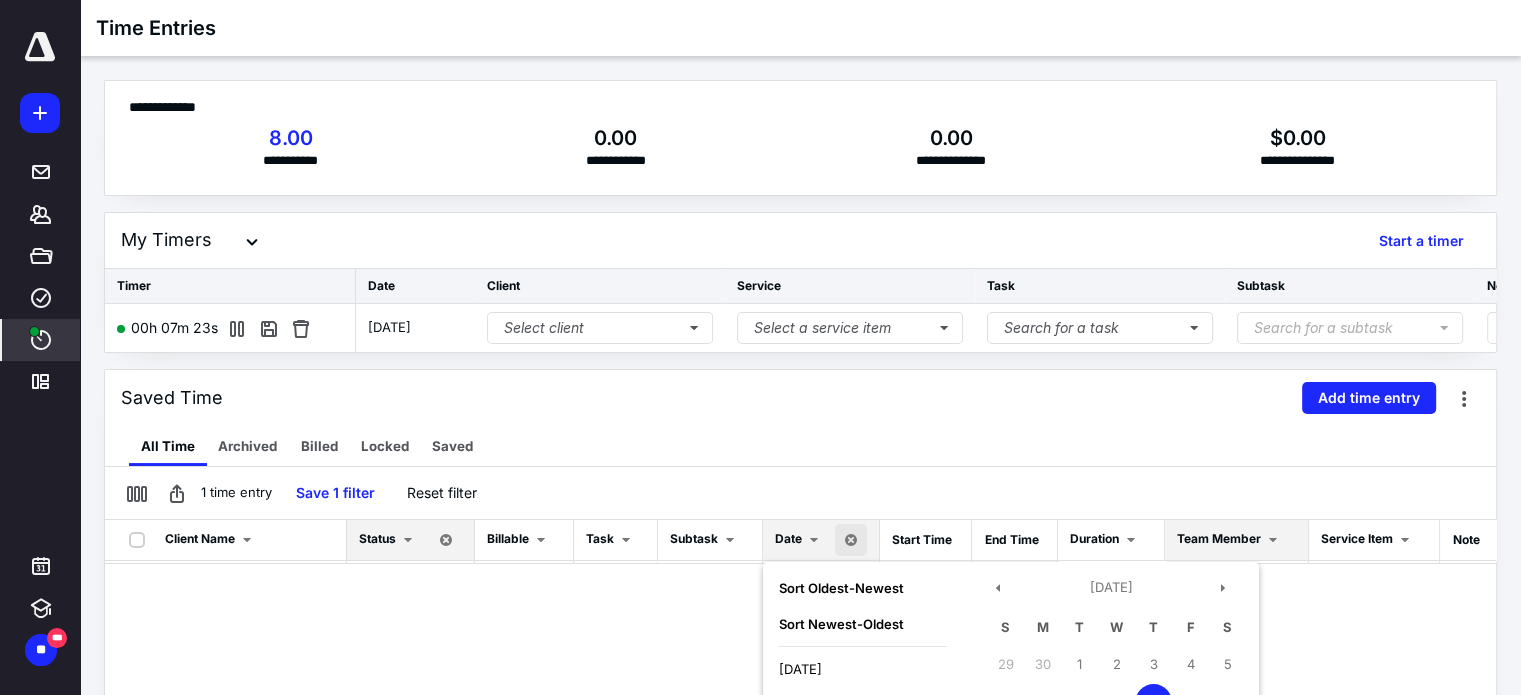 scroll, scrollTop: 75, scrollLeft: 0, axis: vertical 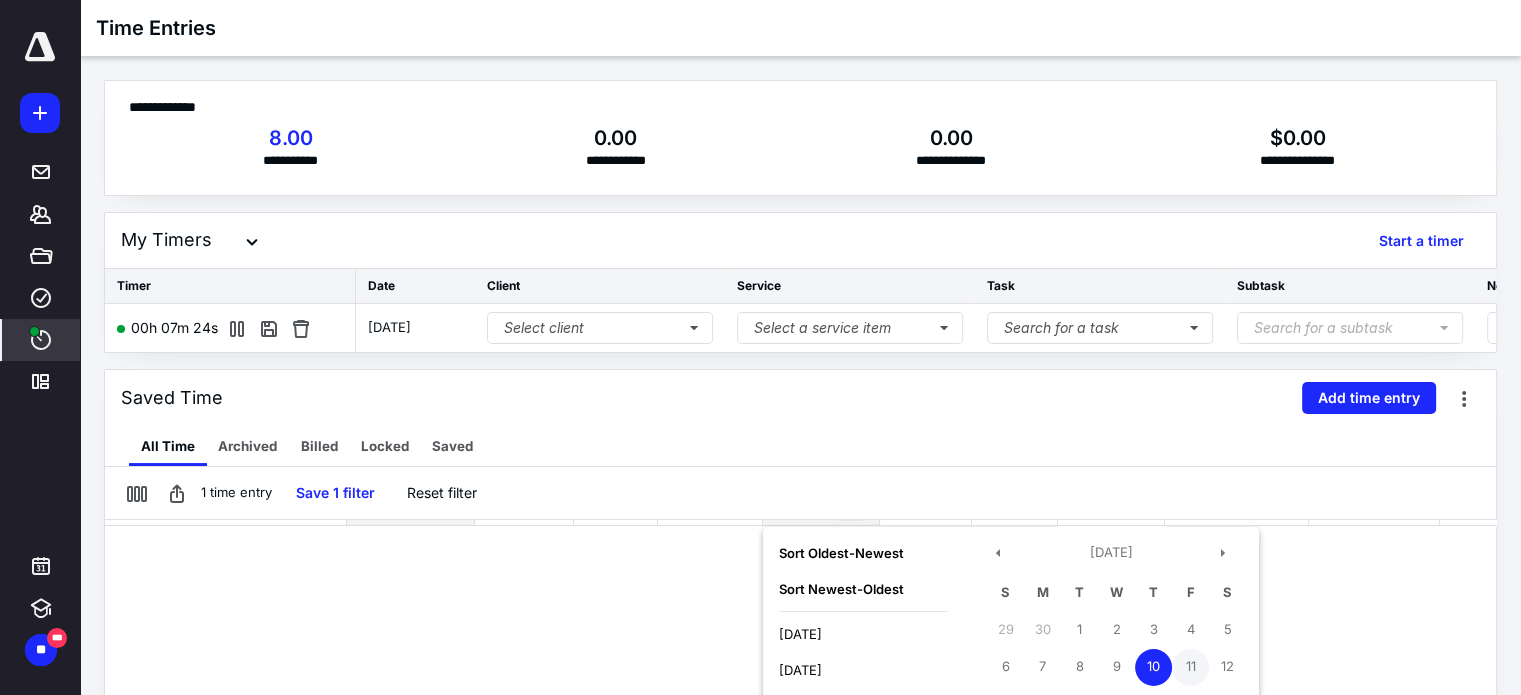 click on "11" at bounding box center (1190, 667) 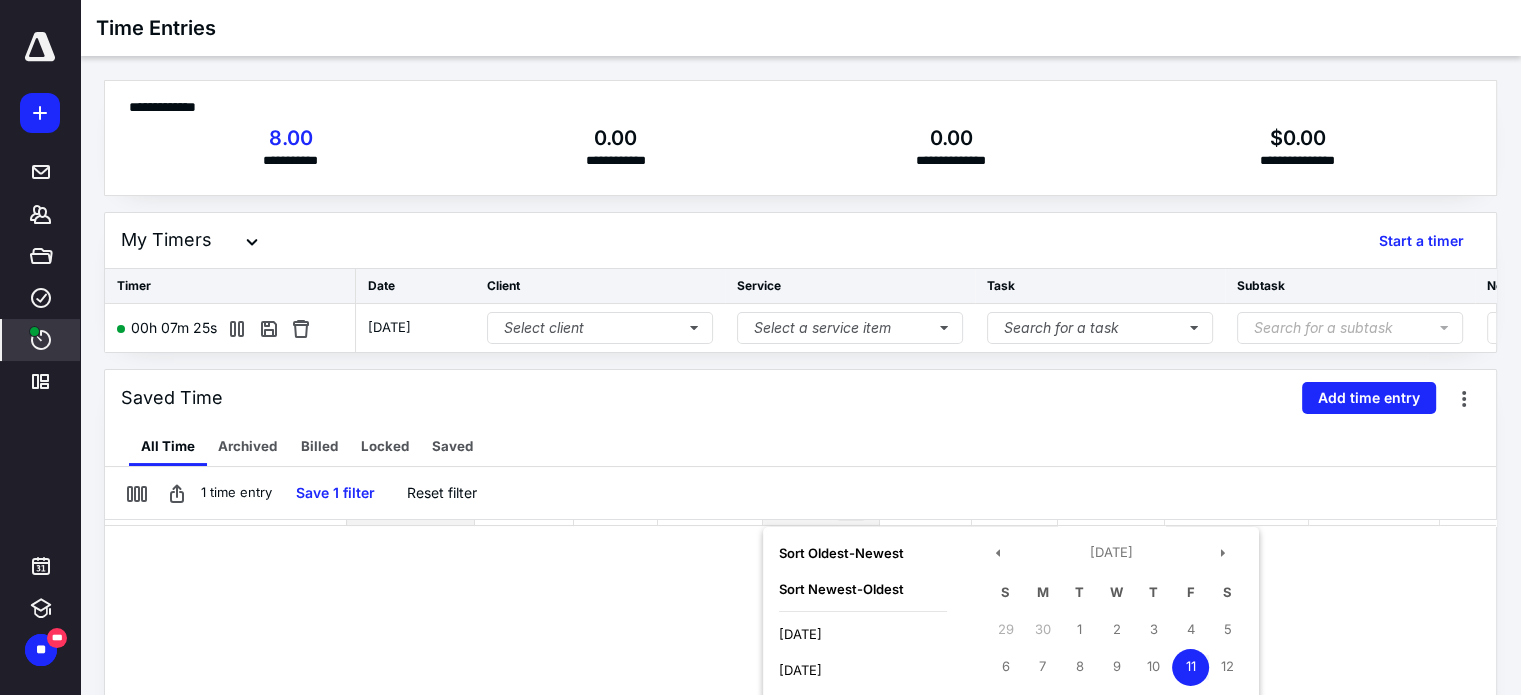 scroll, scrollTop: 326, scrollLeft: 0, axis: vertical 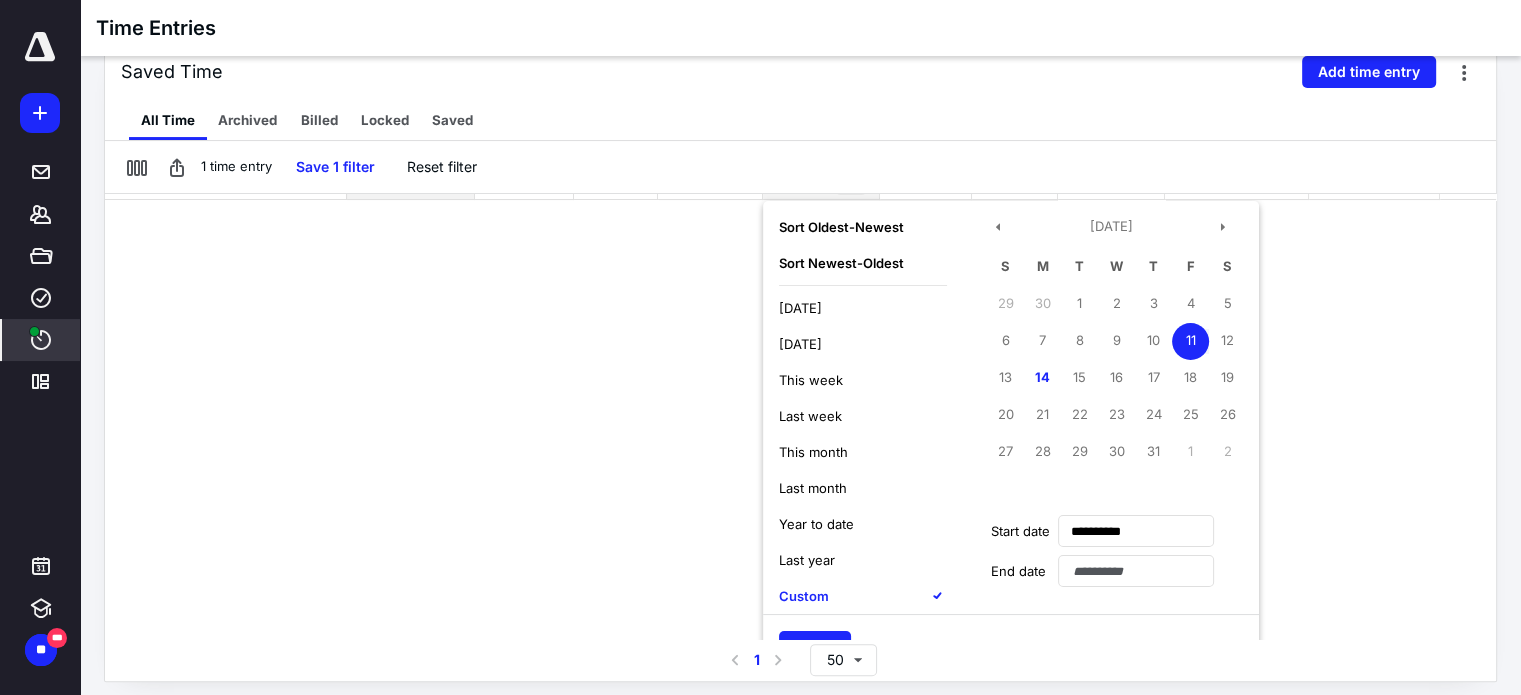click on "11" at bounding box center (1190, 341) 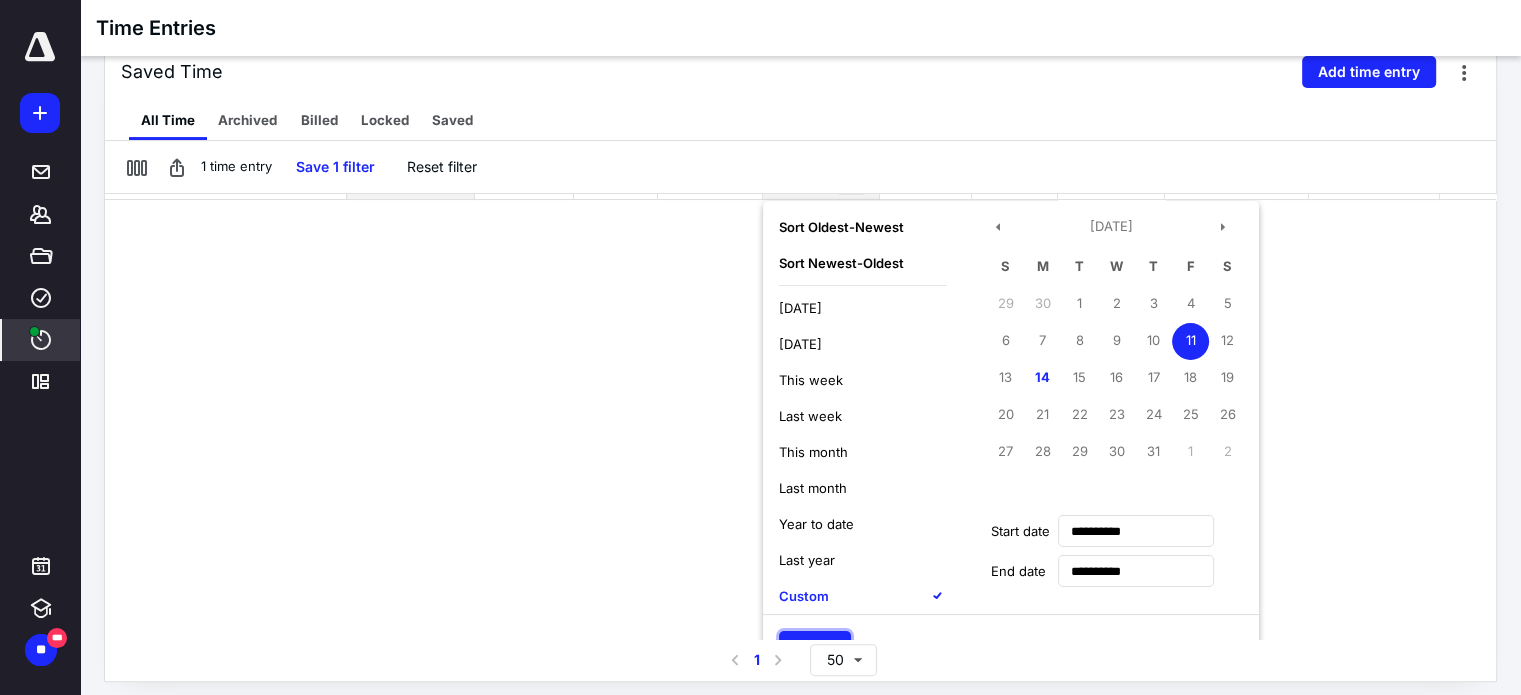 type 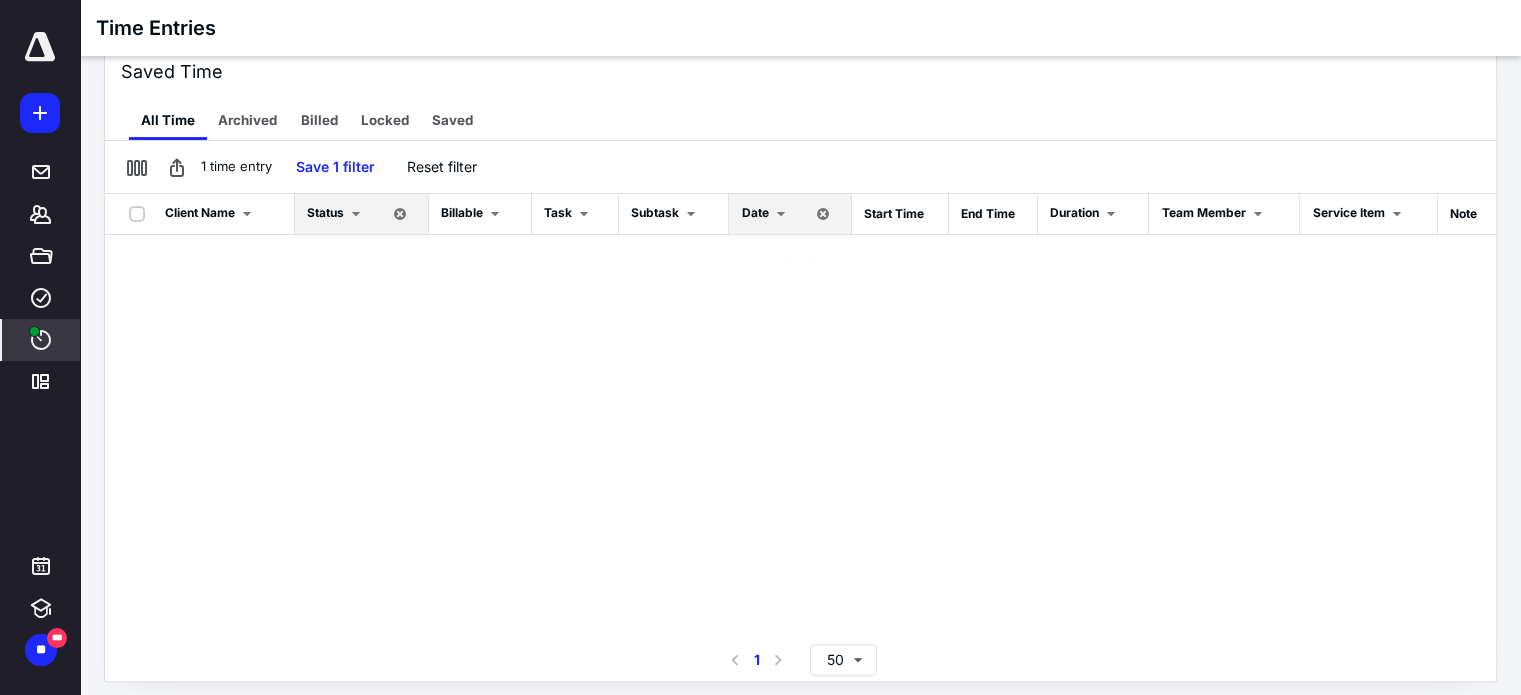scroll, scrollTop: 0, scrollLeft: 0, axis: both 